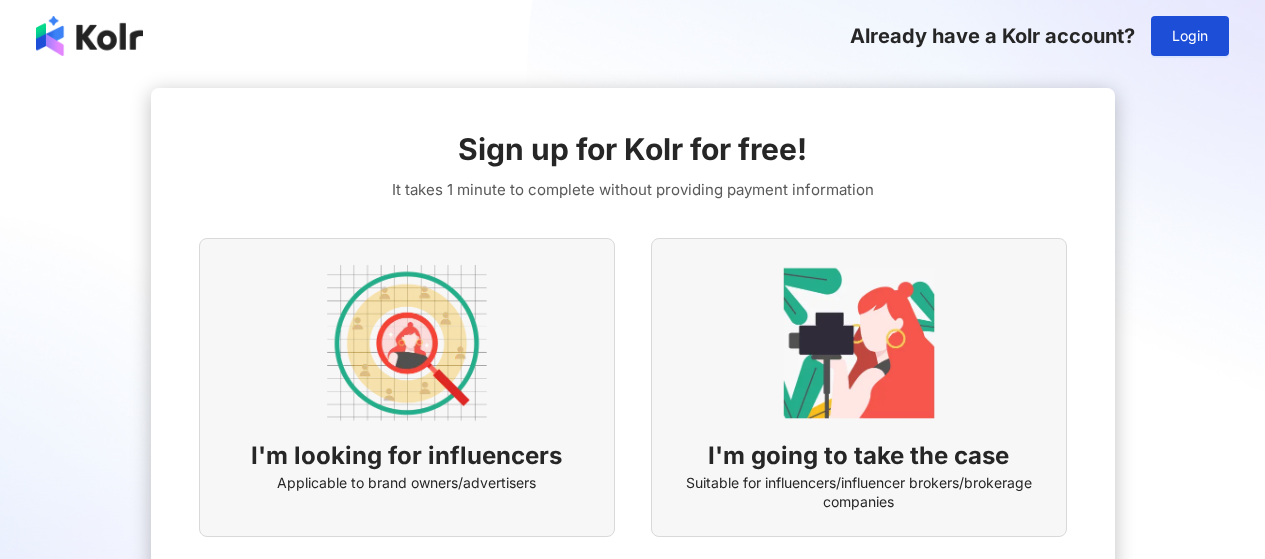 scroll, scrollTop: 0, scrollLeft: 0, axis: both 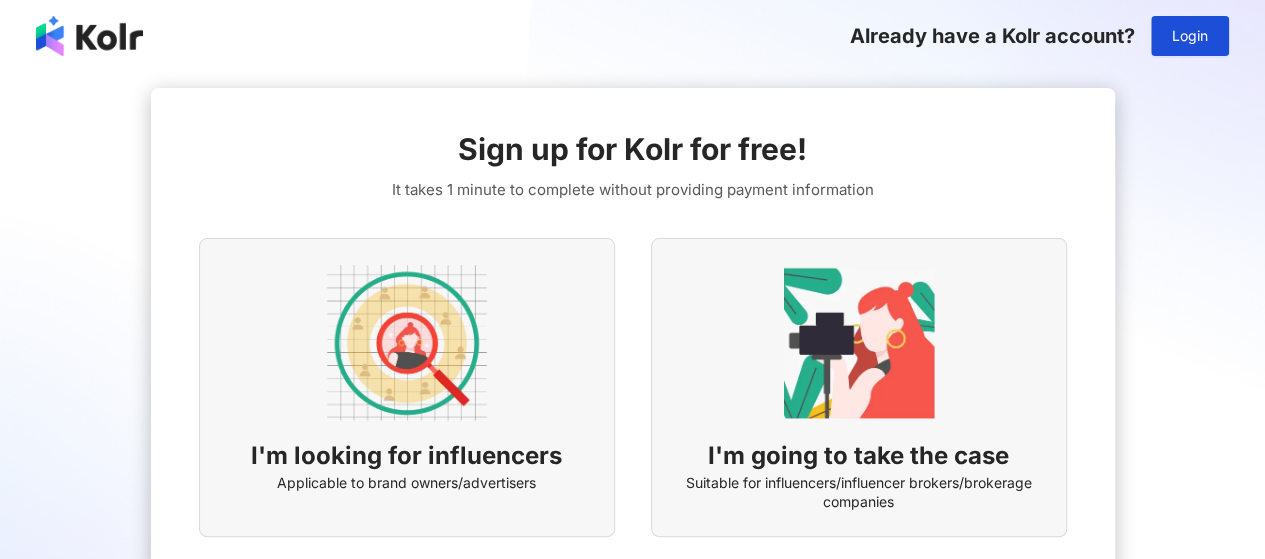 click at bounding box center [407, 343] 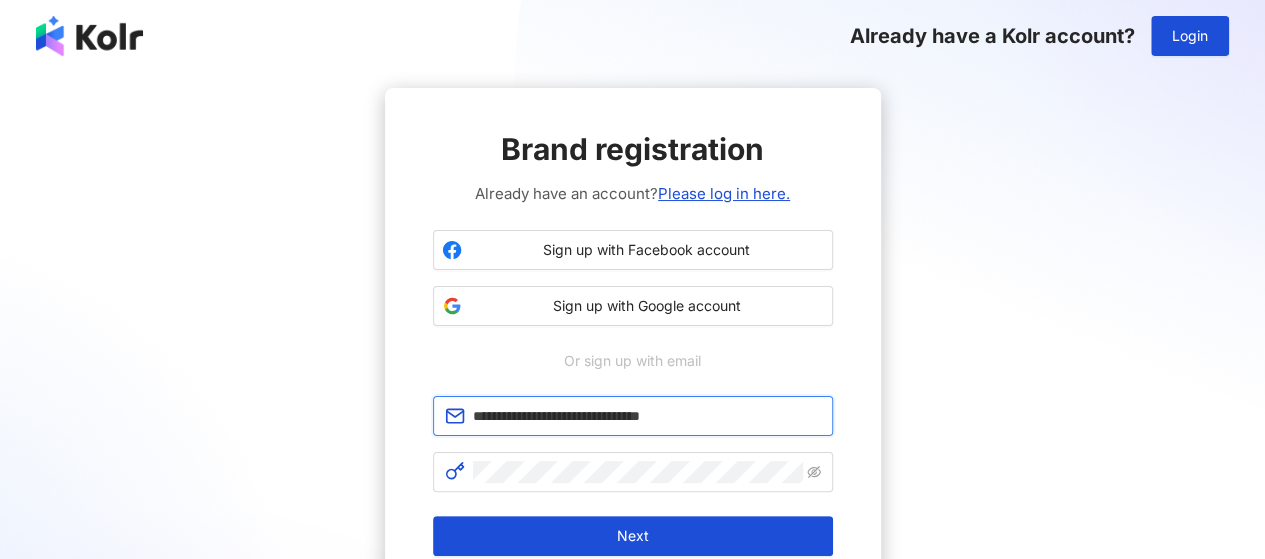 drag, startPoint x: 735, startPoint y: 415, endPoint x: 356, endPoint y: 411, distance: 379.02112 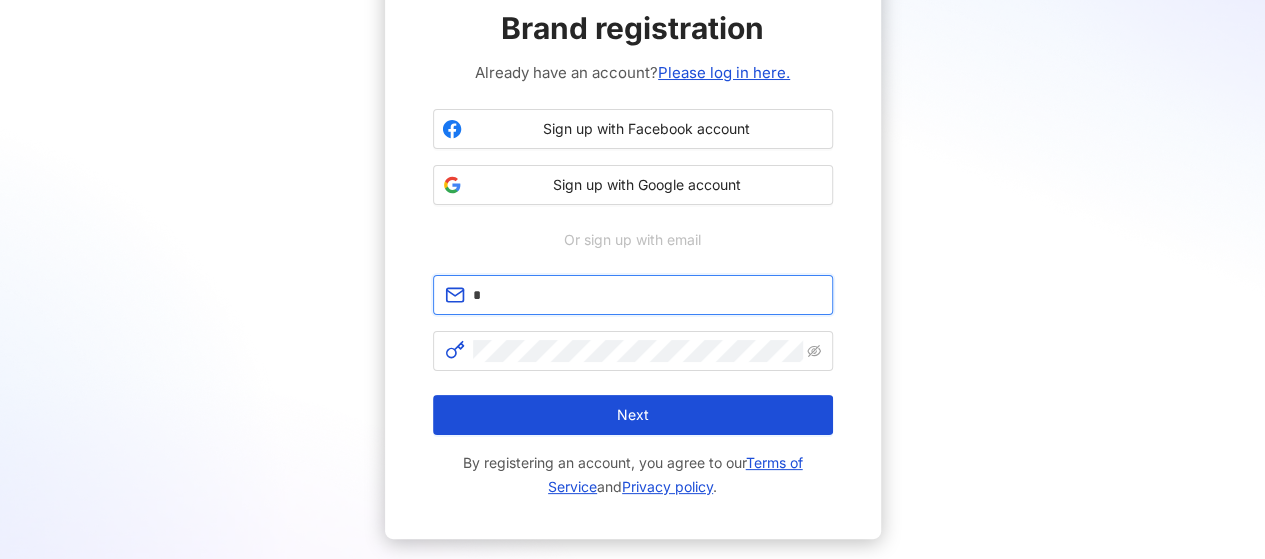 scroll, scrollTop: 0, scrollLeft: 0, axis: both 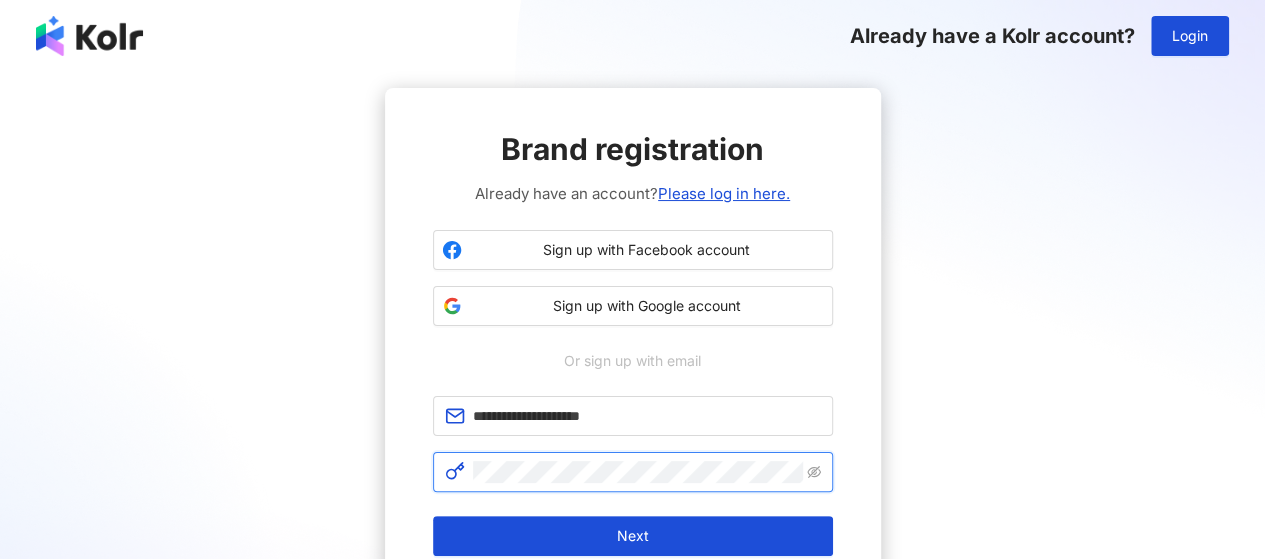 click at bounding box center [633, 472] 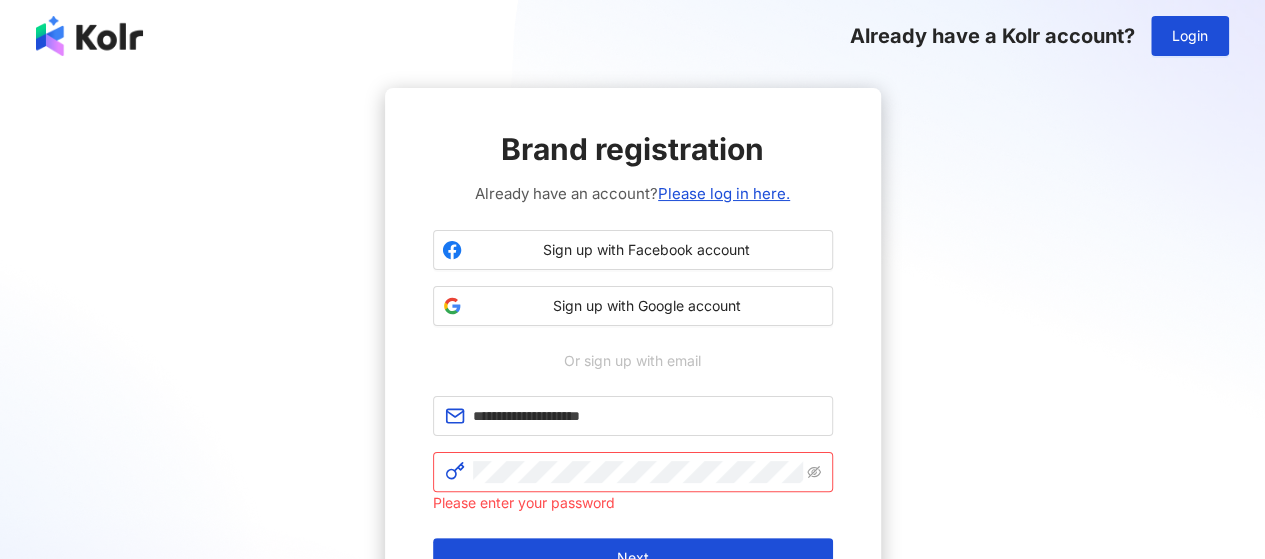 click on "**********" at bounding box center (632, 385) 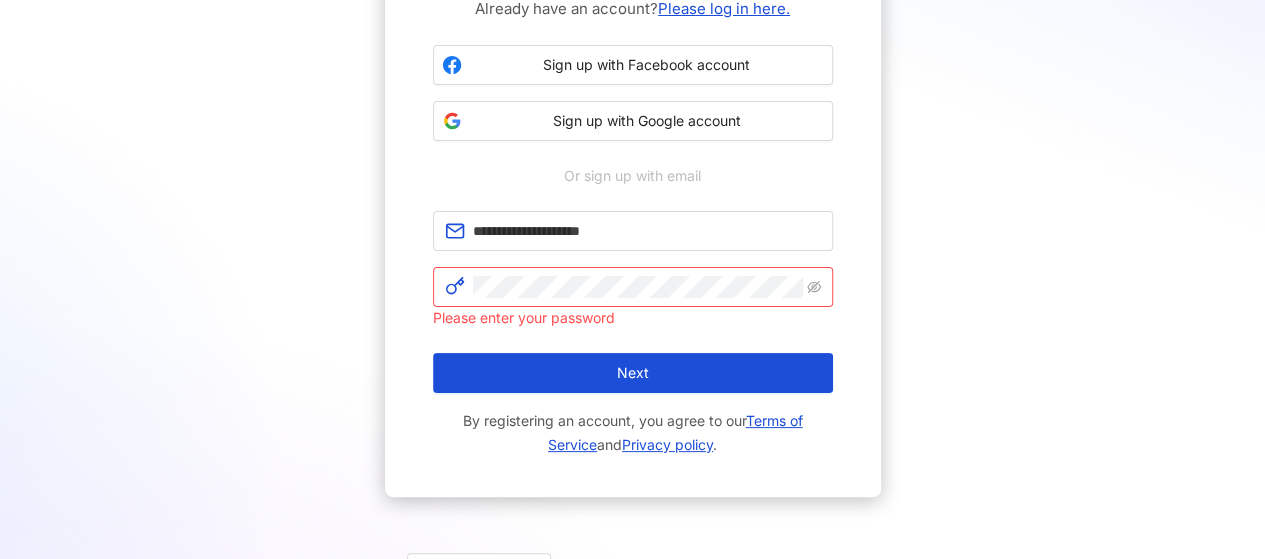scroll, scrollTop: 200, scrollLeft: 0, axis: vertical 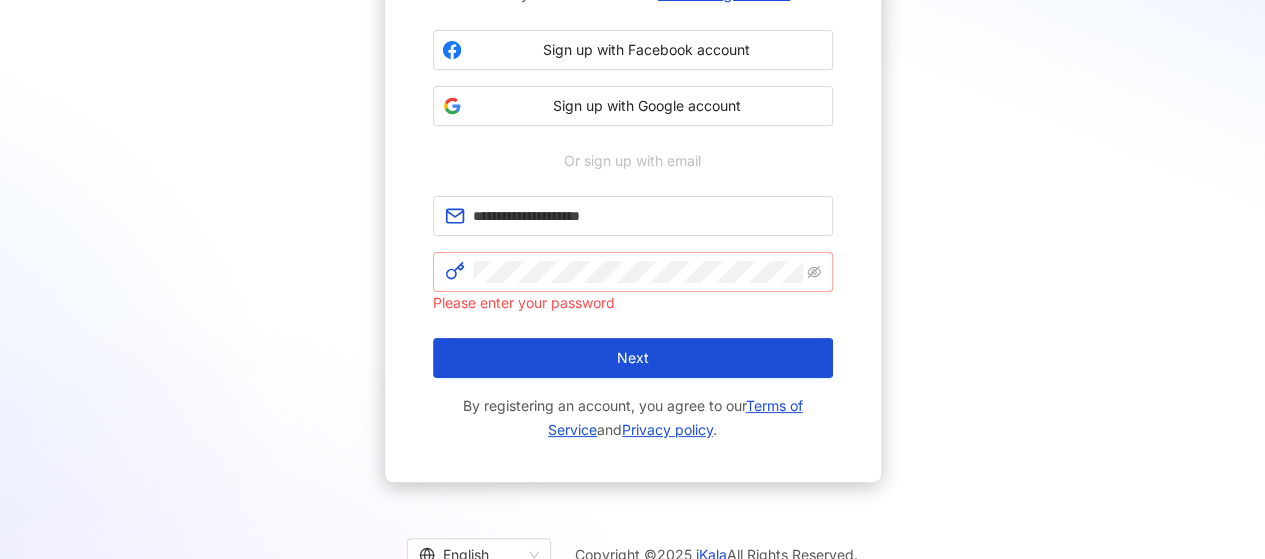 click at bounding box center [633, 272] 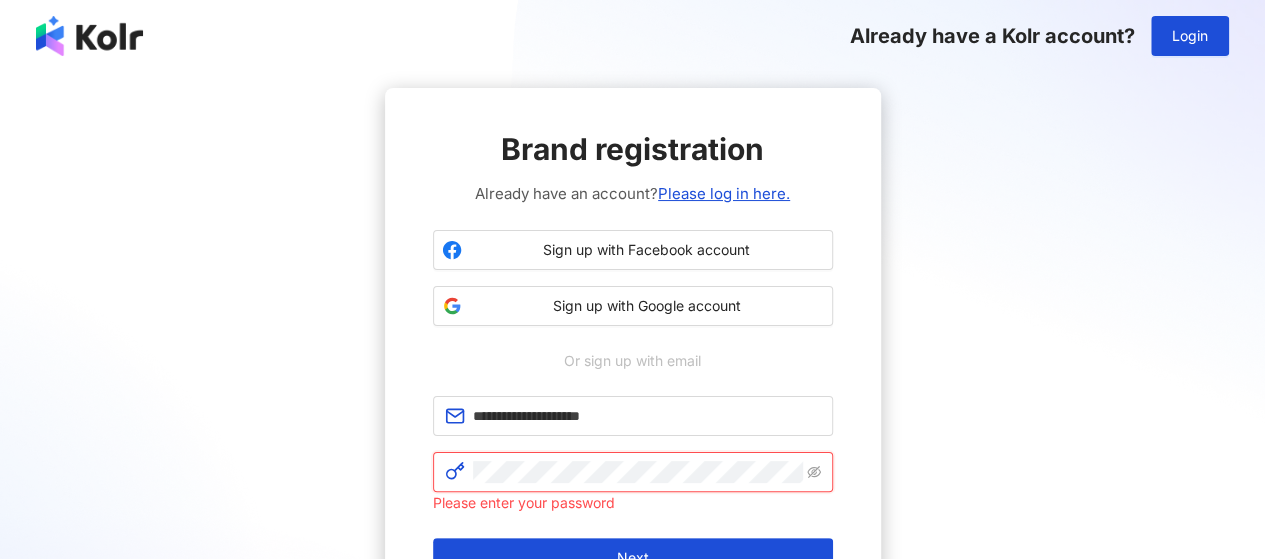 scroll, scrollTop: 200, scrollLeft: 0, axis: vertical 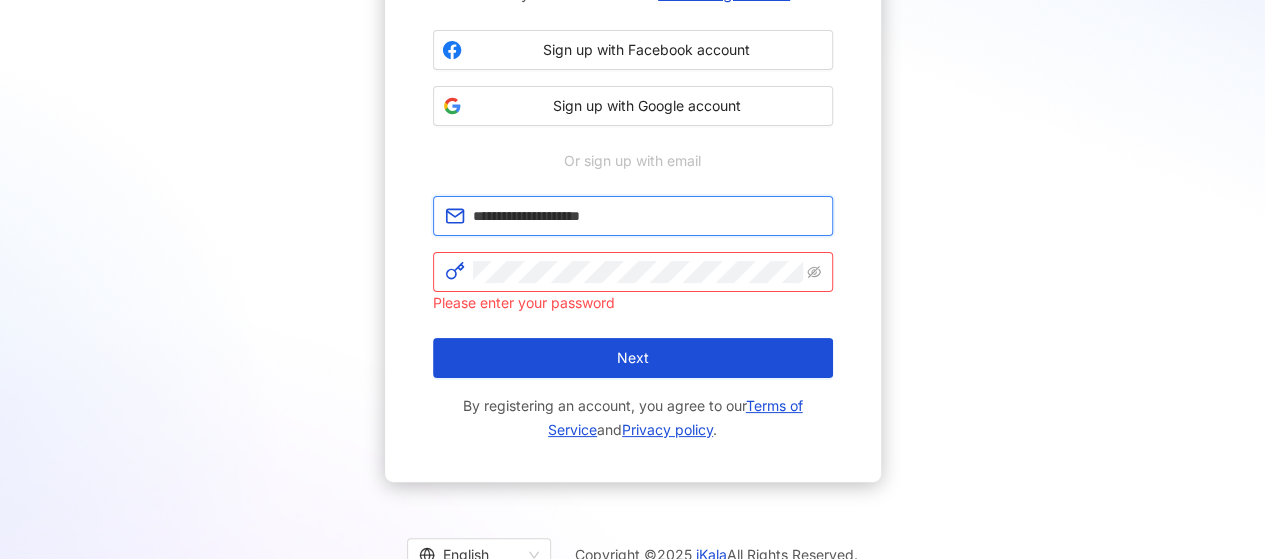 click on "**********" at bounding box center (633, 216) 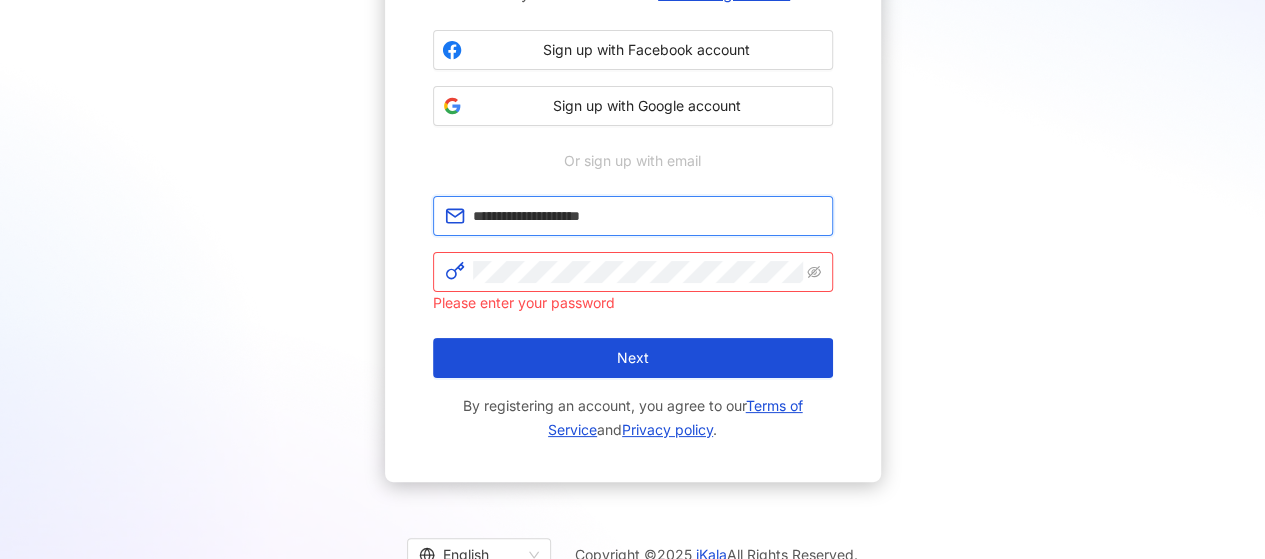 paste 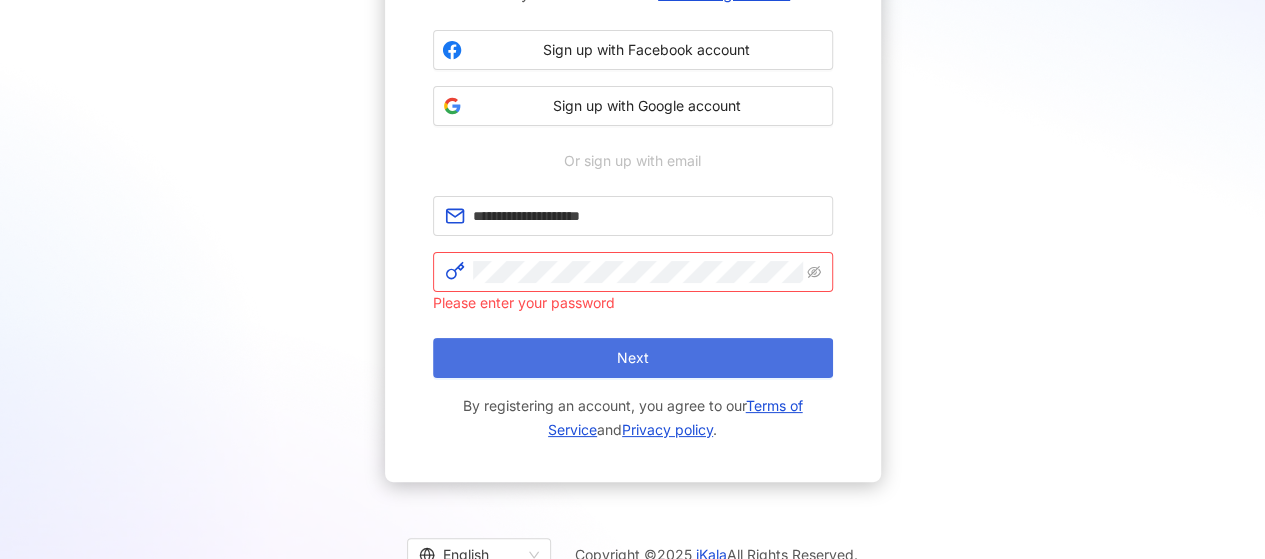 click on "Next" at bounding box center (633, 358) 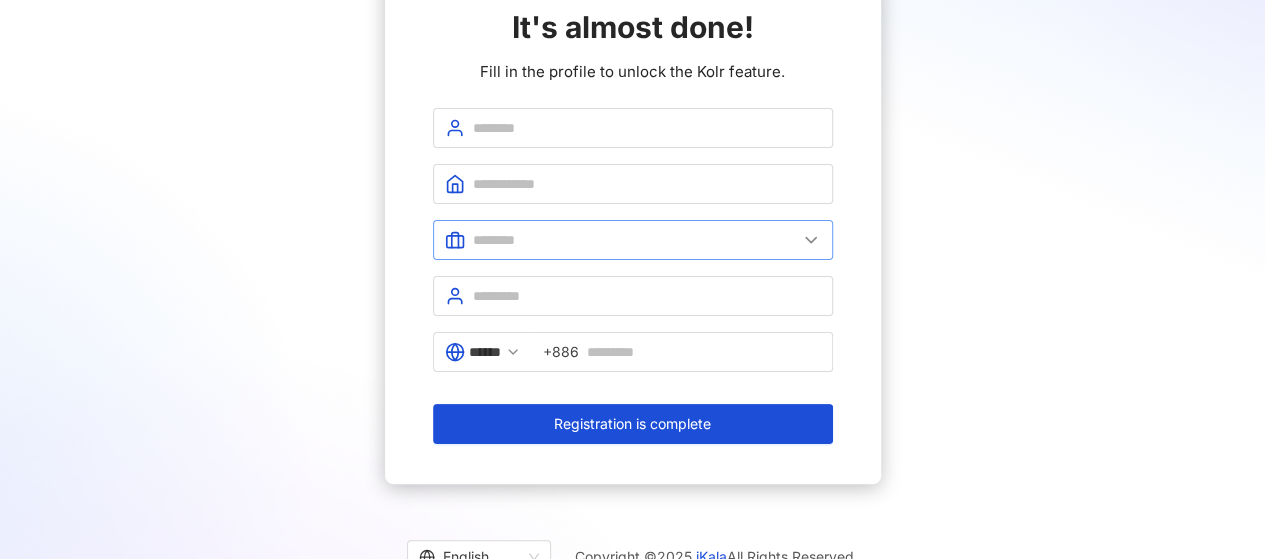 scroll, scrollTop: 93, scrollLeft: 0, axis: vertical 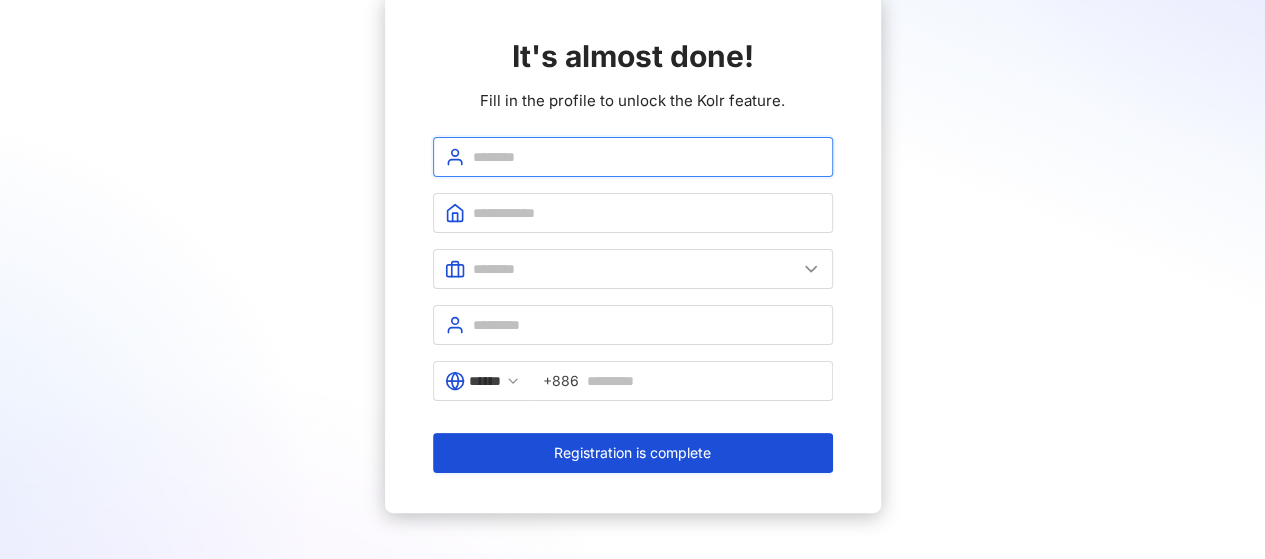 click at bounding box center (647, 157) 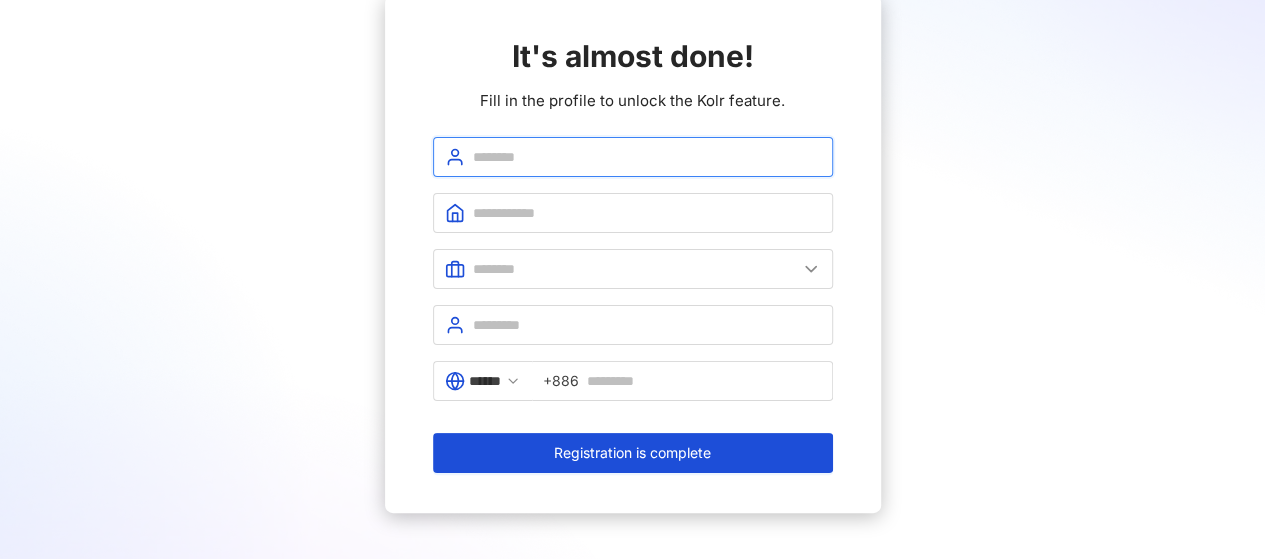type on "*******" 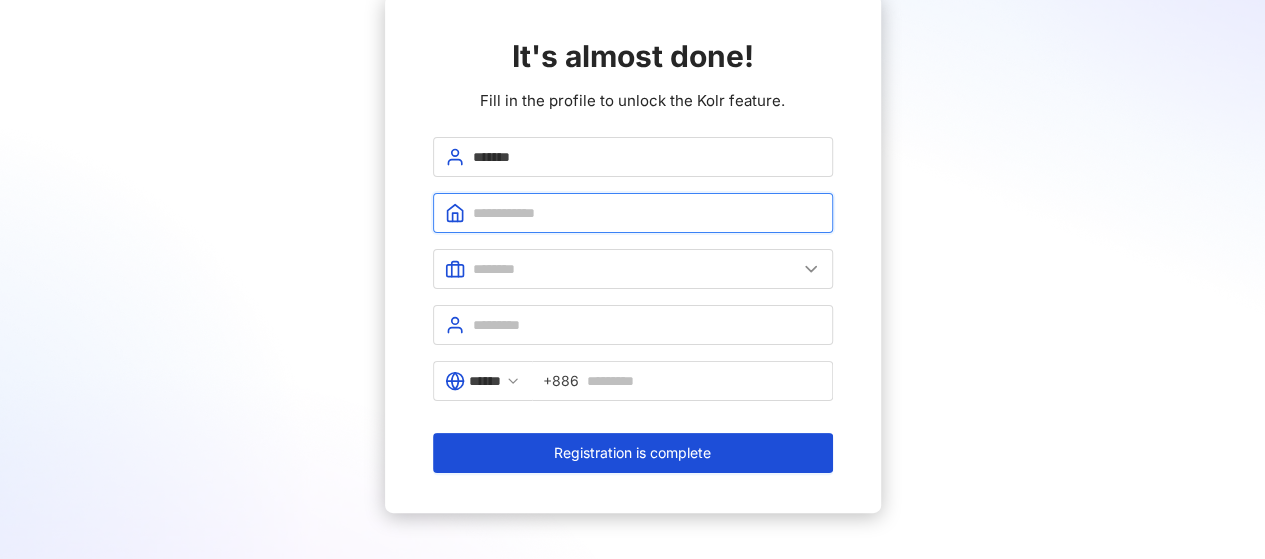 click at bounding box center (647, 213) 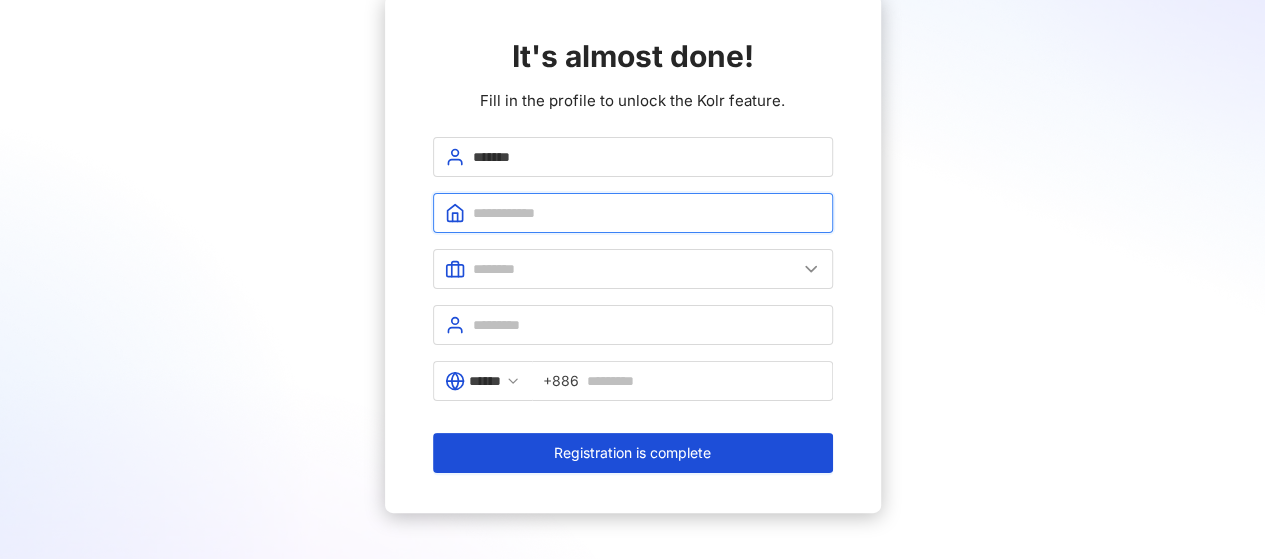 type on "****" 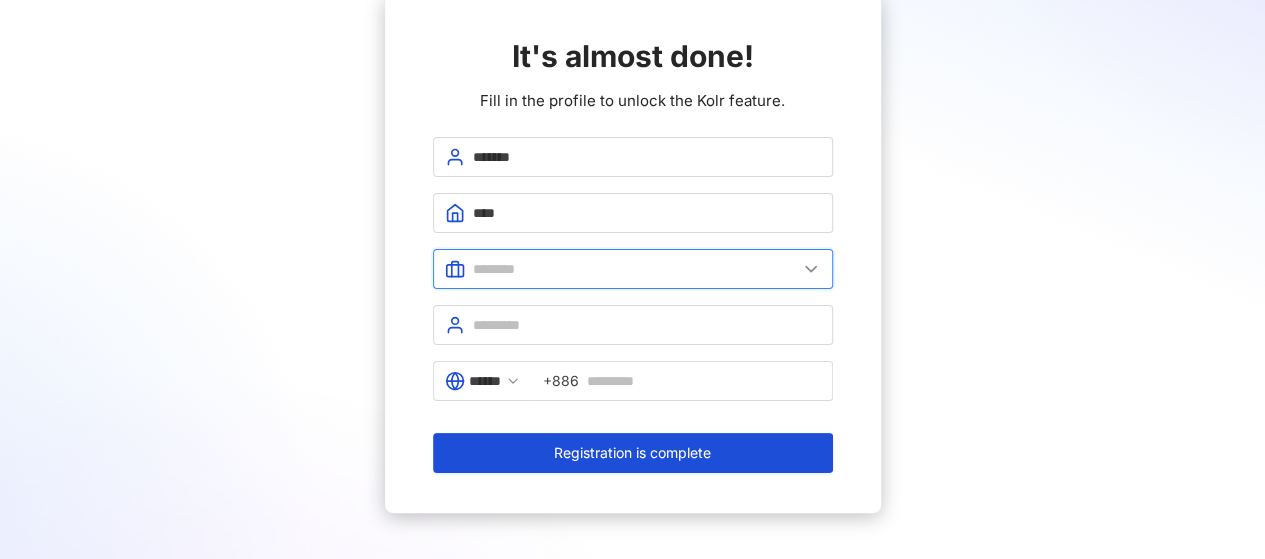 click at bounding box center [635, 269] 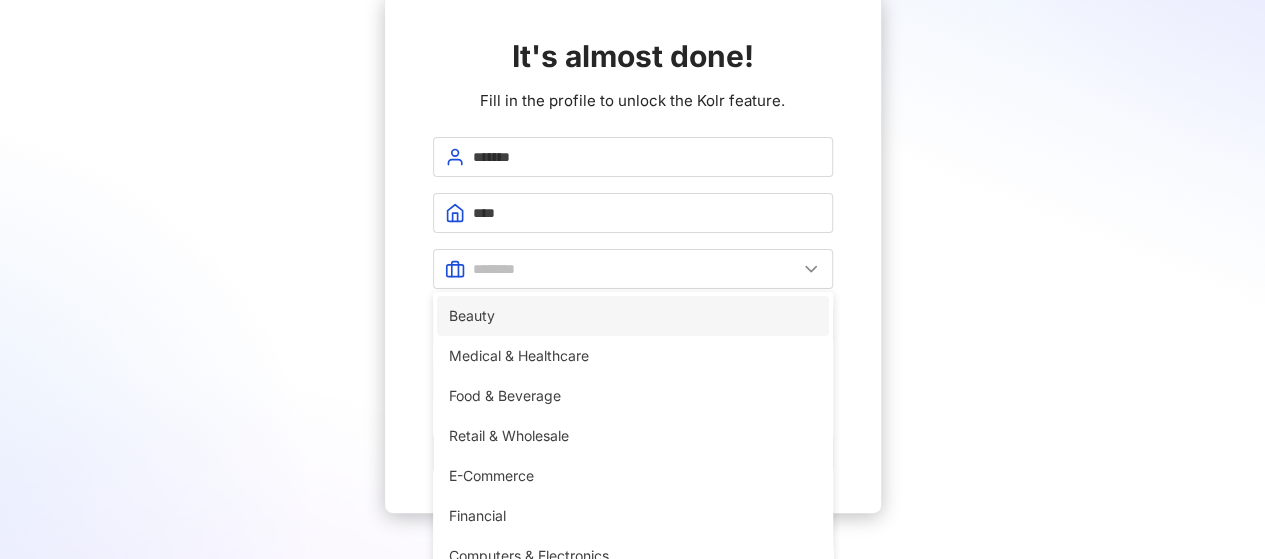 click on "Beauty" at bounding box center [633, 316] 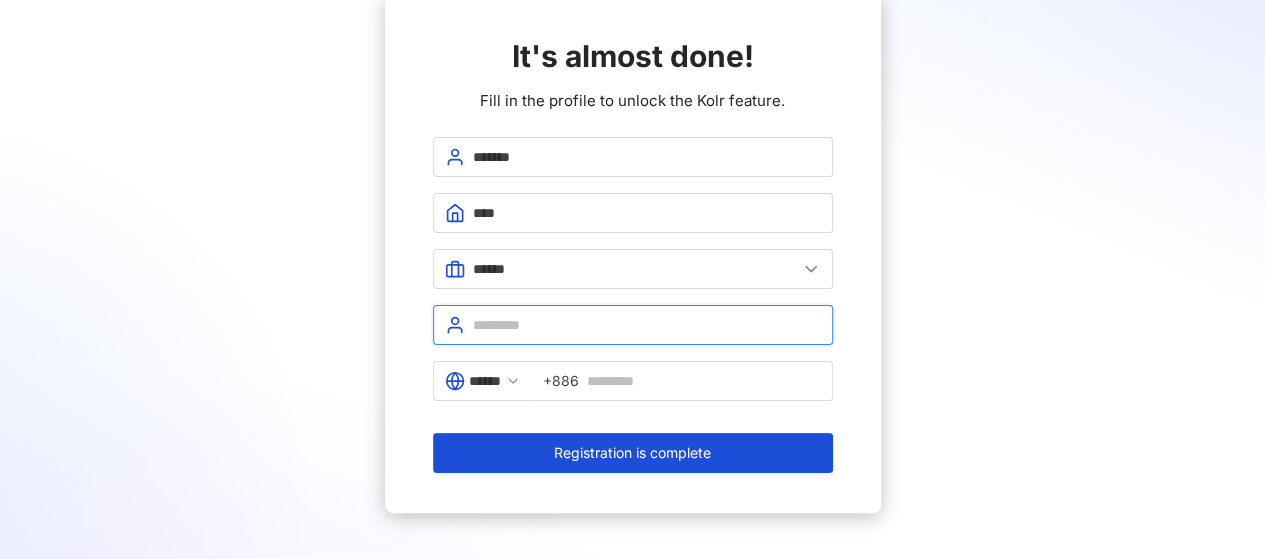 click at bounding box center (647, 325) 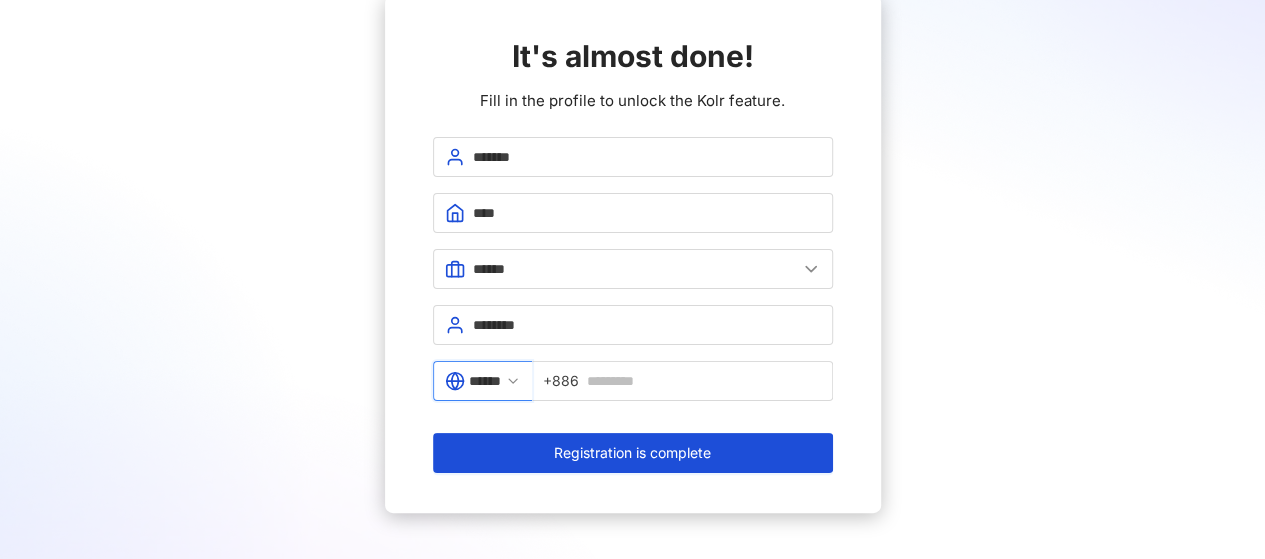 click on "******" at bounding box center [485, 381] 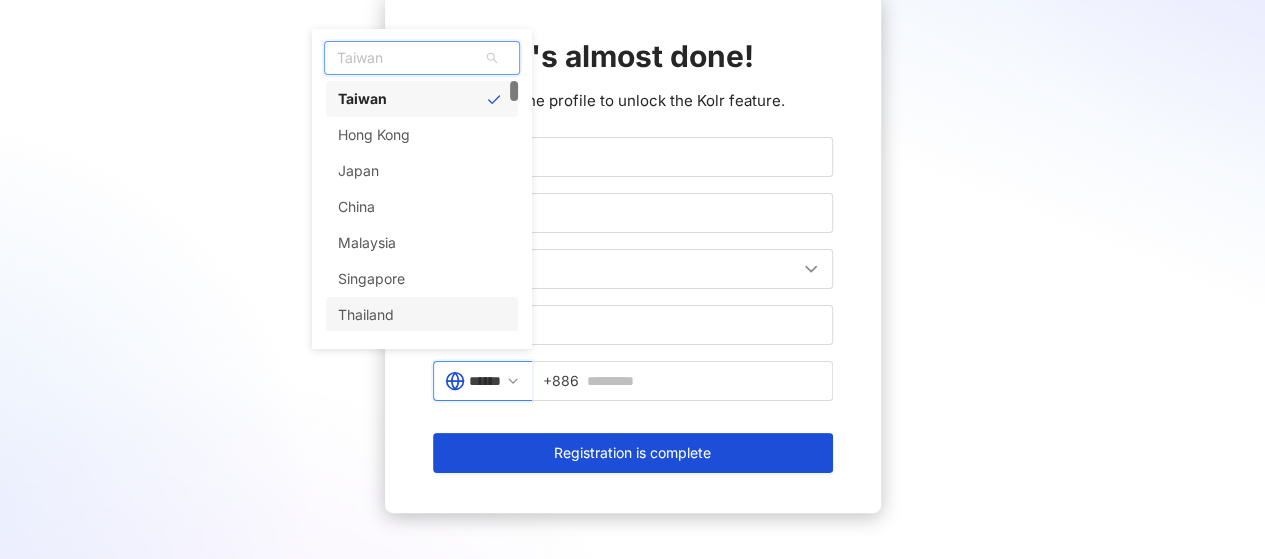 click on "Thailand" at bounding box center [422, 315] 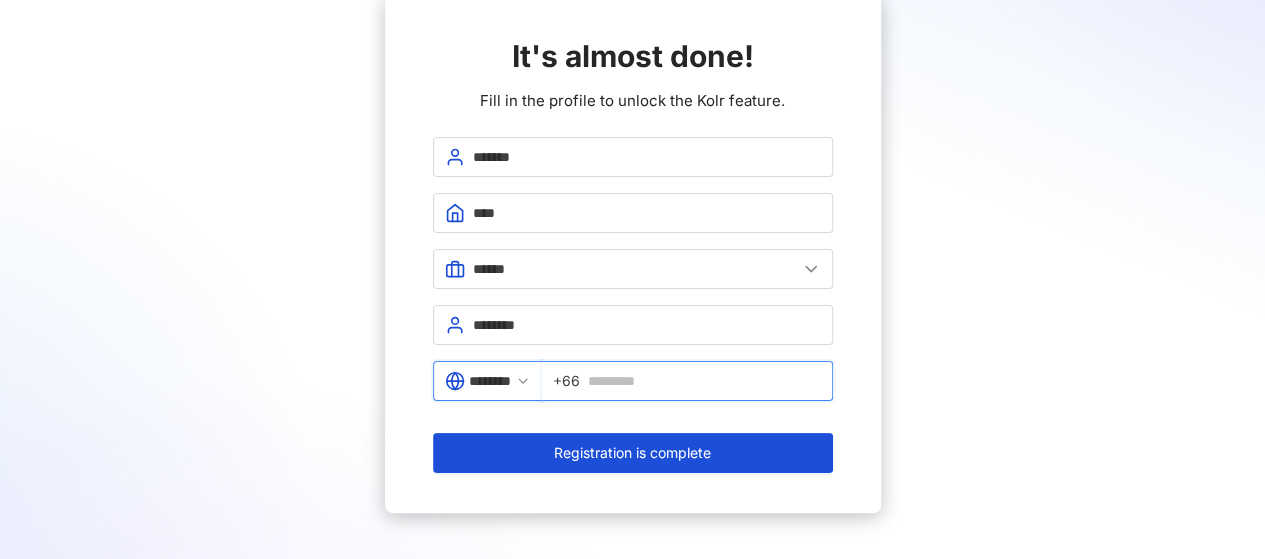 click at bounding box center (704, 381) 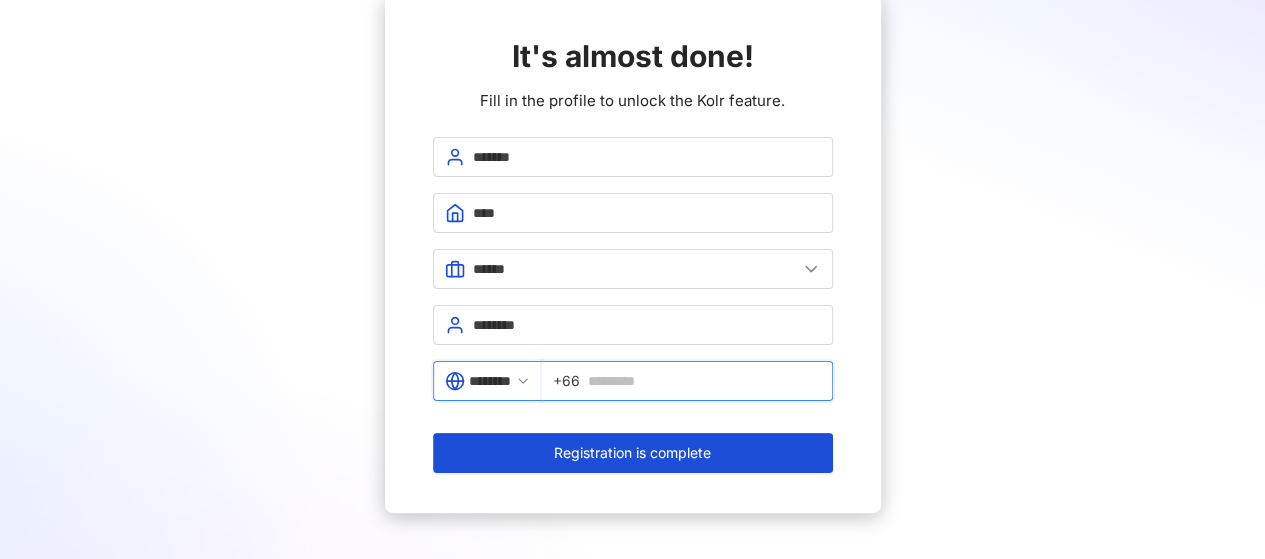 type on "**********" 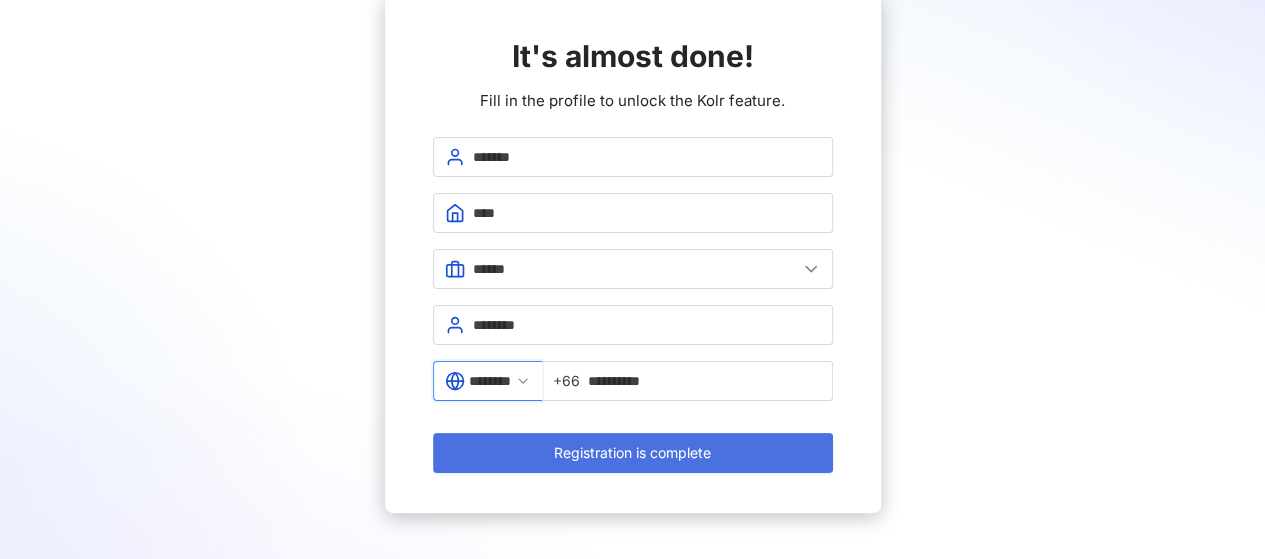 click on "Registration is complete" at bounding box center [632, 453] 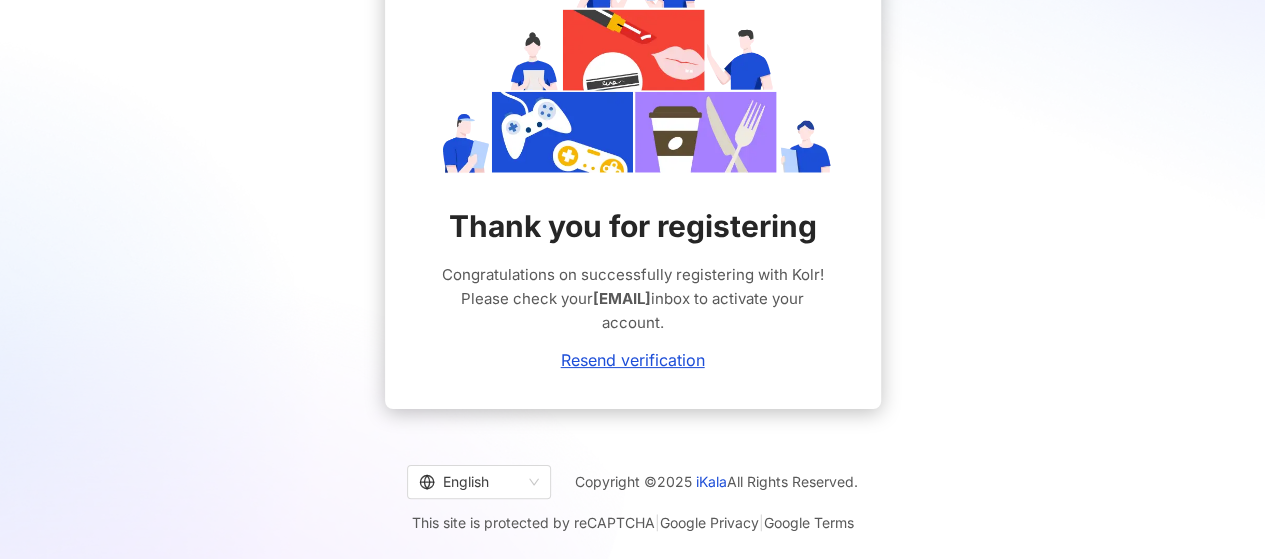 scroll, scrollTop: 0, scrollLeft: 0, axis: both 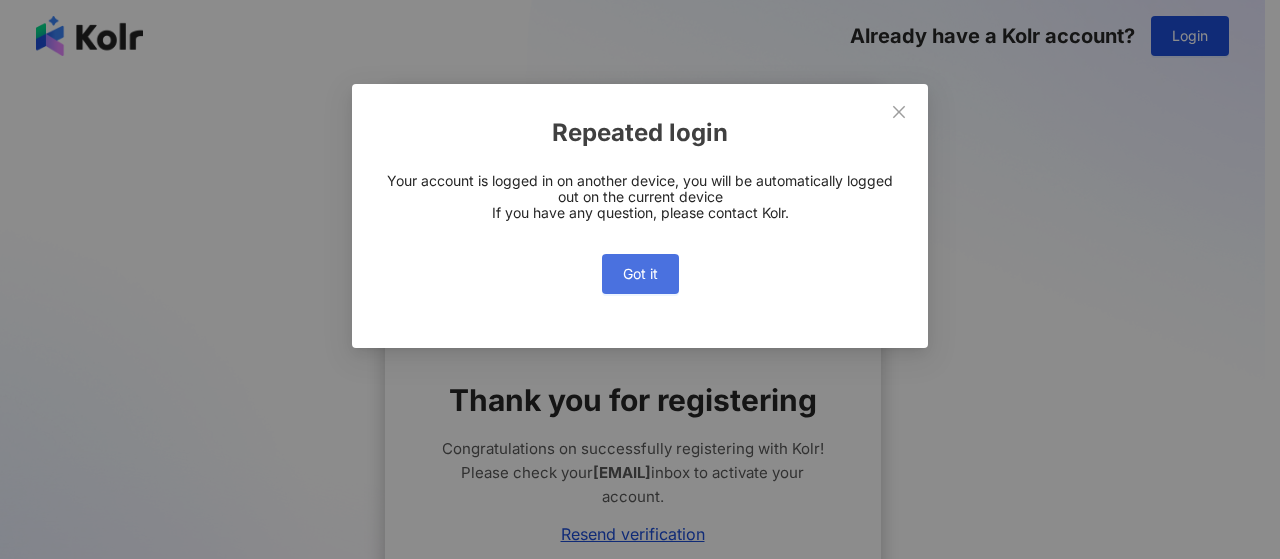 click on "Got it" at bounding box center [640, 274] 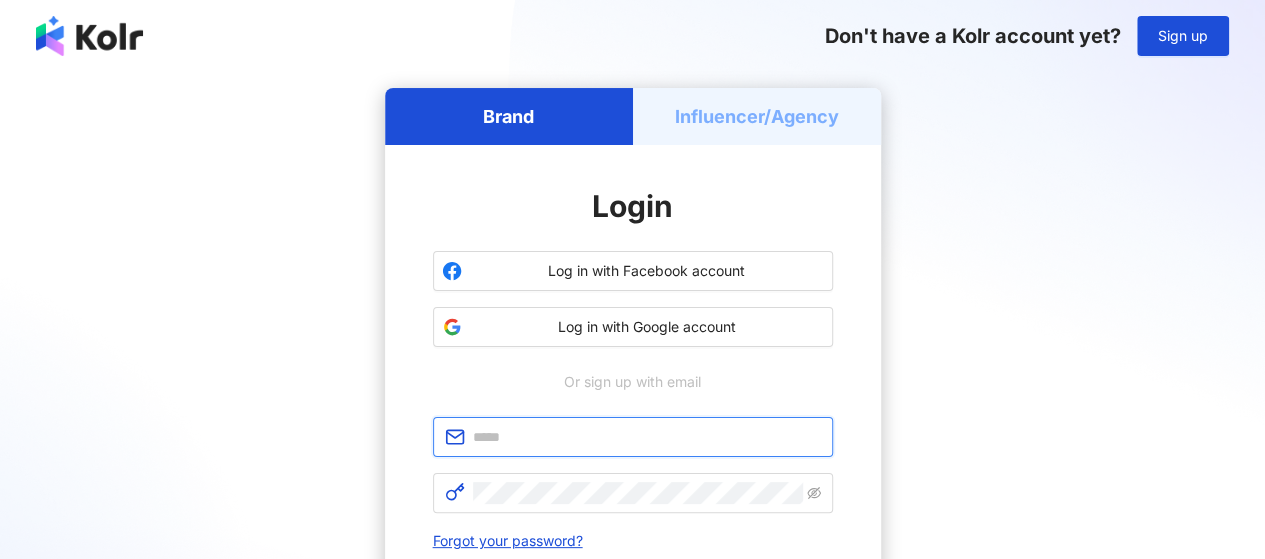 type on "**********" 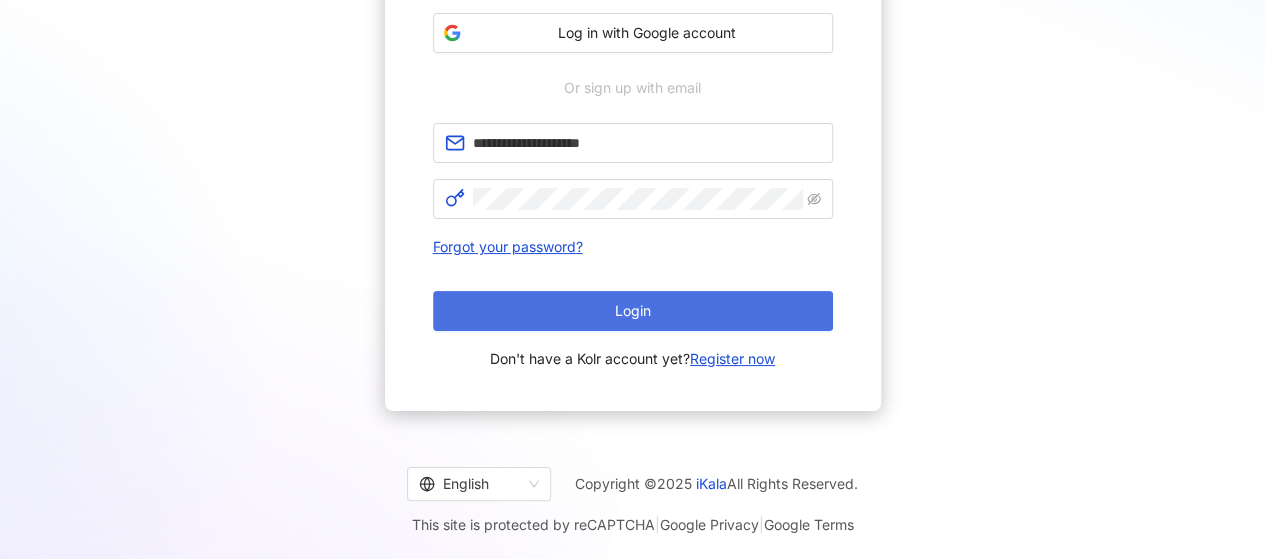 click on "Login" at bounding box center [633, 311] 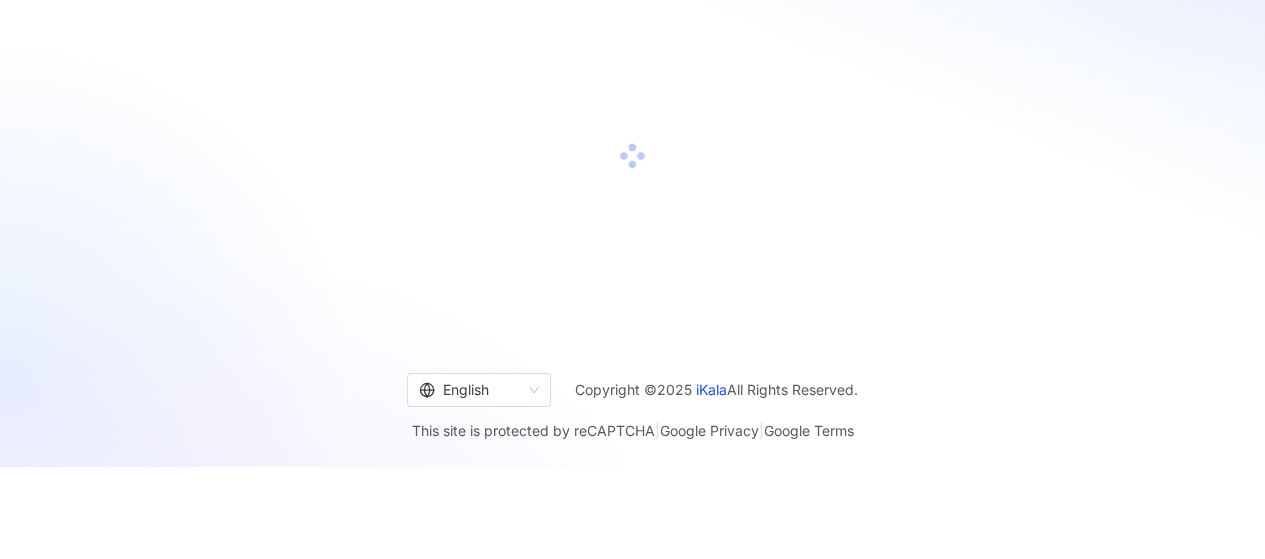 scroll, scrollTop: 294, scrollLeft: 0, axis: vertical 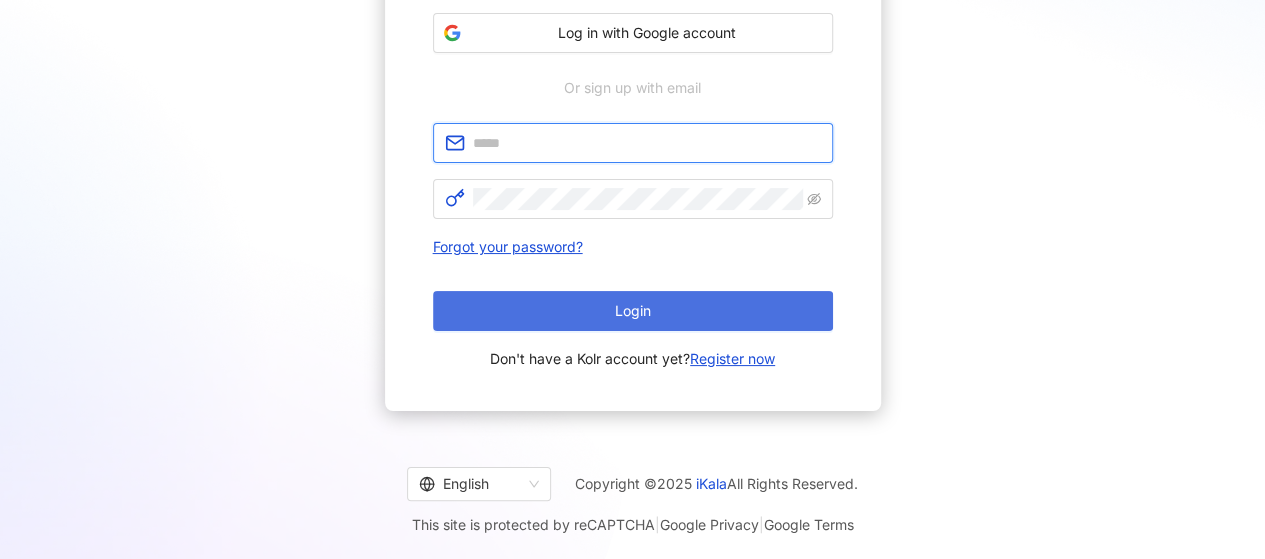 type on "**********" 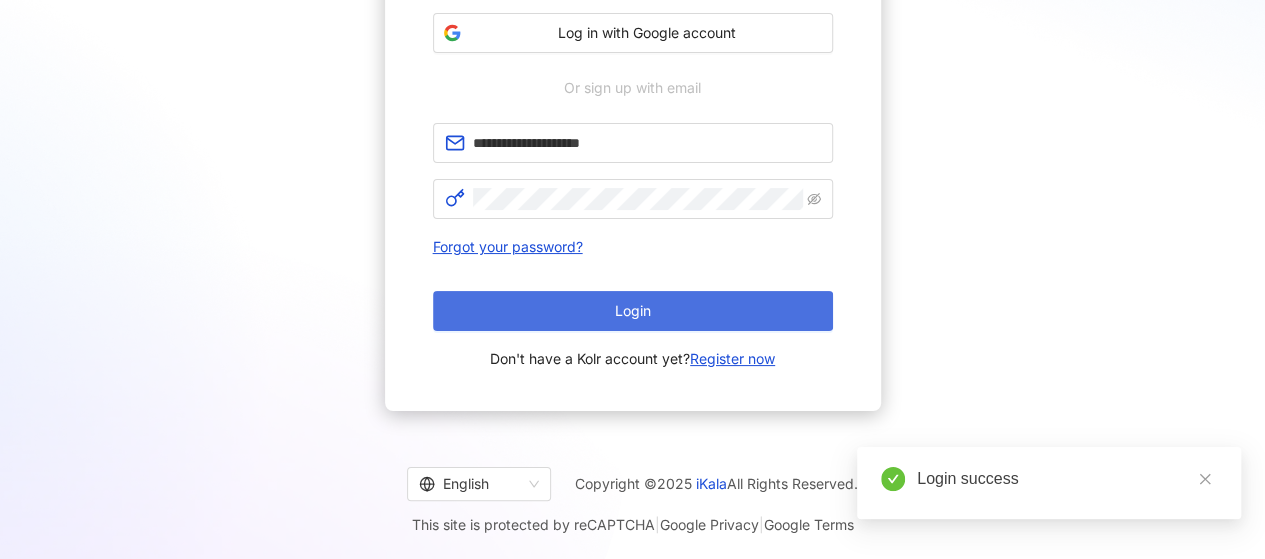 scroll, scrollTop: 0, scrollLeft: 0, axis: both 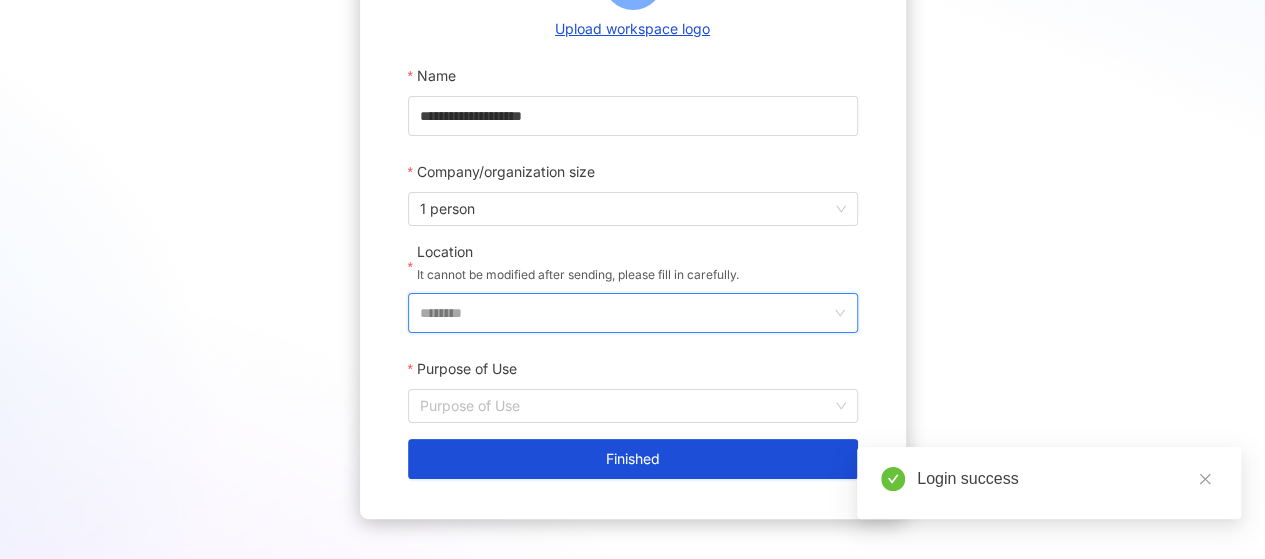 click on "********" at bounding box center (625, 313) 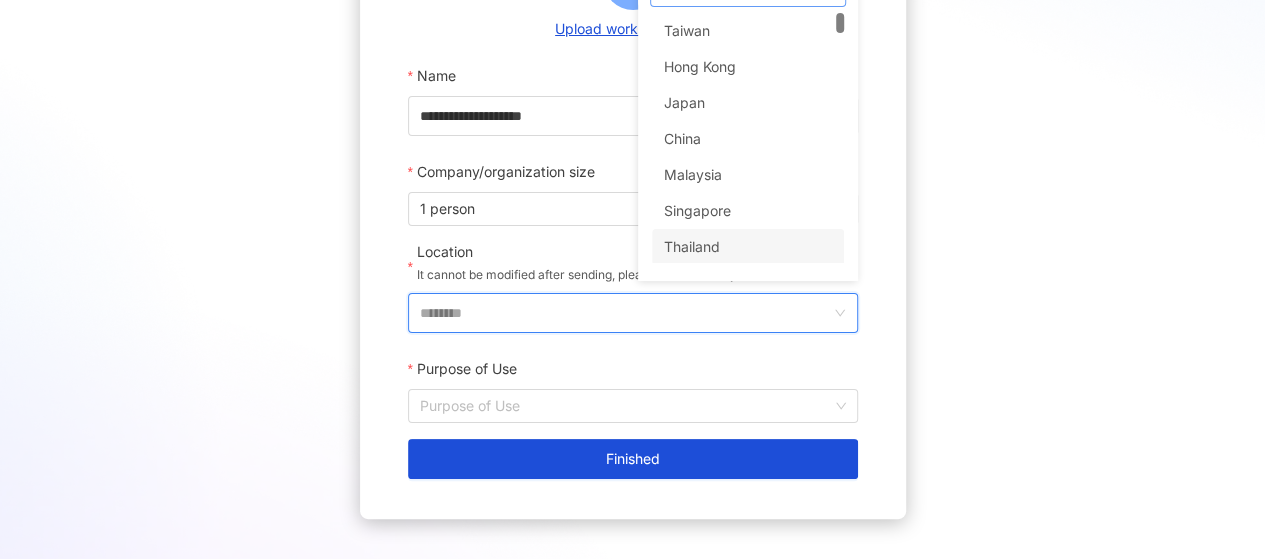 scroll, scrollTop: 274, scrollLeft: 0, axis: vertical 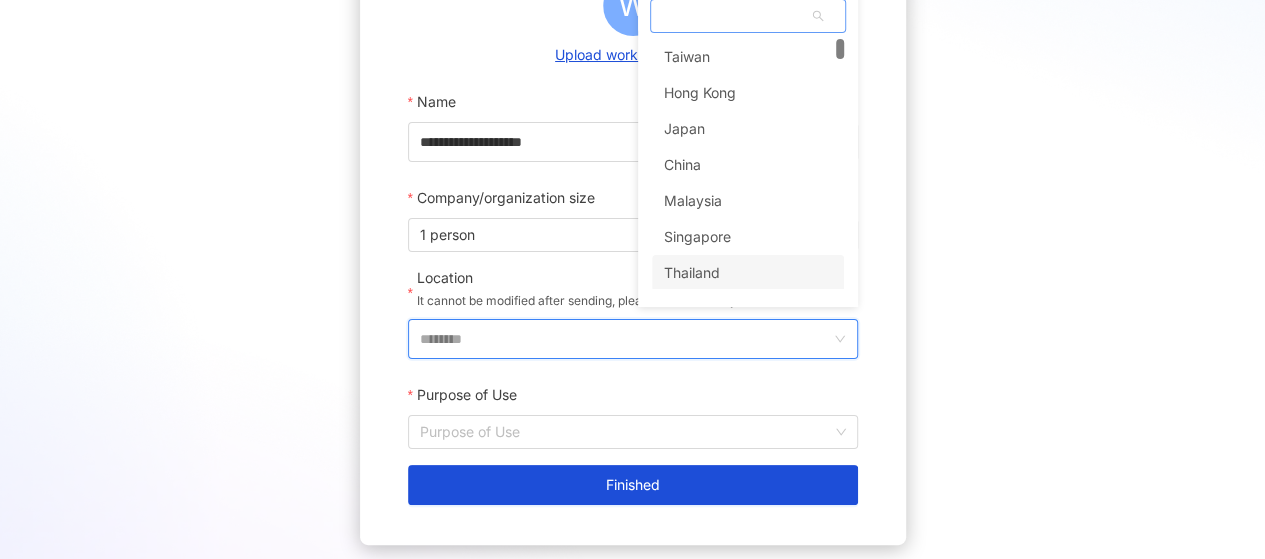 click on "Taiwan Hong Kong Japan China Malaysia Singapore Thailand Vietnam" at bounding box center [748, 183] 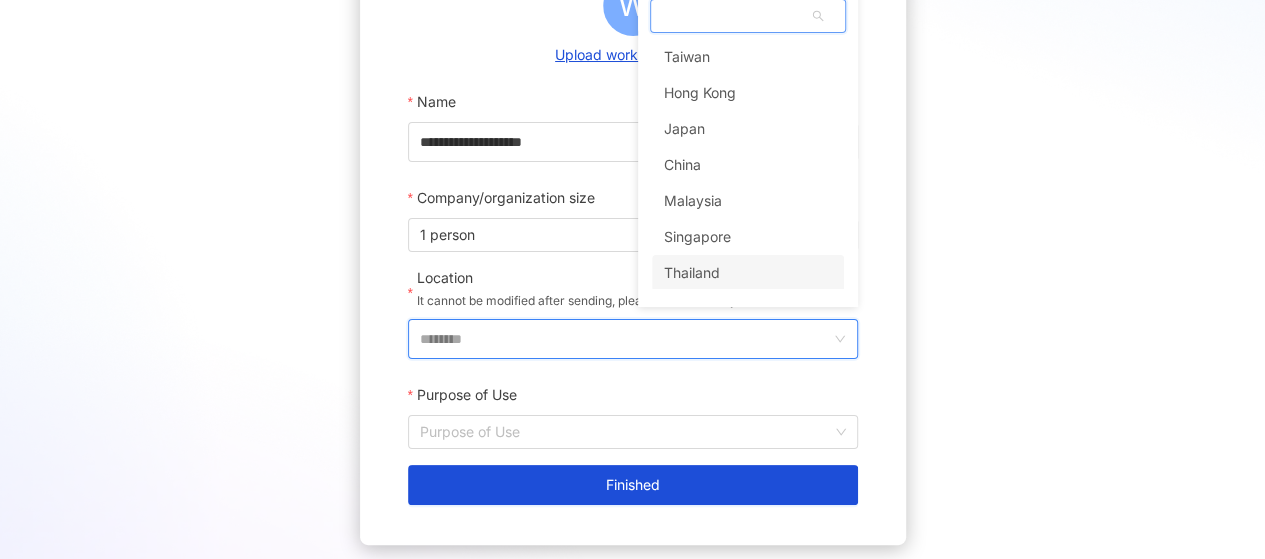 click on "********" at bounding box center [625, 339] 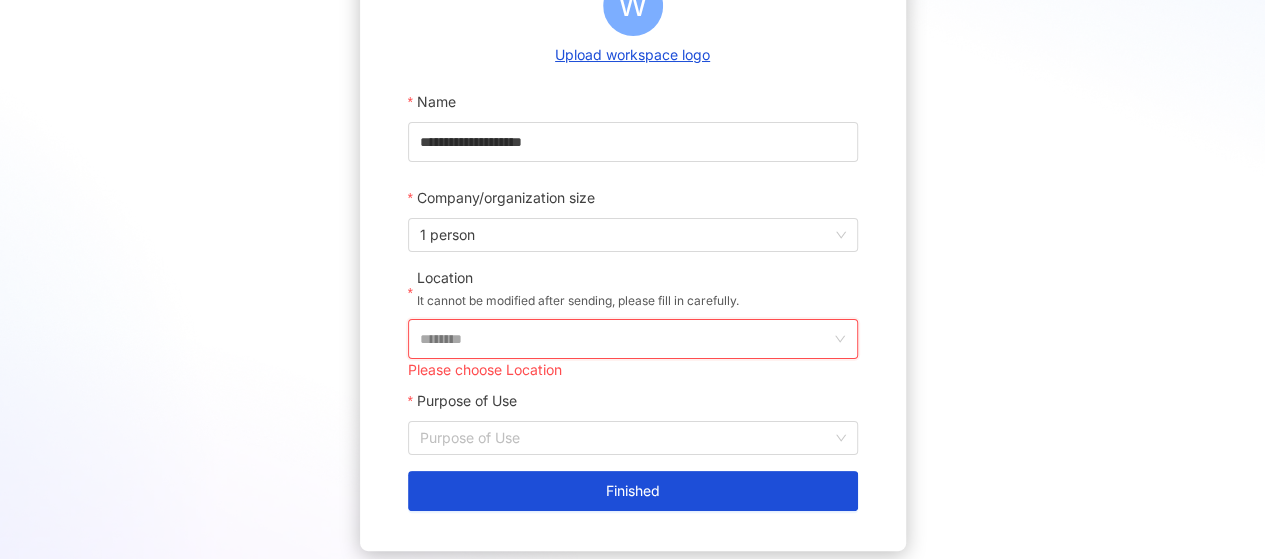 click on "********" at bounding box center (625, 339) 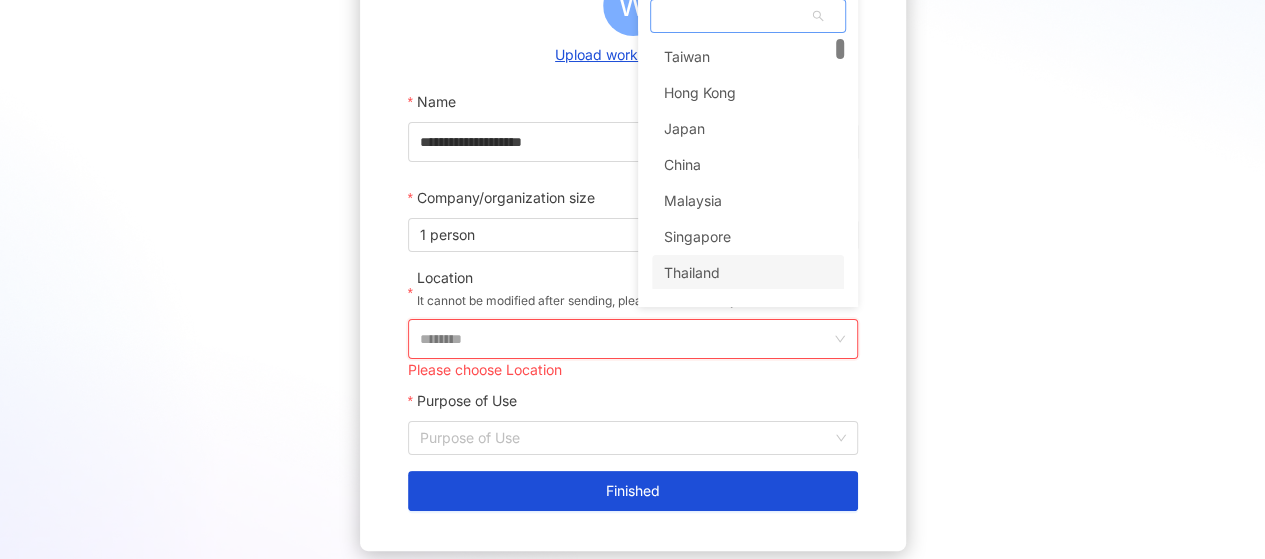 click on "Thailand" at bounding box center (692, 273) 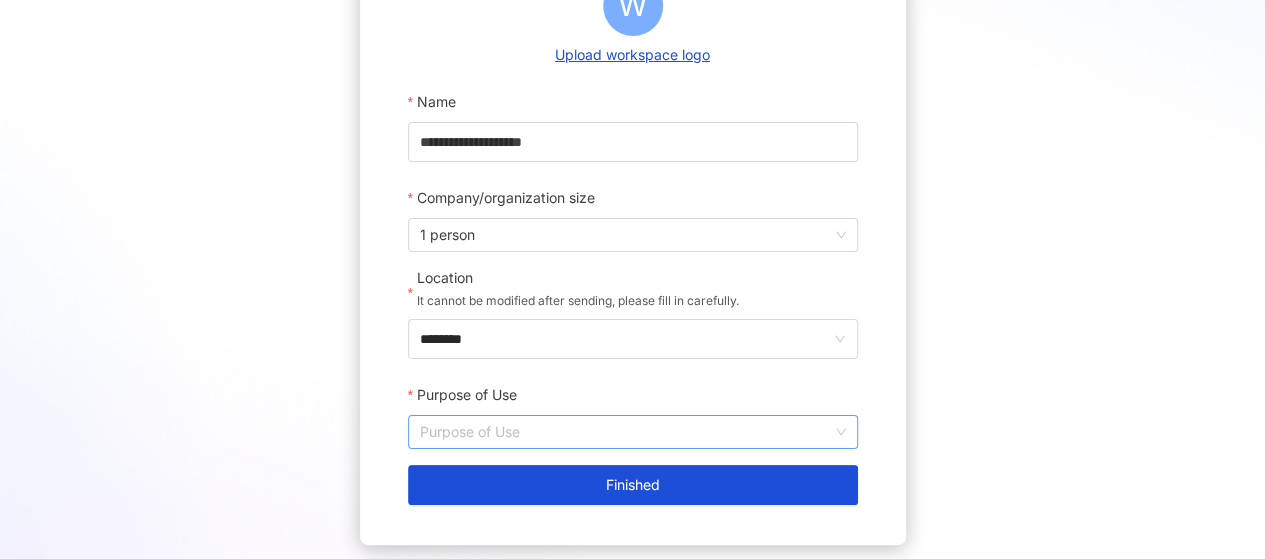 click on "Purpose of Use" at bounding box center [633, 432] 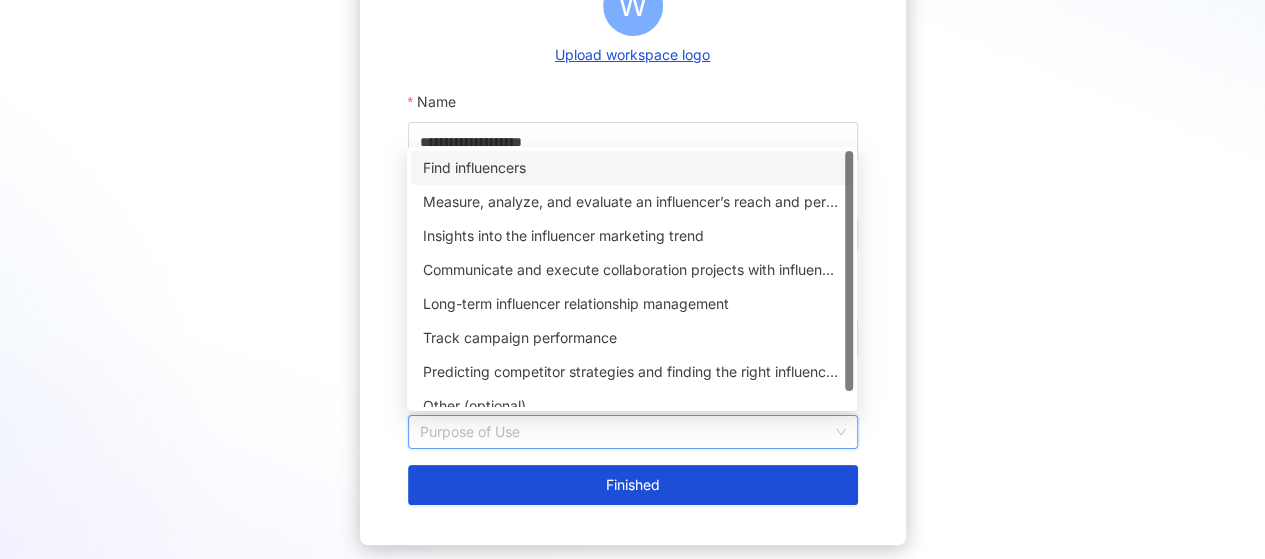 click on "Find influencers" at bounding box center (632, 168) 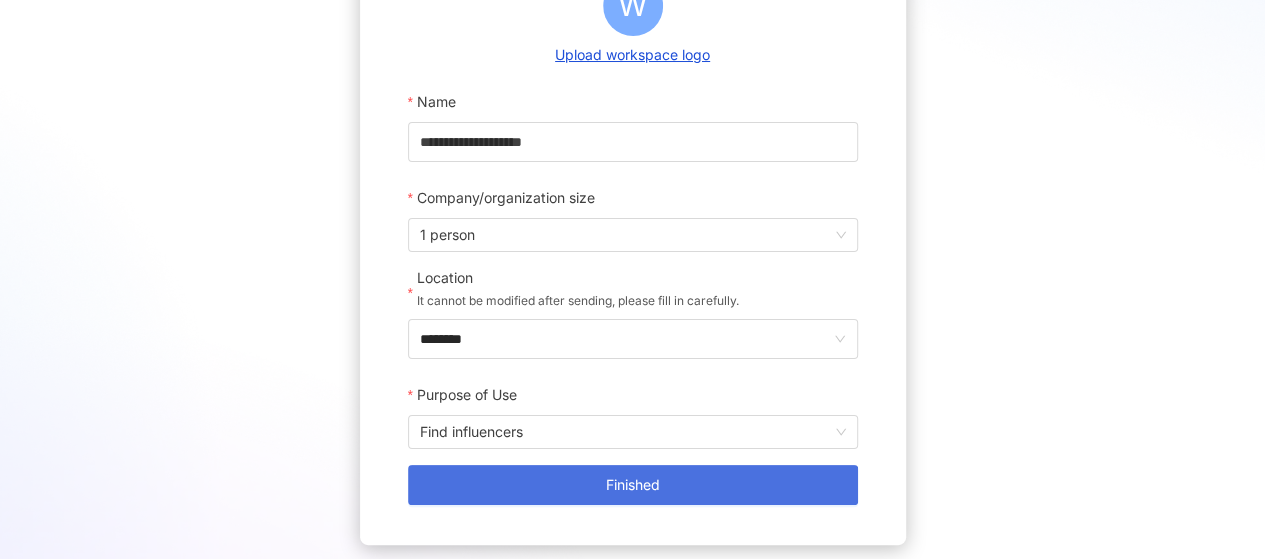 click on "Finished" at bounding box center (633, 485) 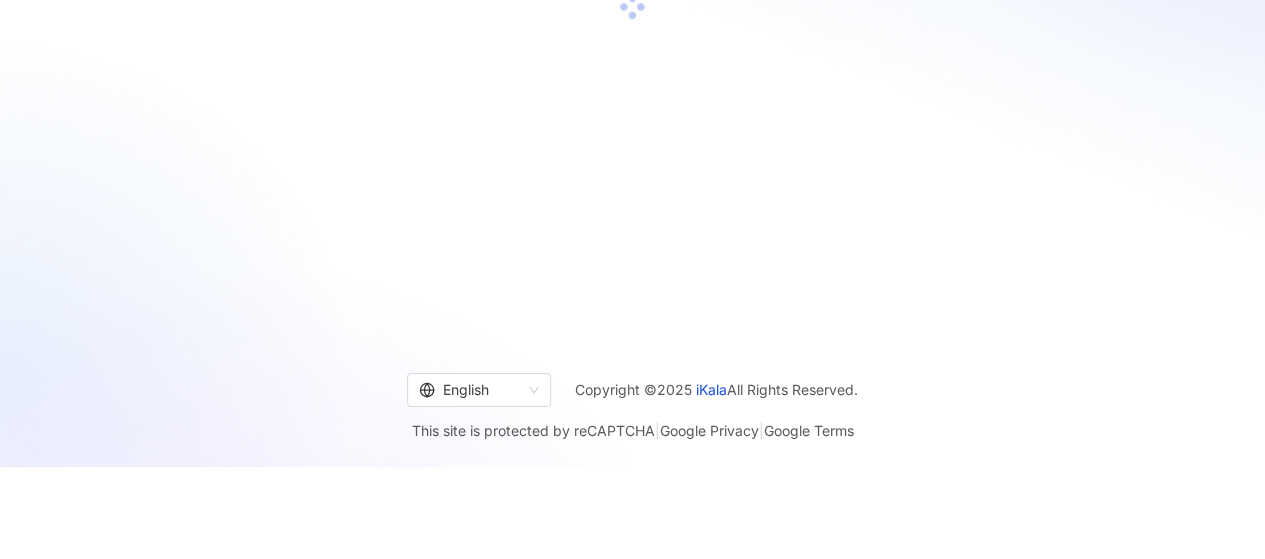 scroll, scrollTop: 92, scrollLeft: 0, axis: vertical 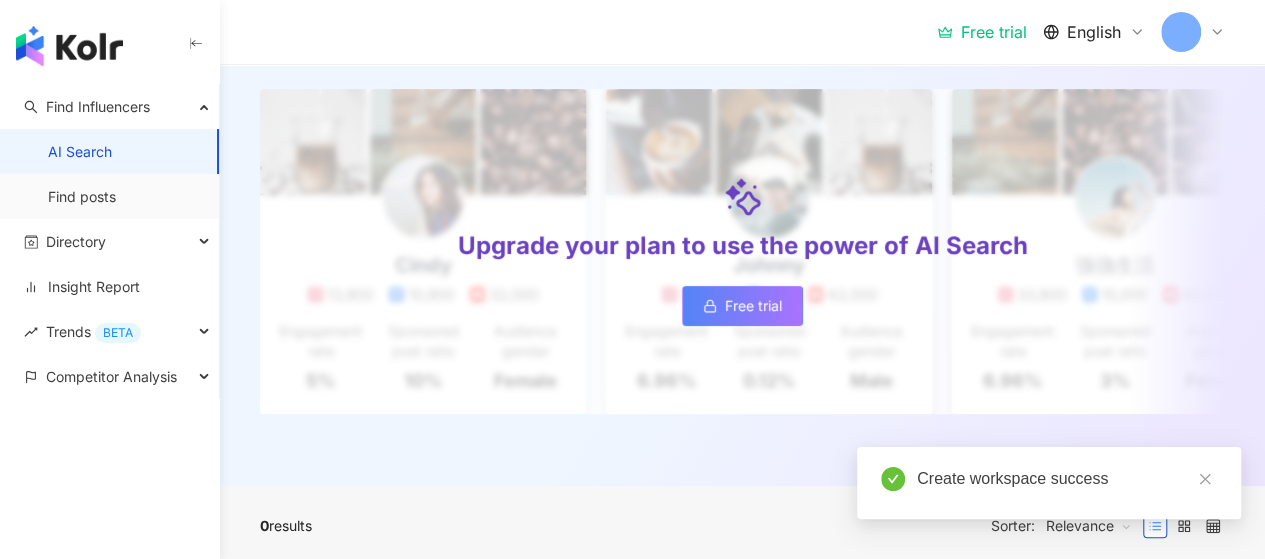 click on "AI suggests ： Top-quality influencers" at bounding box center [449, 44] 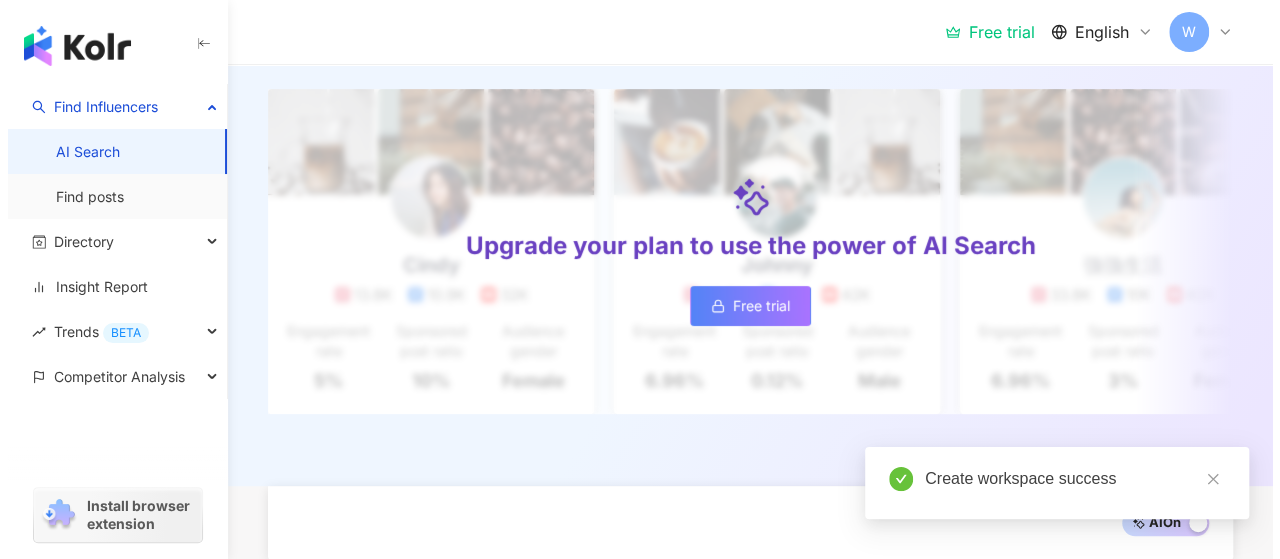 scroll, scrollTop: 0, scrollLeft: 0, axis: both 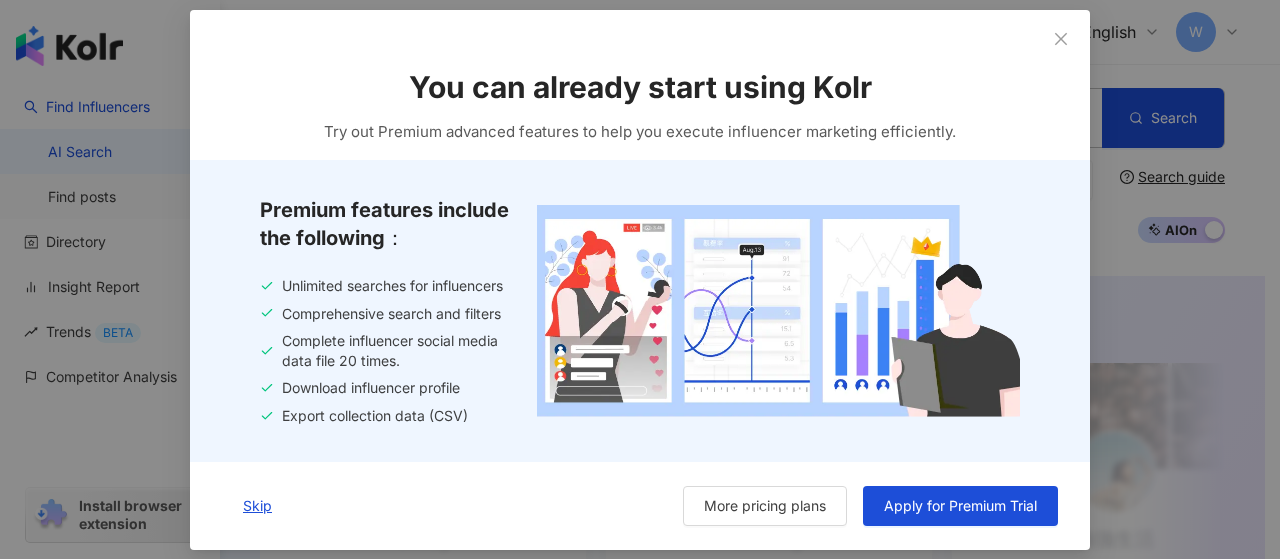 click on "You can already start using Kolr Try out Premium advanced features to help you execute influencer marketing efficiently. Premium features include the following： Unlimited searches for influencers Comprehensive search and filters Complete influencer social media data file 20 times. Download influencer profile Export collection data (CSV) Skip More pricing plans Apply for Premium Trial" at bounding box center (640, 279) 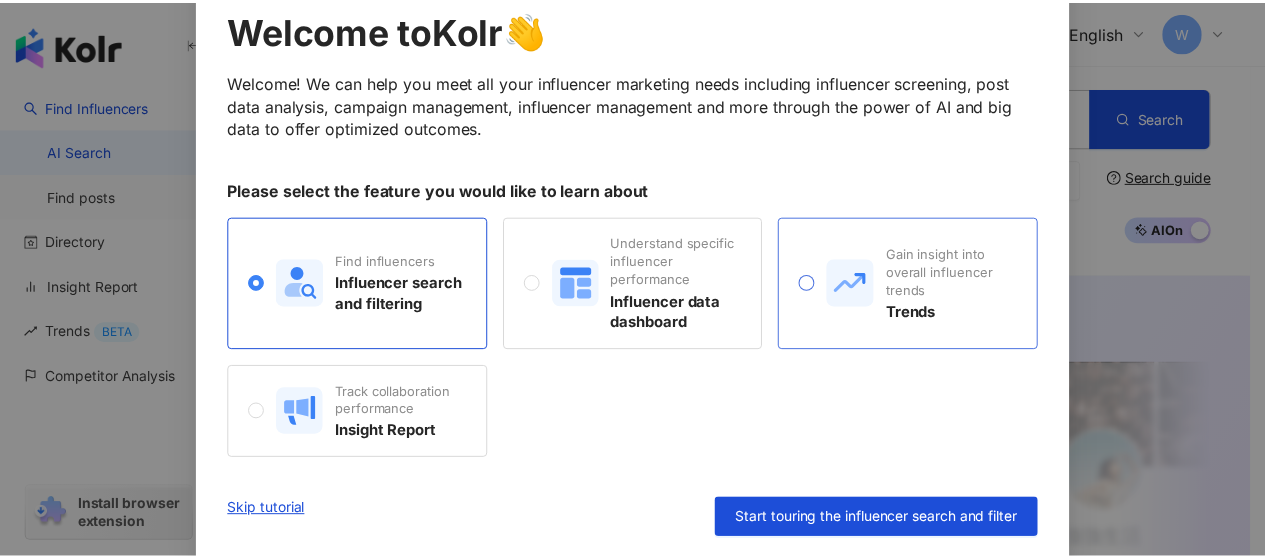 scroll, scrollTop: 177, scrollLeft: 0, axis: vertical 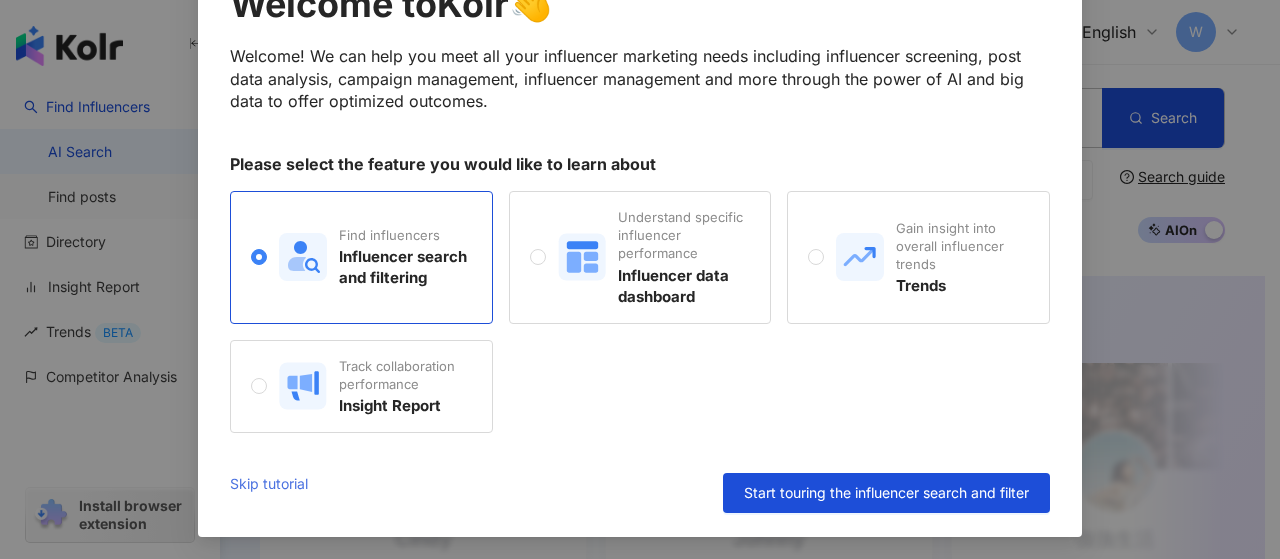 click on "Skip tutorial" at bounding box center [269, 493] 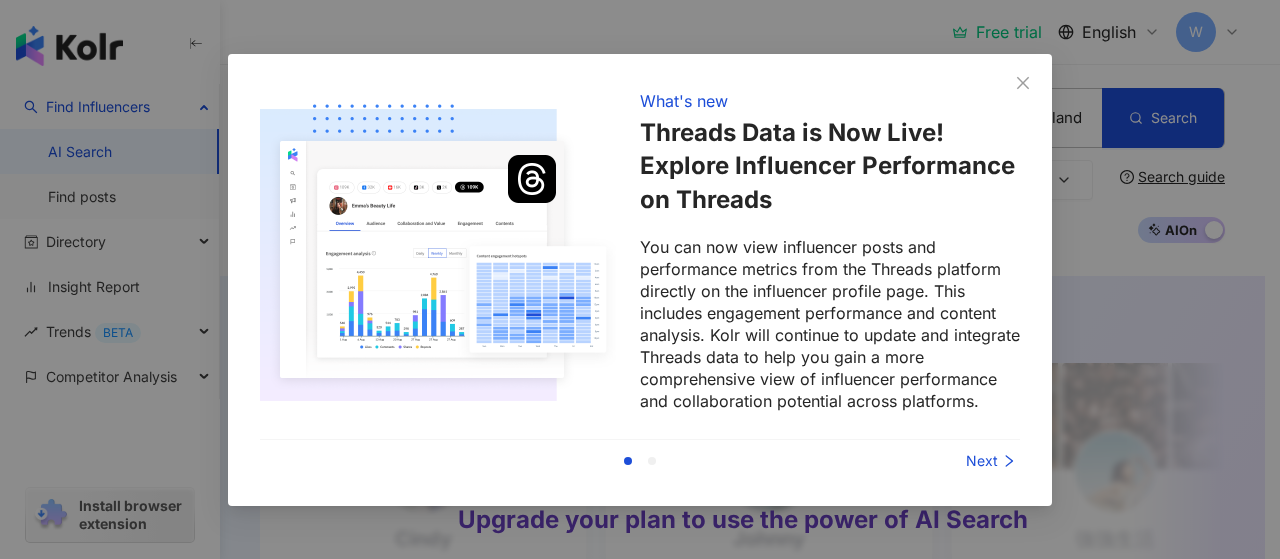 click at bounding box center (438, 251) 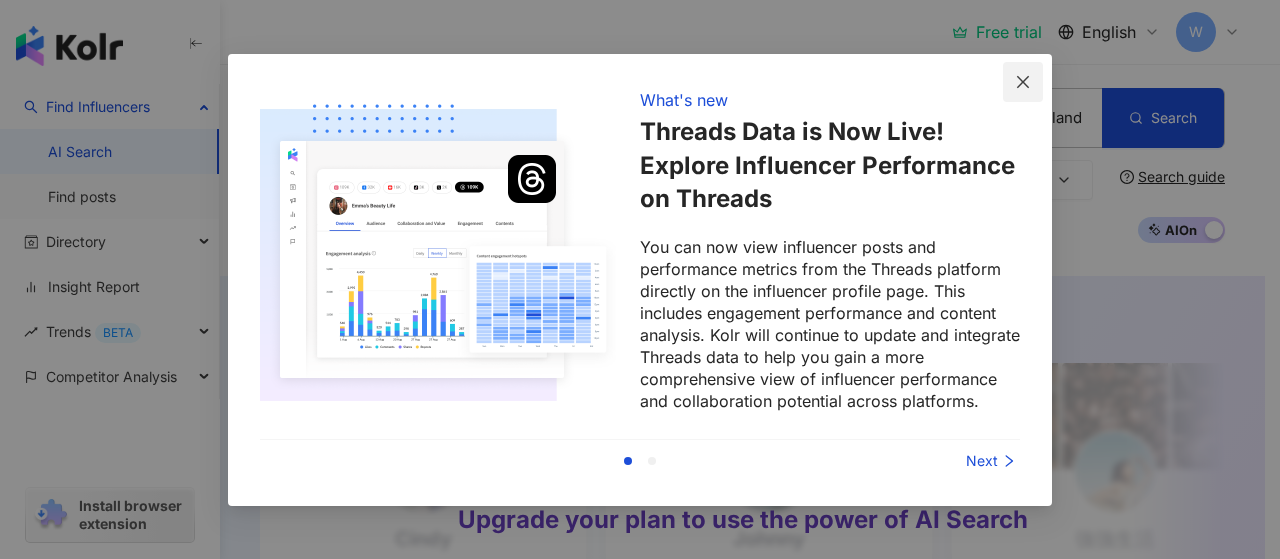 click at bounding box center (1023, 82) 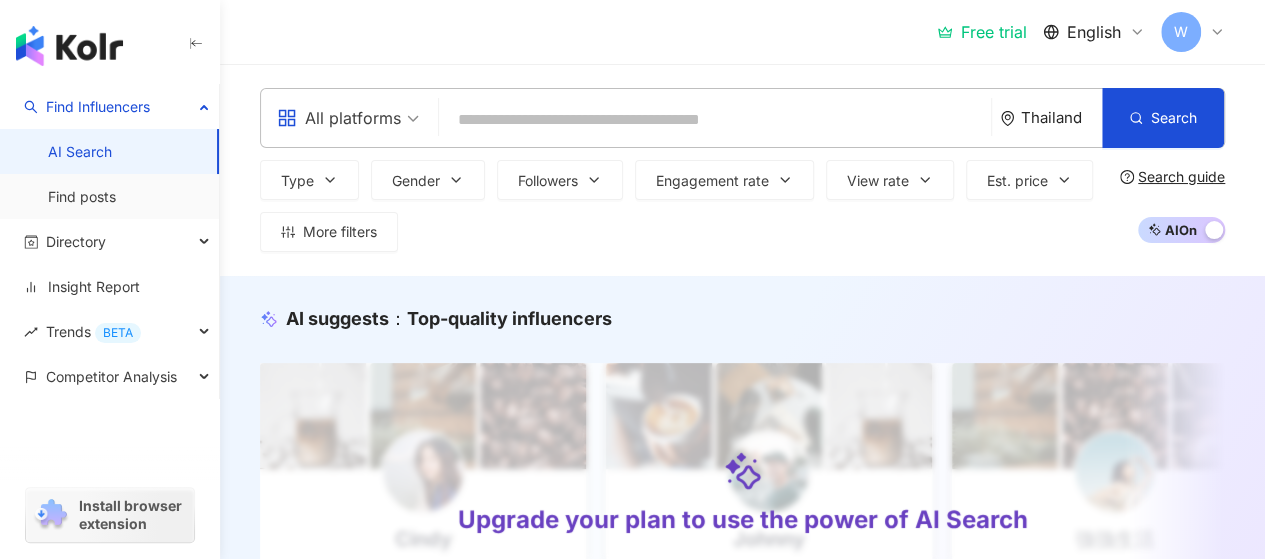 click on "All platforms Thailand Search" at bounding box center (742, 118) 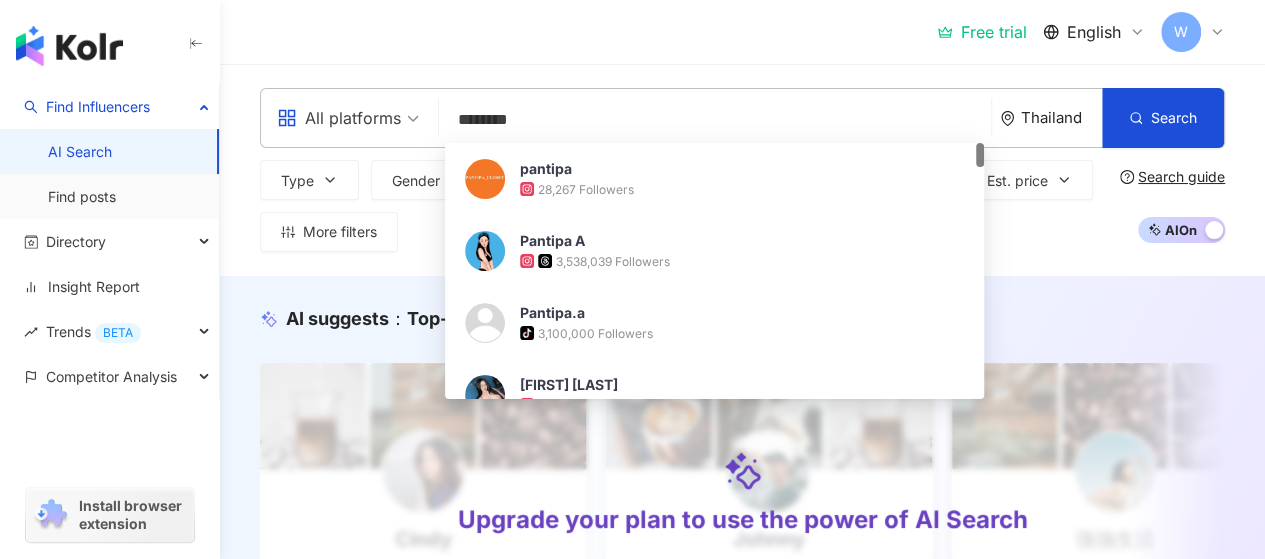 type on "*********" 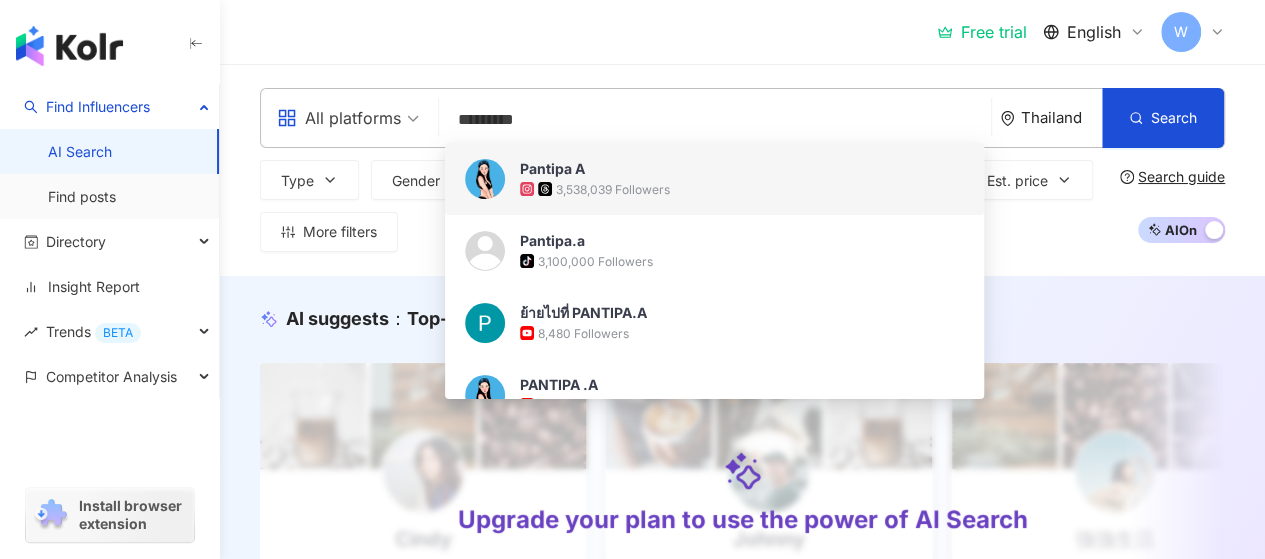 click on "Pantipa A" at bounding box center (703, 169) 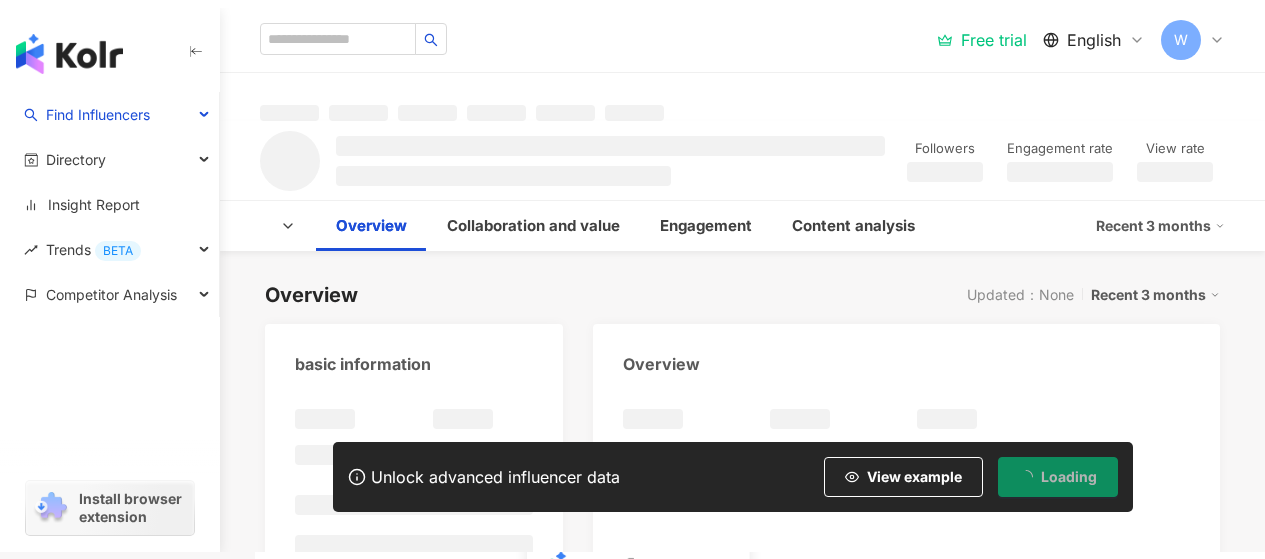 scroll, scrollTop: 0, scrollLeft: 0, axis: both 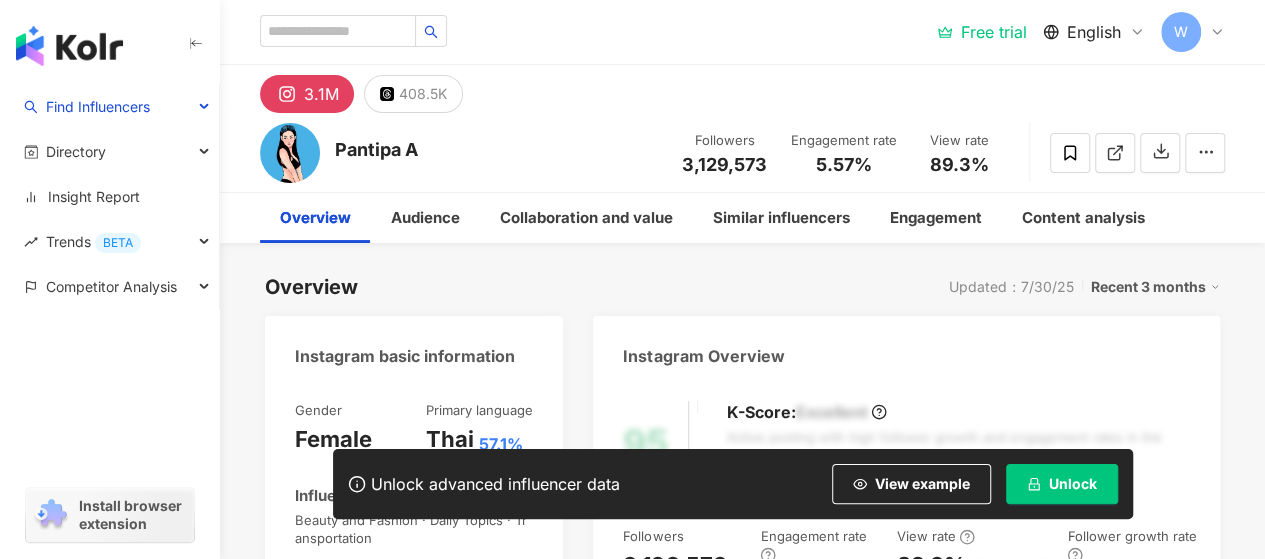 click on "Unlock" at bounding box center (1073, 484) 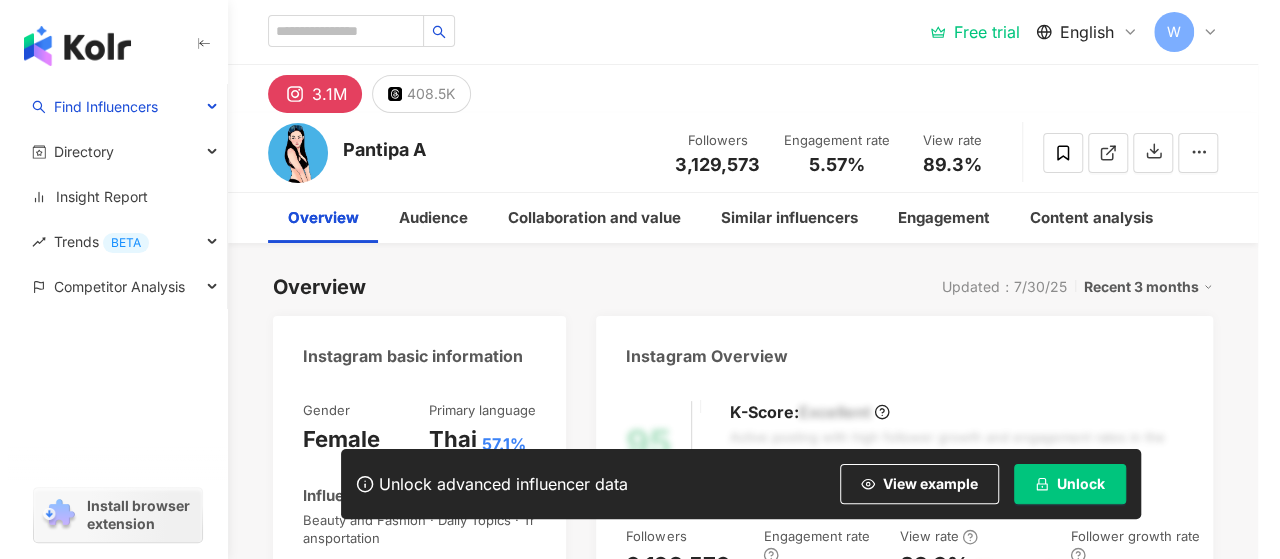 scroll, scrollTop: 200, scrollLeft: 0, axis: vertical 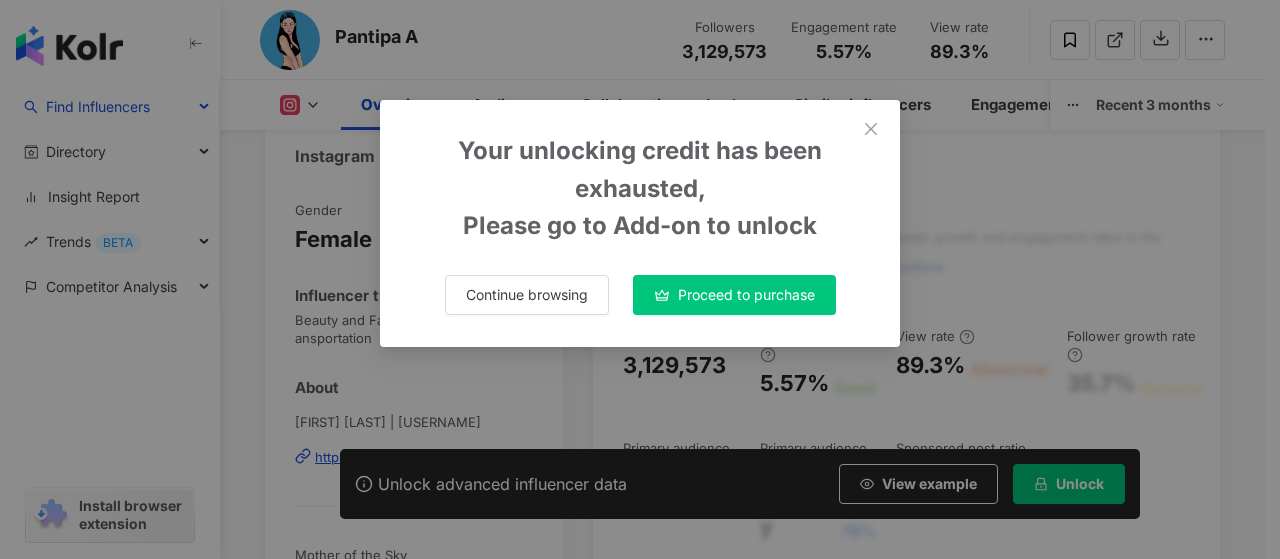 click on "Proceed to purchase" at bounding box center [746, 295] 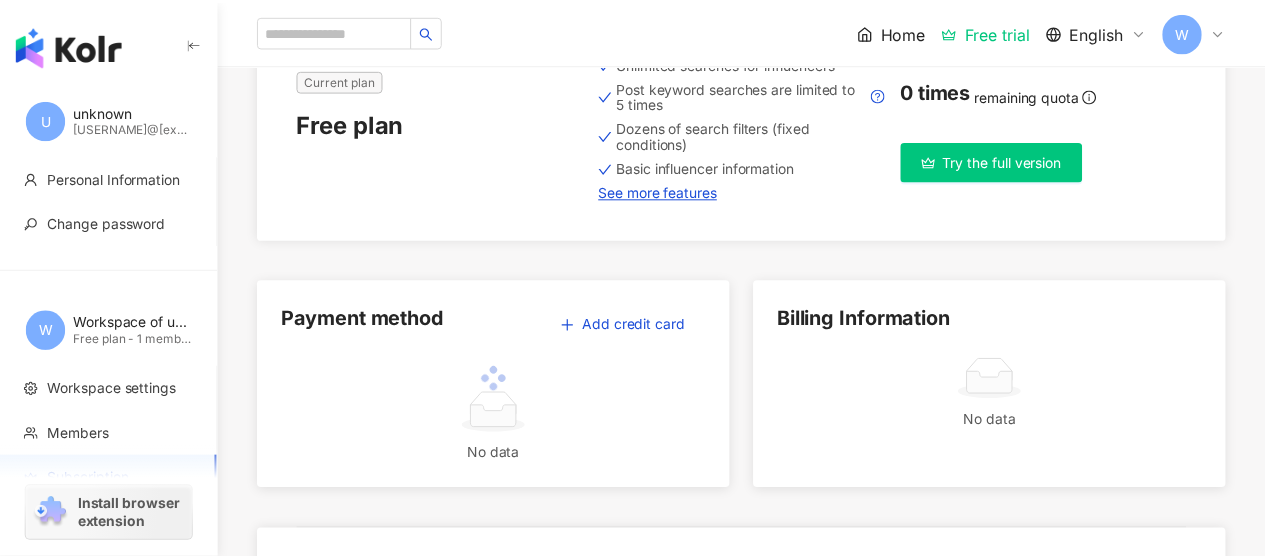 scroll, scrollTop: 0, scrollLeft: 0, axis: both 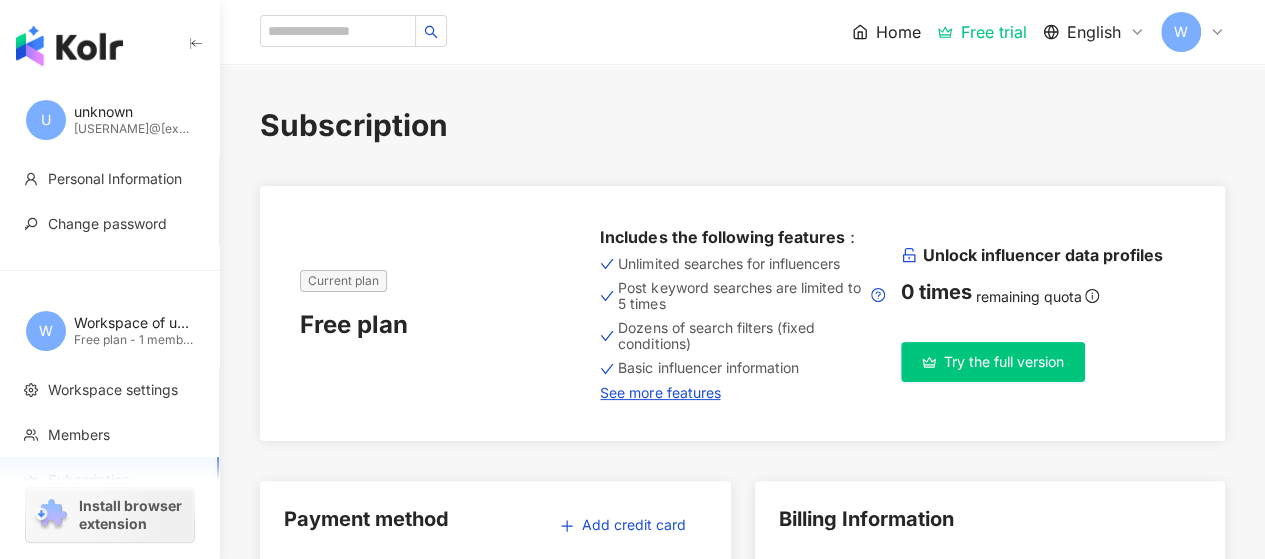 click on "Try the full version" at bounding box center (1004, 362) 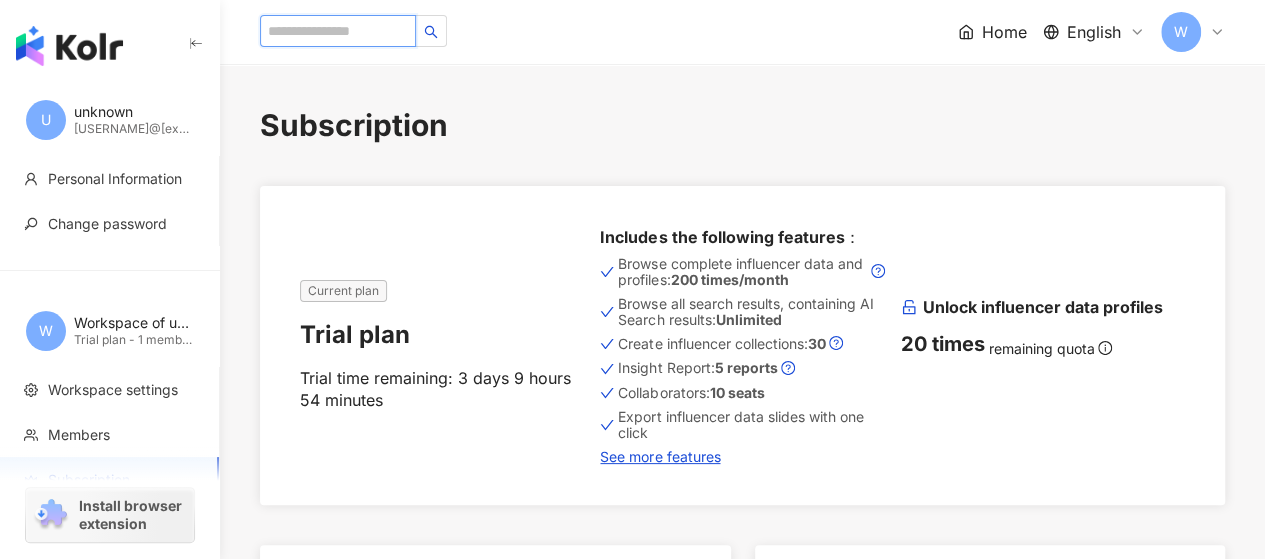 click at bounding box center (338, 31) 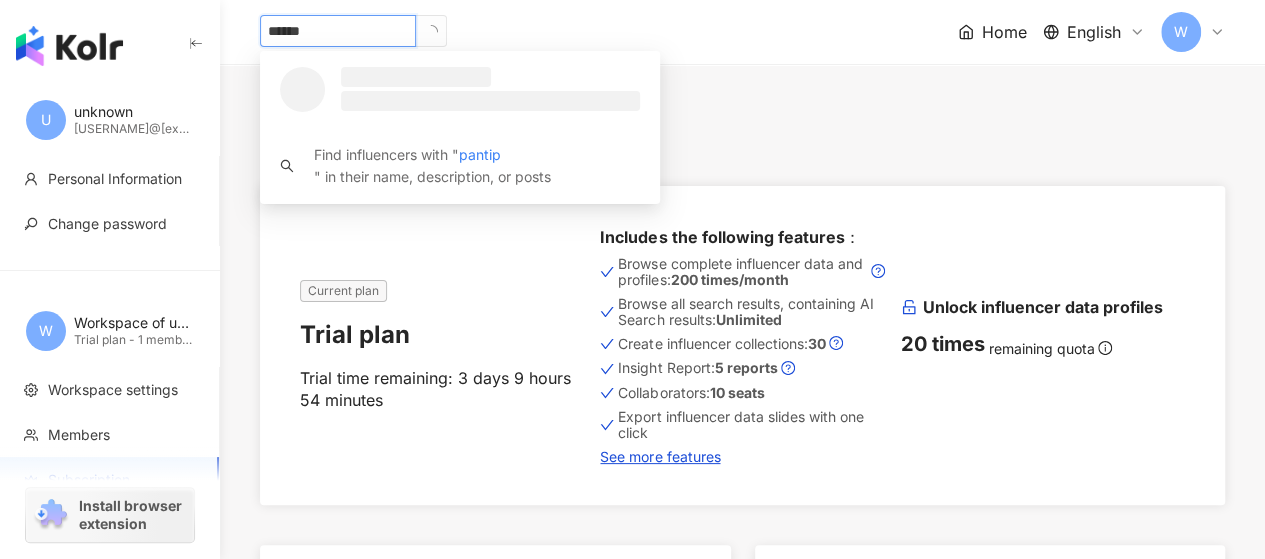 type on "*******" 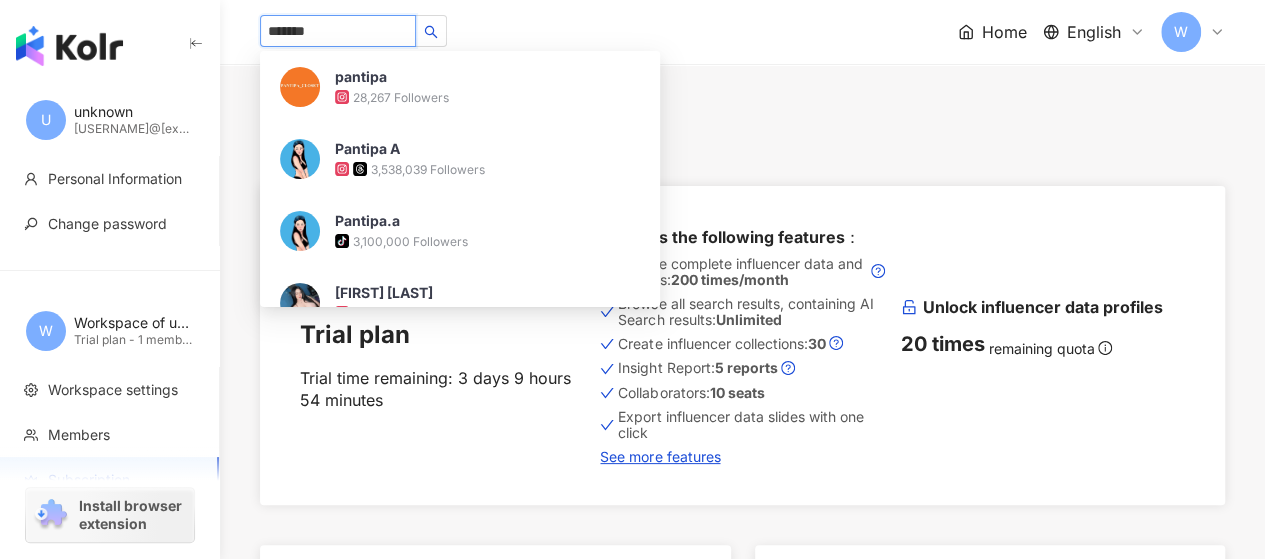 click on "Pantipa A" at bounding box center [400, 149] 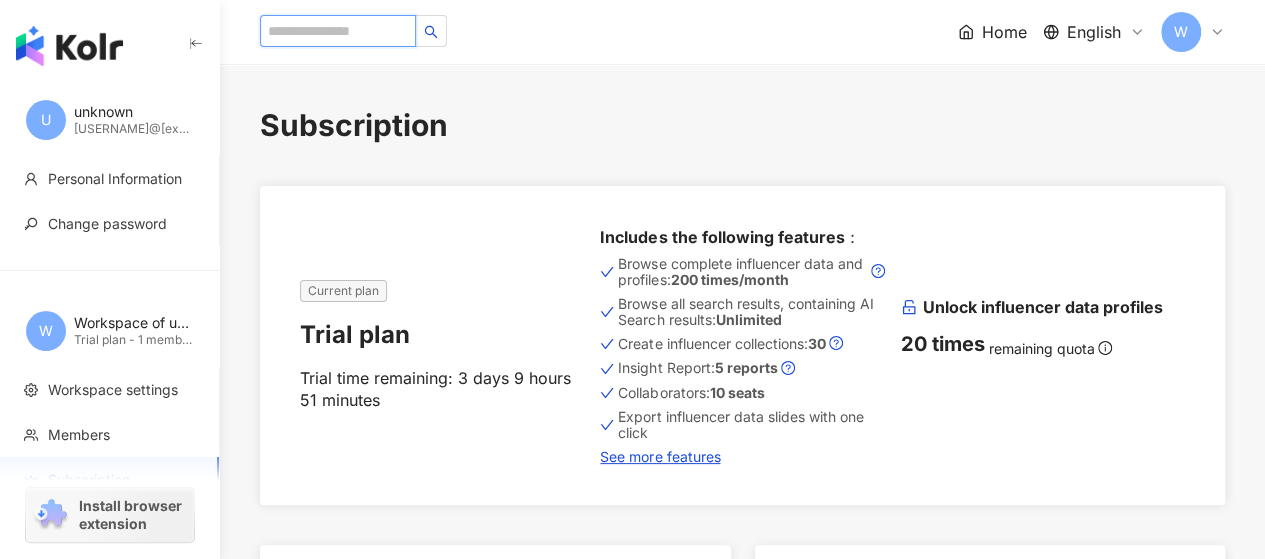 click at bounding box center (338, 31) 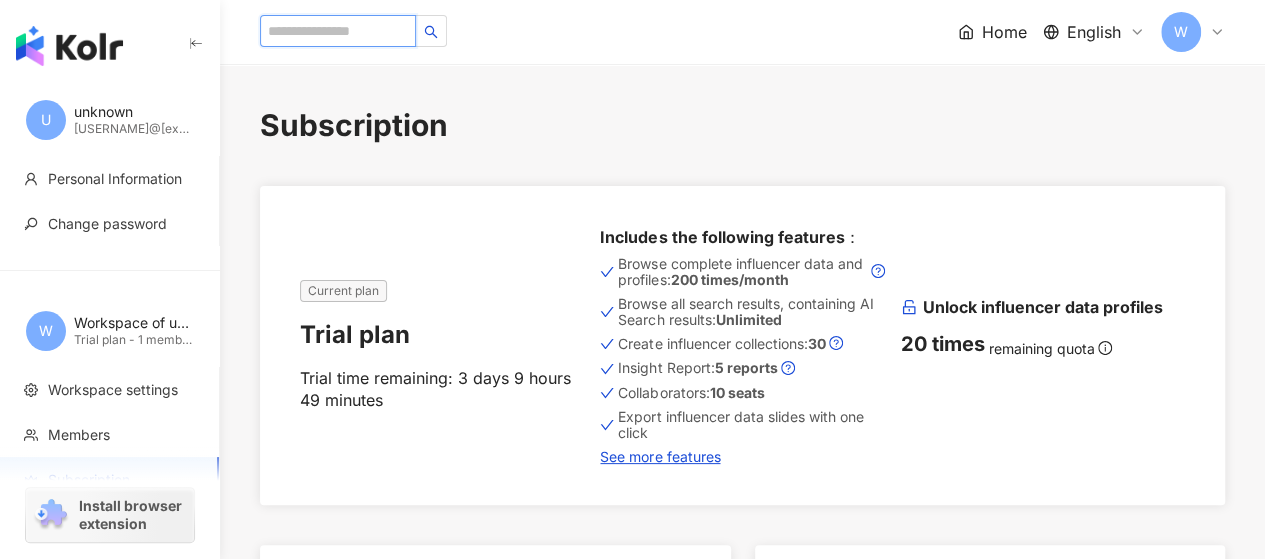 paste on "**********" 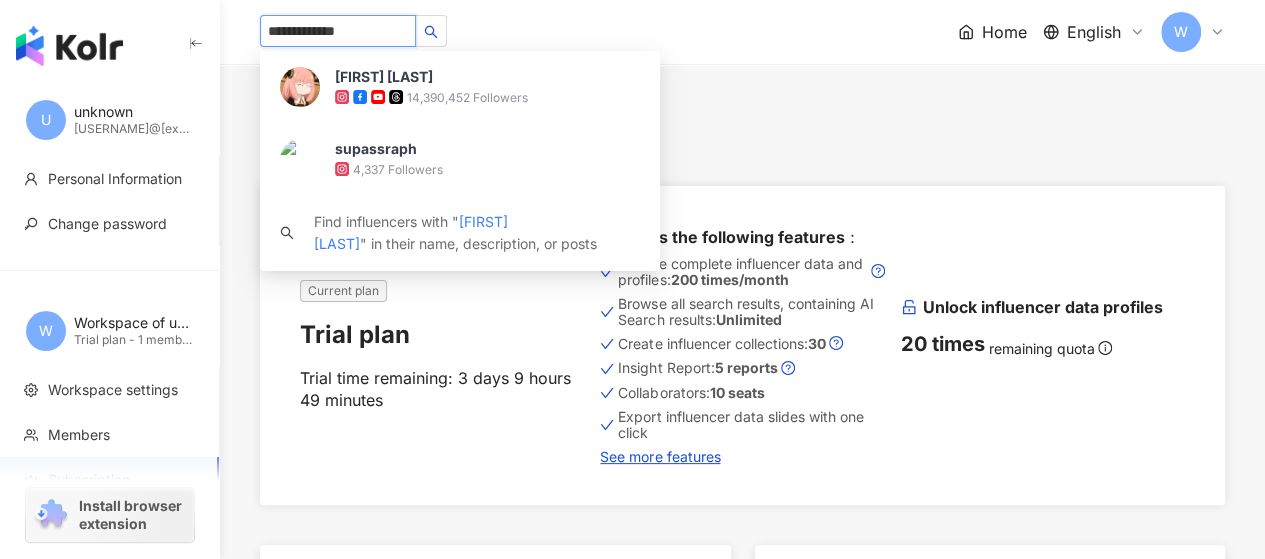 click on "14,390,452   Followers" at bounding box center [487, 97] 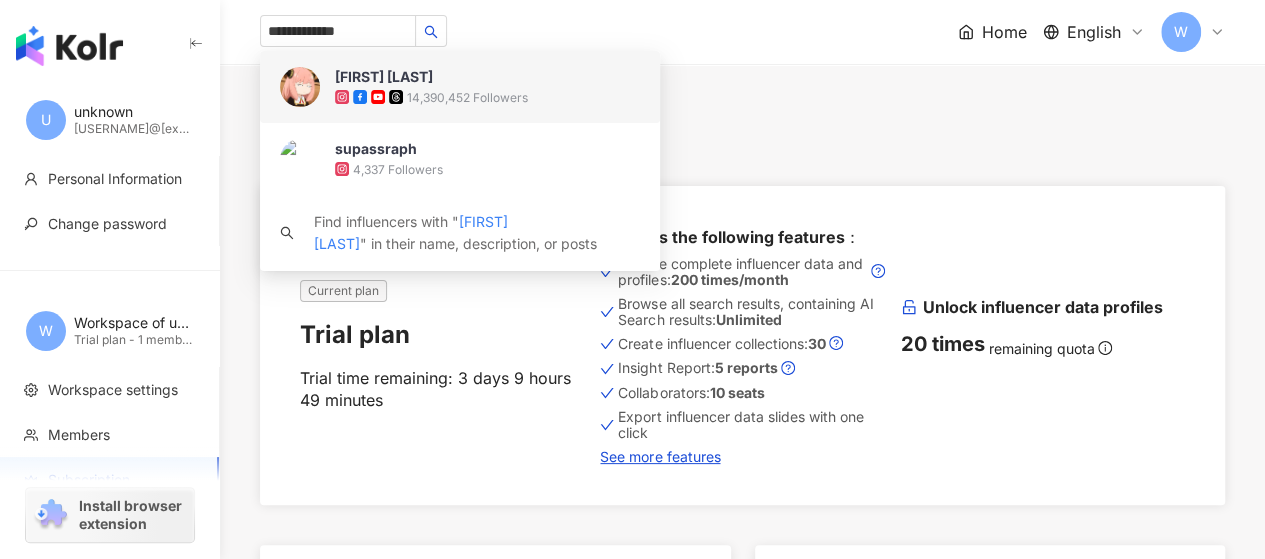 type 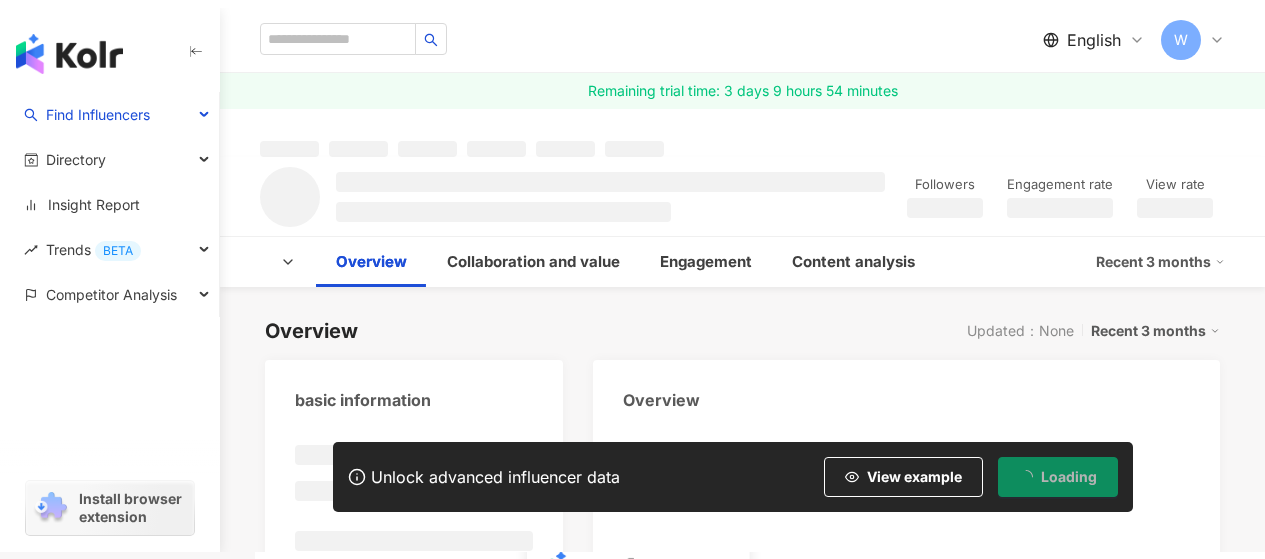 scroll, scrollTop: 0, scrollLeft: 0, axis: both 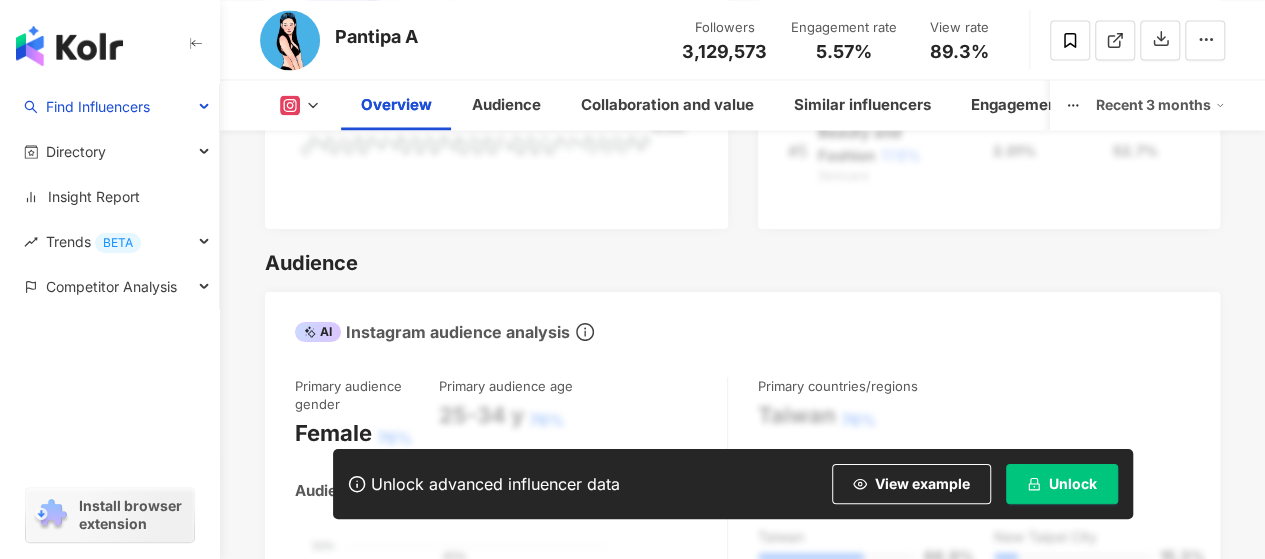 click 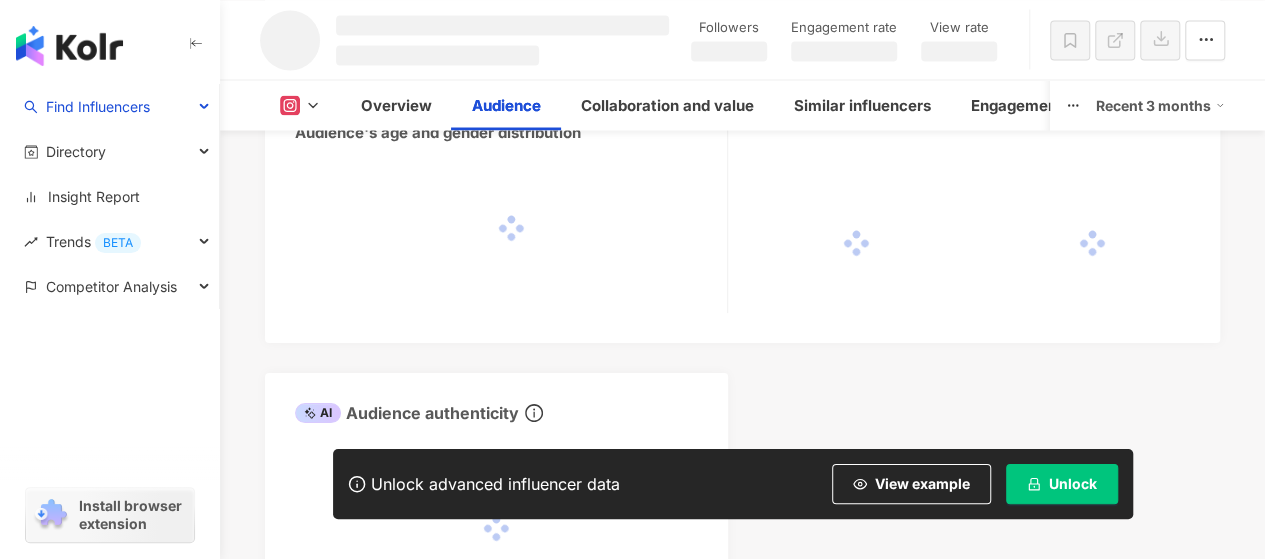 scroll, scrollTop: 2062, scrollLeft: 0, axis: vertical 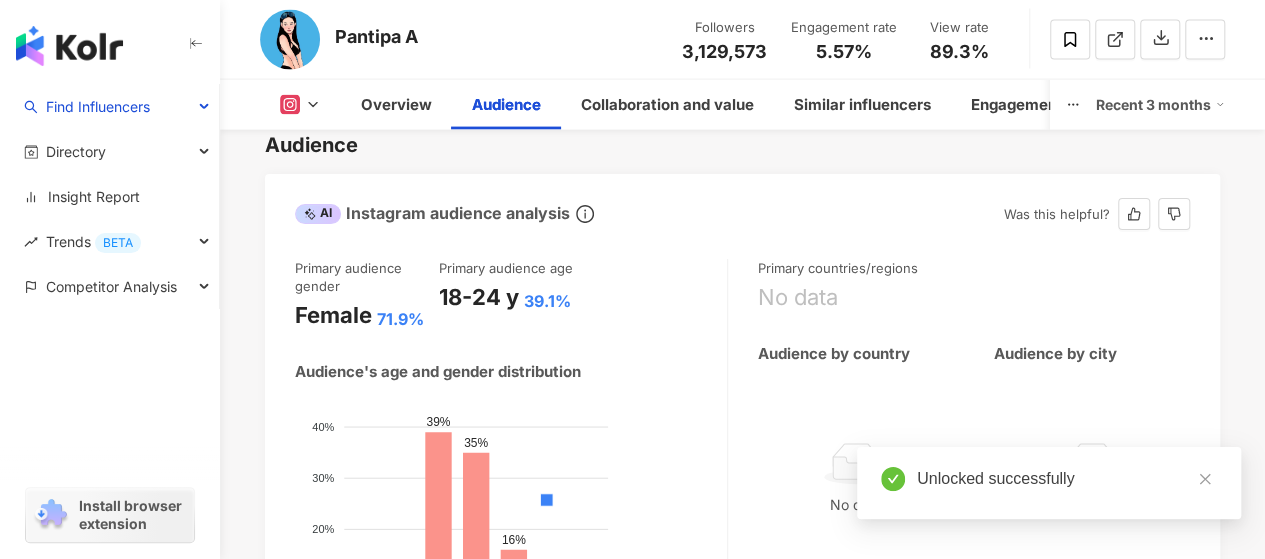 drag, startPoint x: 380, startPoint y: 331, endPoint x: 422, endPoint y: 333, distance: 42.047592 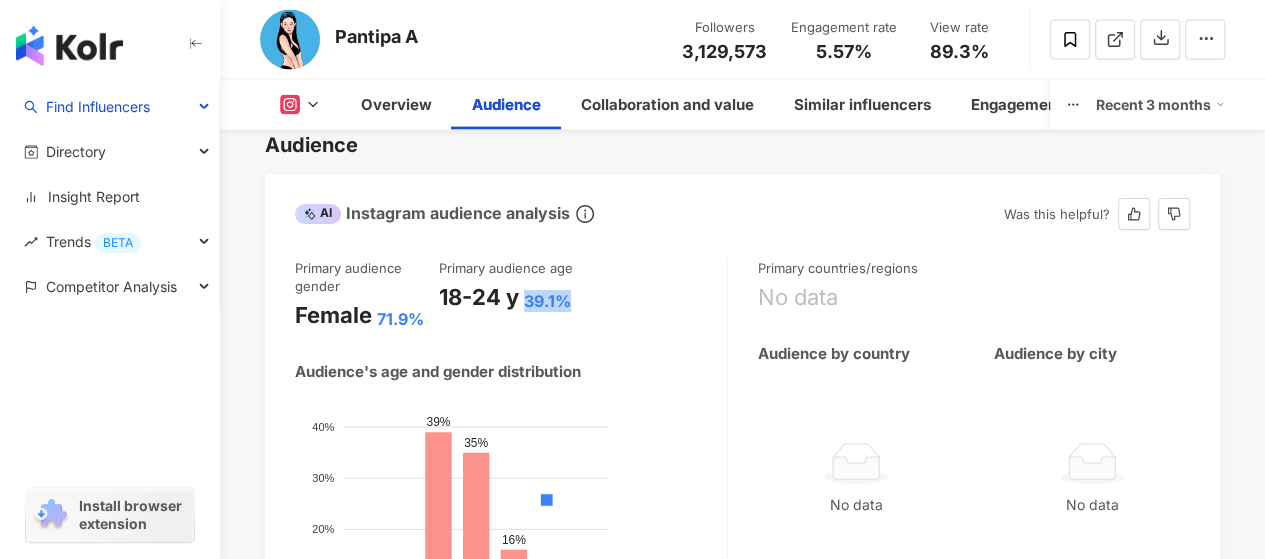 drag, startPoint x: 568, startPoint y: 321, endPoint x: 529, endPoint y: 317, distance: 39.20459 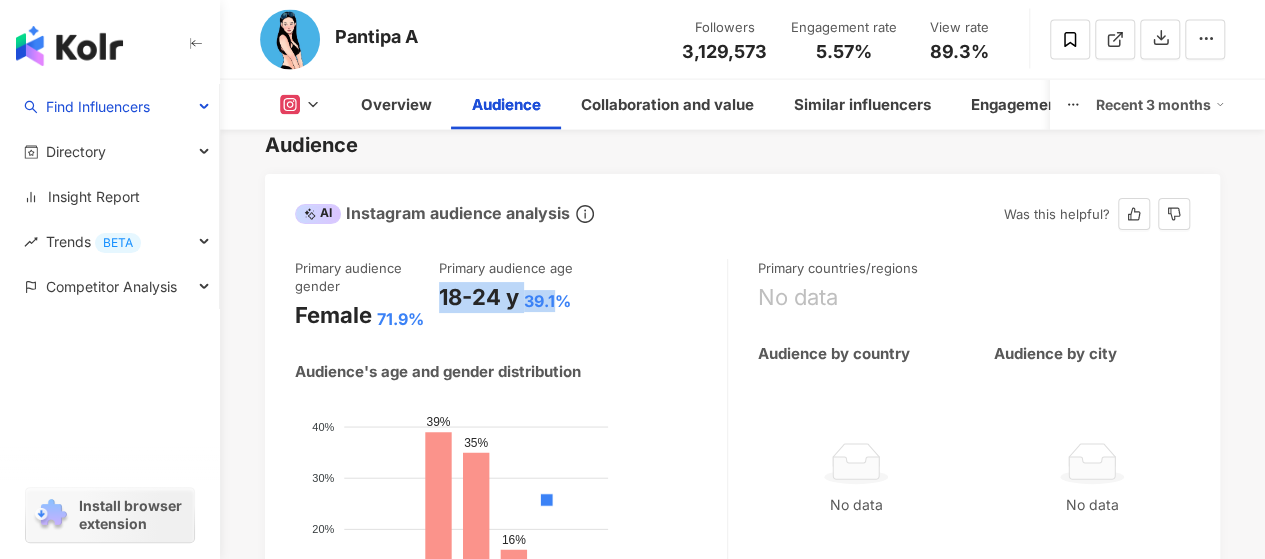 click on "18-24 y 39.1%" at bounding box center (511, 297) 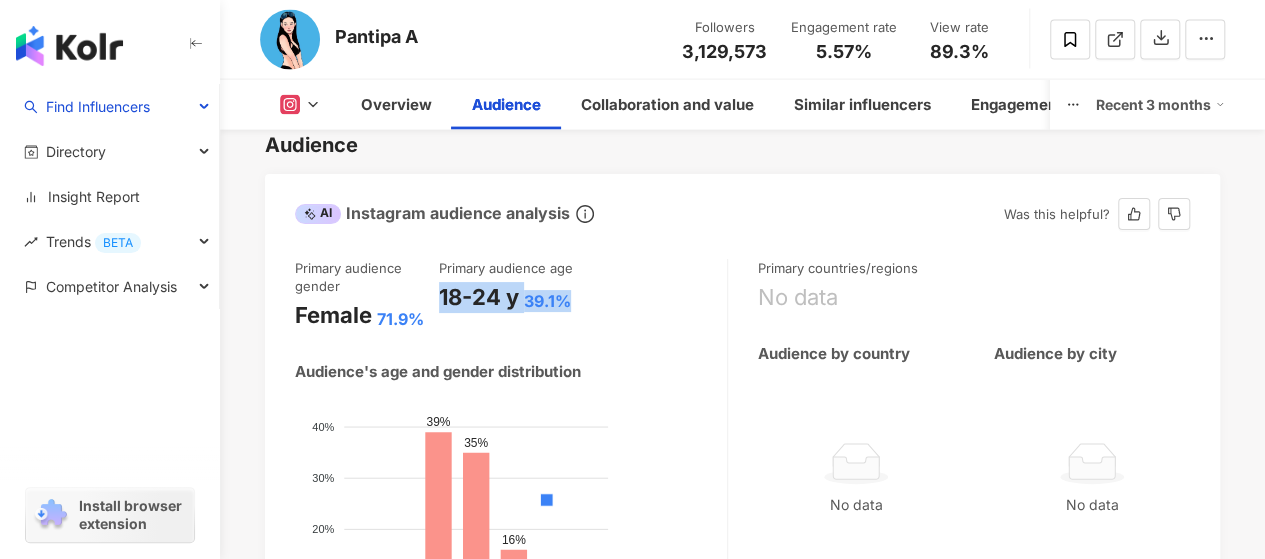 drag, startPoint x: 569, startPoint y: 315, endPoint x: 444, endPoint y: 316, distance: 125.004 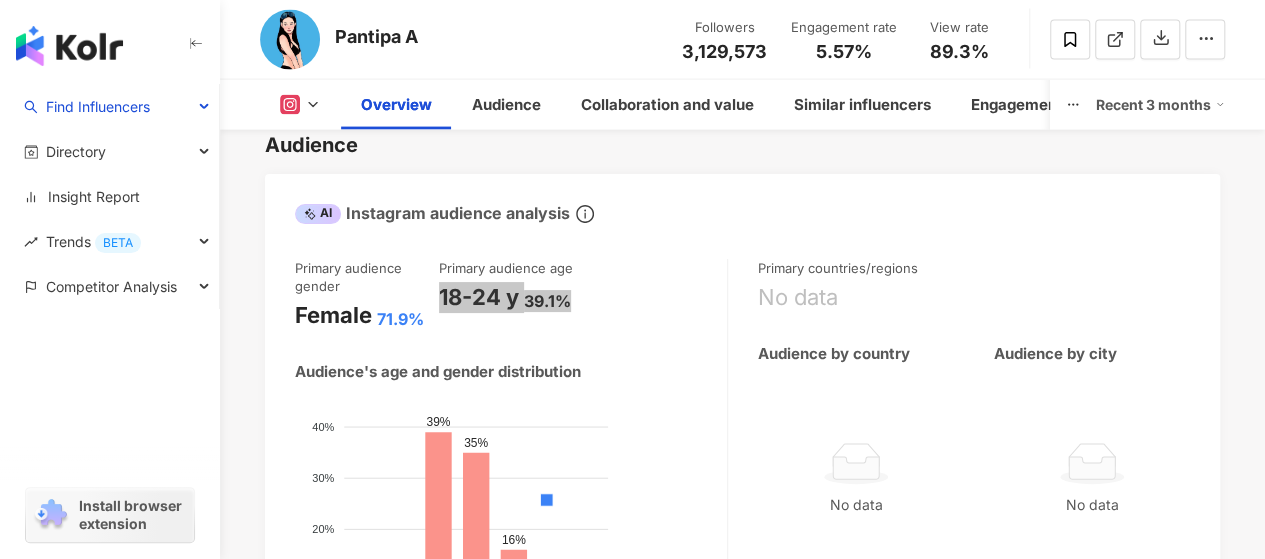 scroll, scrollTop: 1221, scrollLeft: 0, axis: vertical 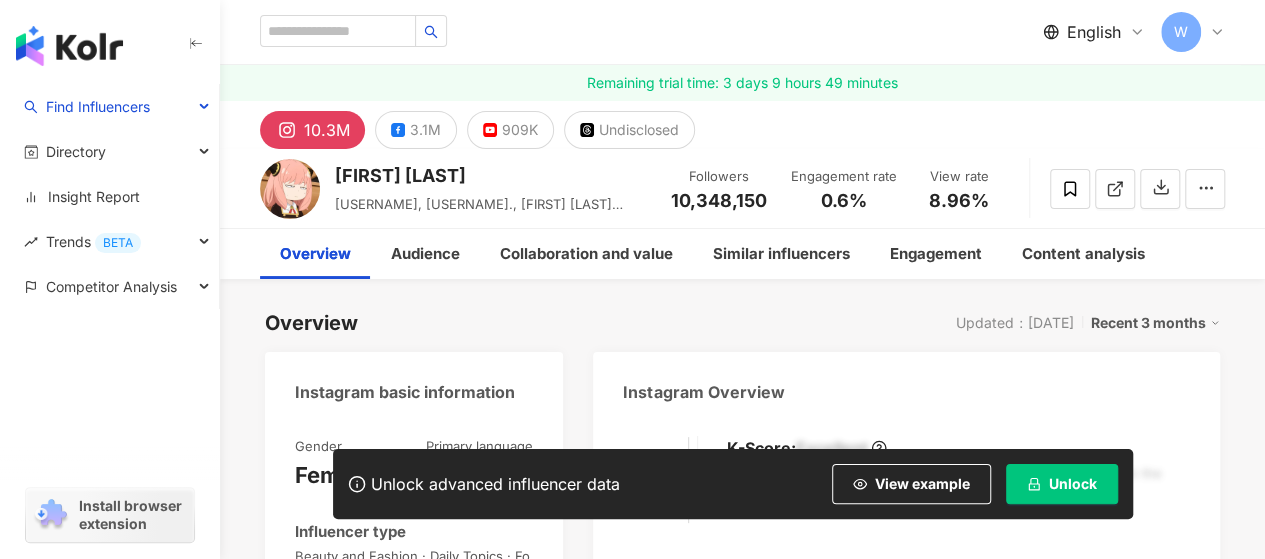 click on "Unlock" at bounding box center (1073, 484) 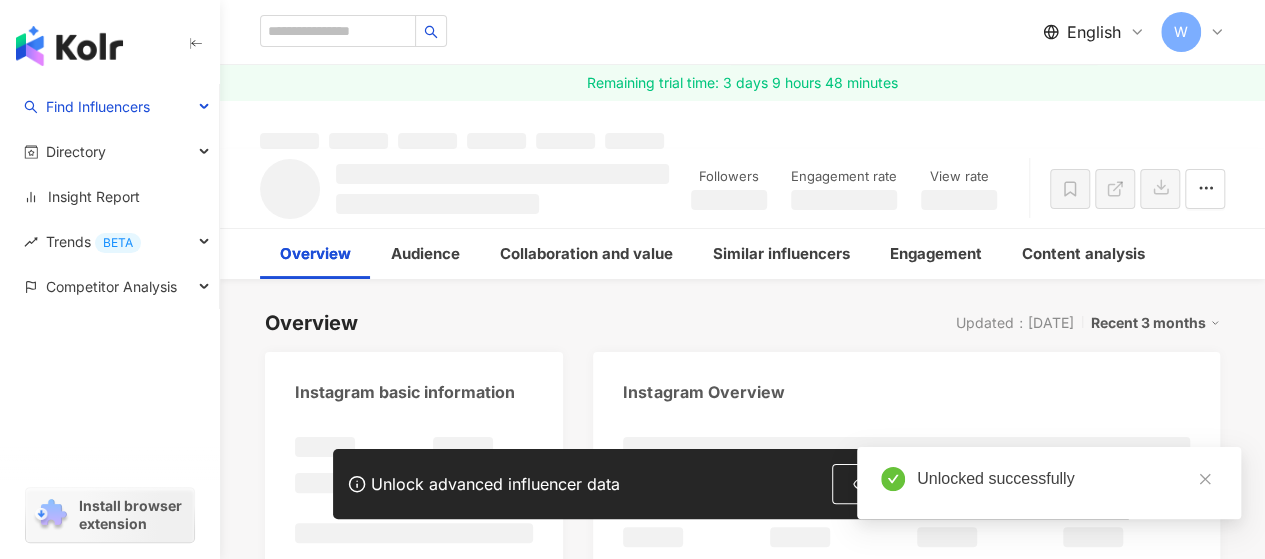 scroll, scrollTop: 0, scrollLeft: 0, axis: both 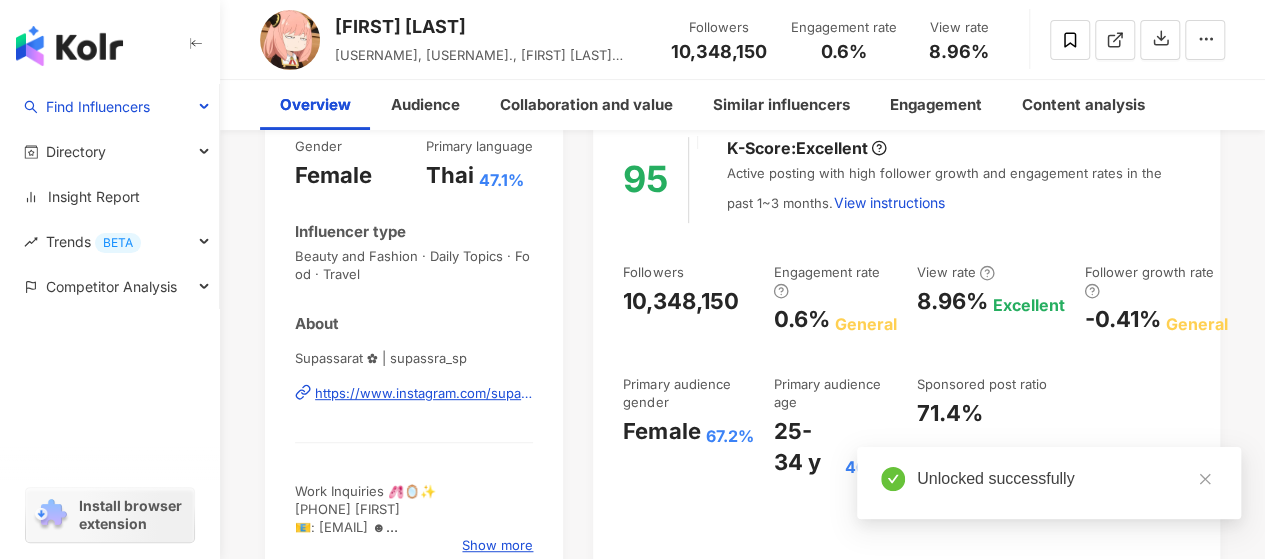 click on "67.2%" at bounding box center (729, 436) 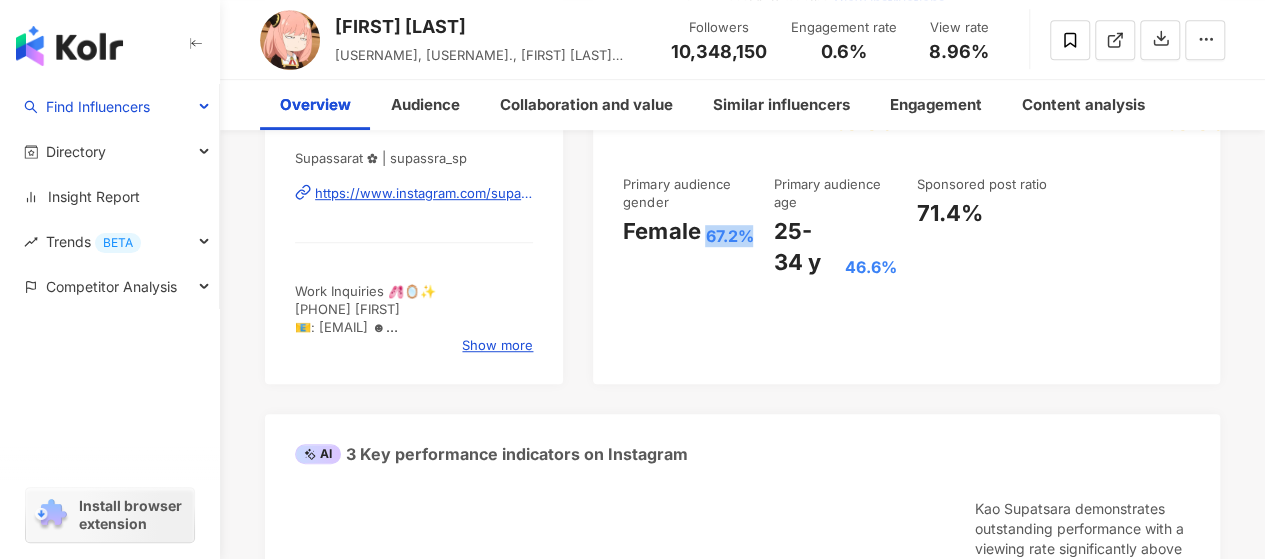 click on "67.2%" at bounding box center (729, 236) 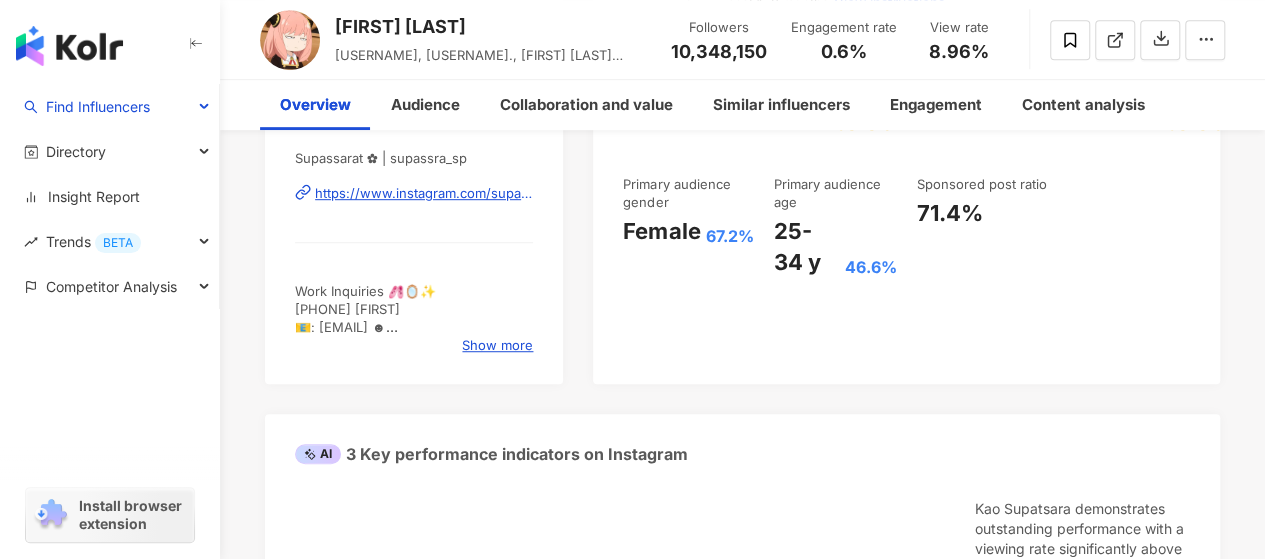 drag, startPoint x: 758, startPoint y: 235, endPoint x: 709, endPoint y: 225, distance: 50.01 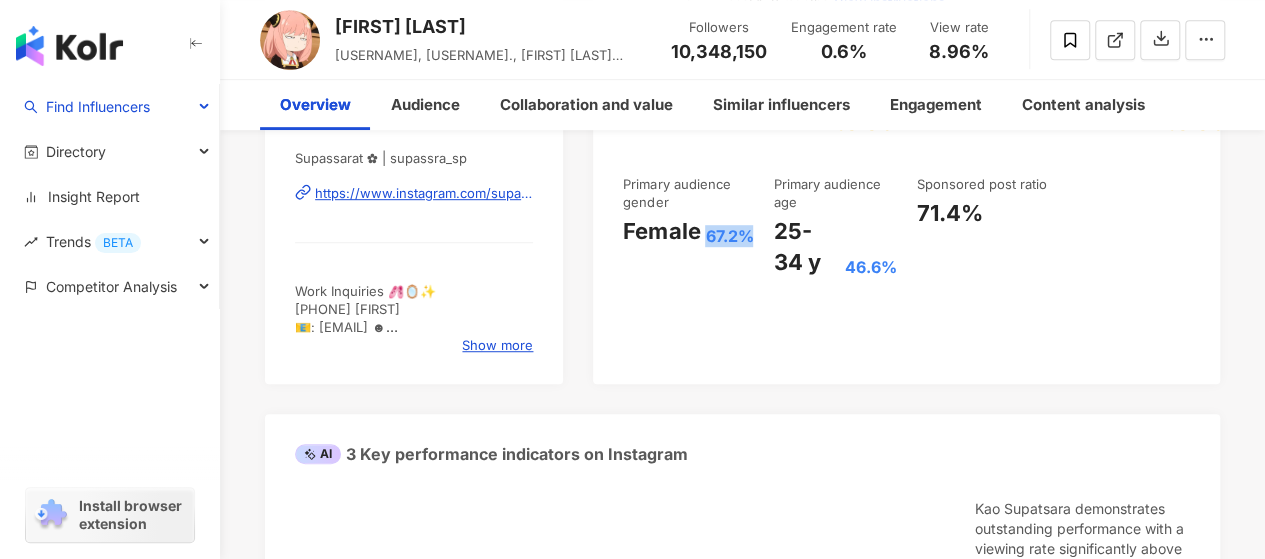 copy on "67.2%" 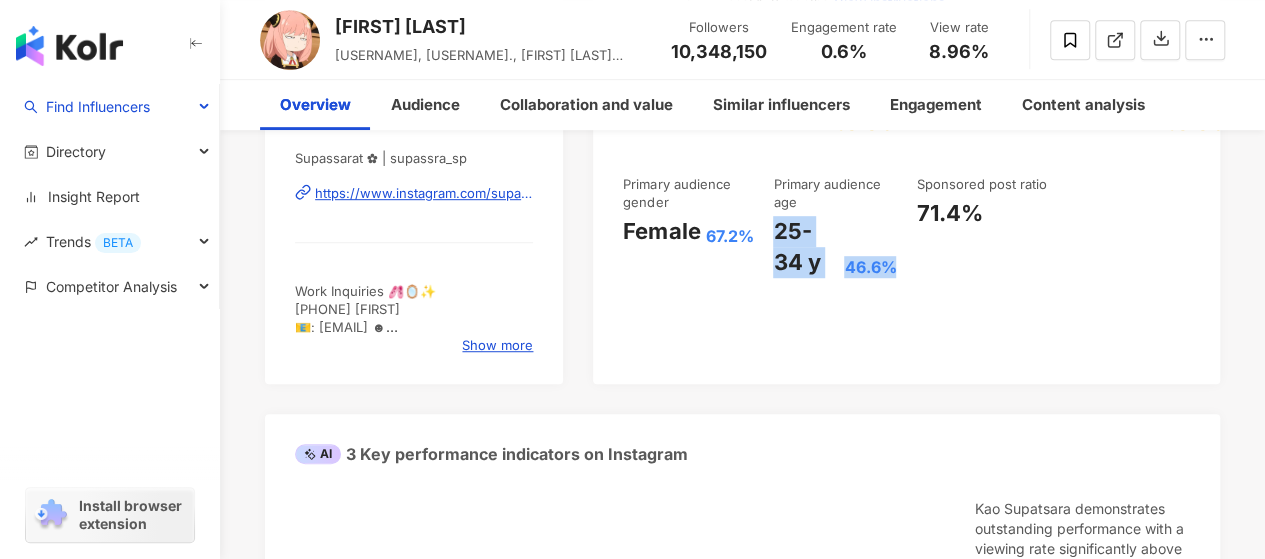 drag, startPoint x: 904, startPoint y: 263, endPoint x: 777, endPoint y: 238, distance: 129.43724 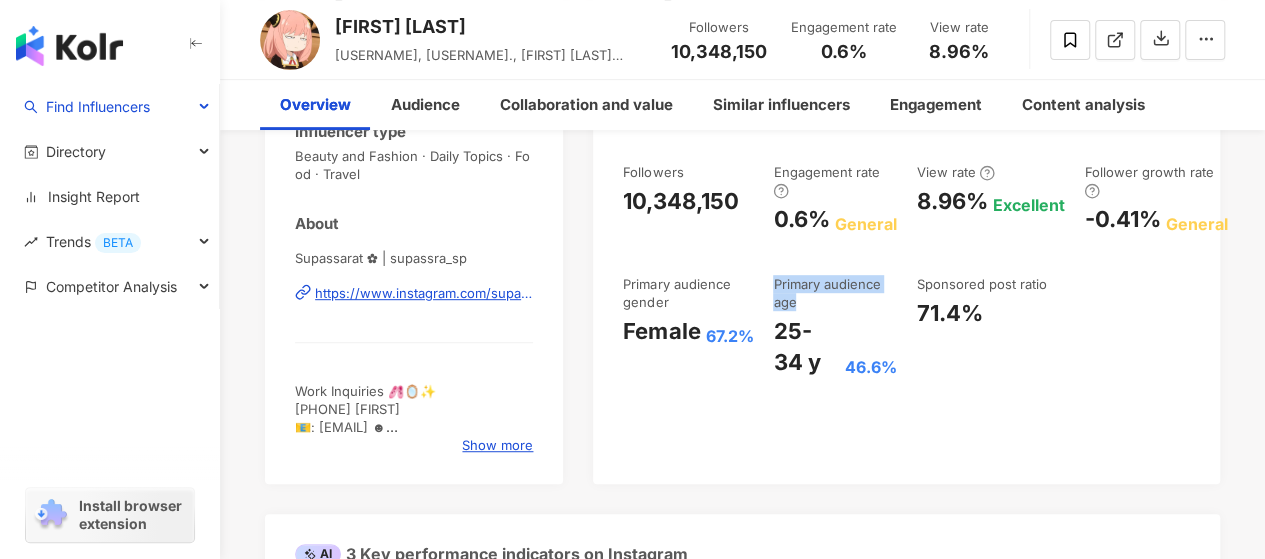 drag, startPoint x: 775, startPoint y: 281, endPoint x: 798, endPoint y: 293, distance: 25.942244 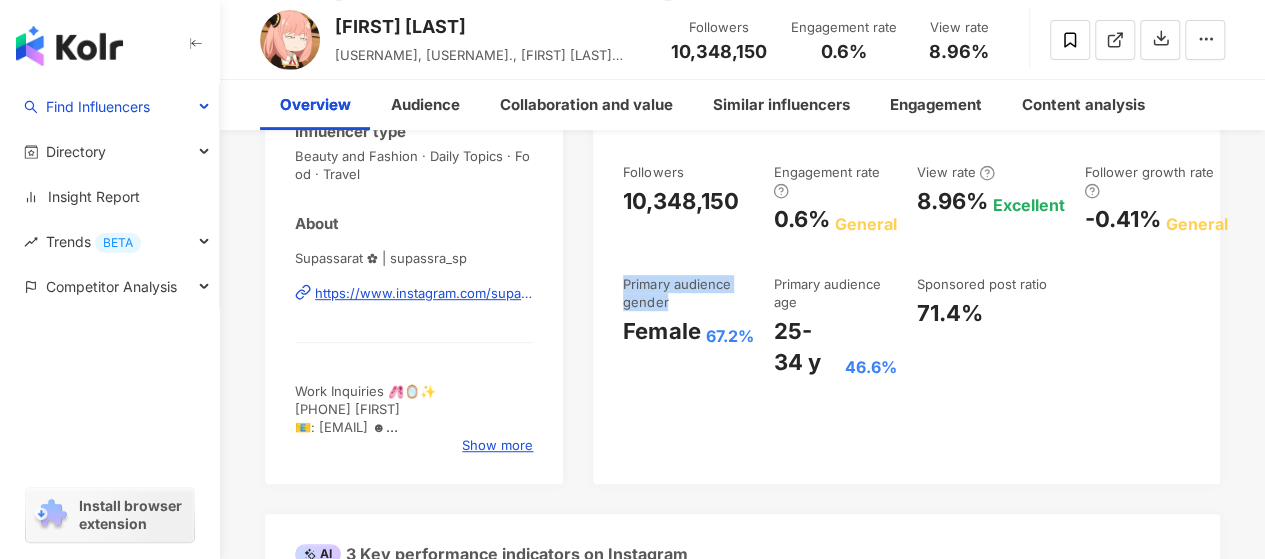 drag, startPoint x: 623, startPoint y: 281, endPoint x: 668, endPoint y: 296, distance: 47.434166 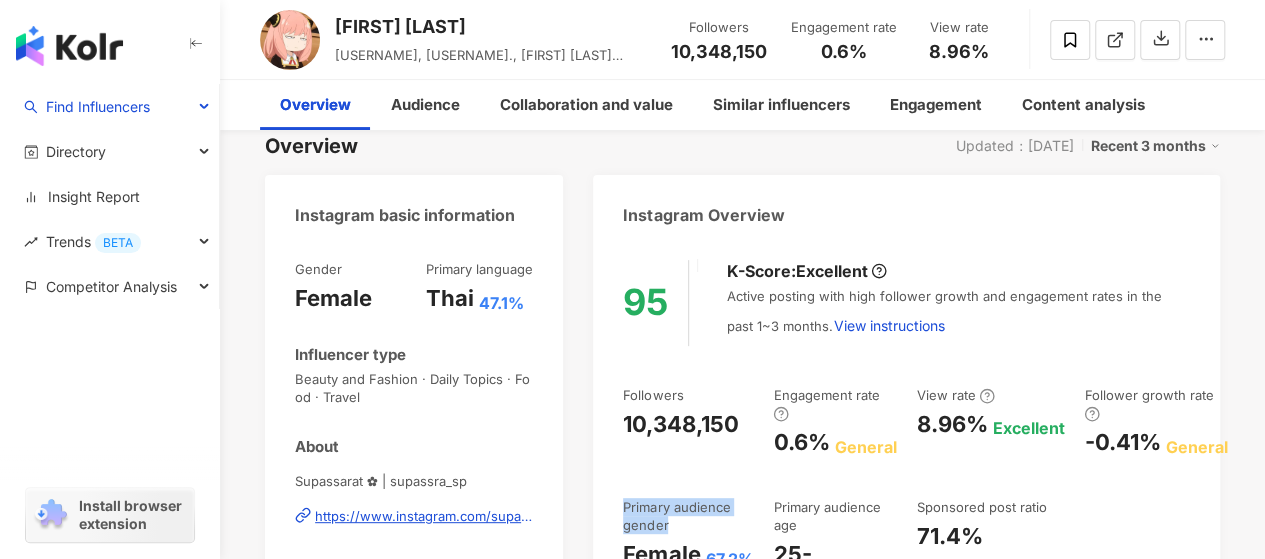 scroll, scrollTop: 0, scrollLeft: 0, axis: both 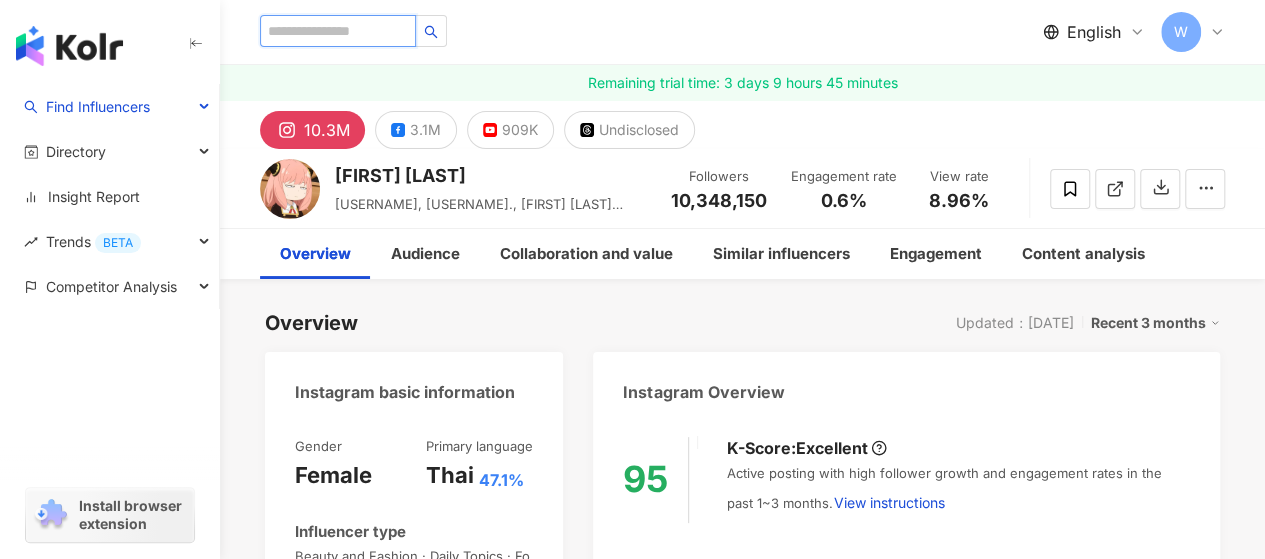 click at bounding box center (338, 31) 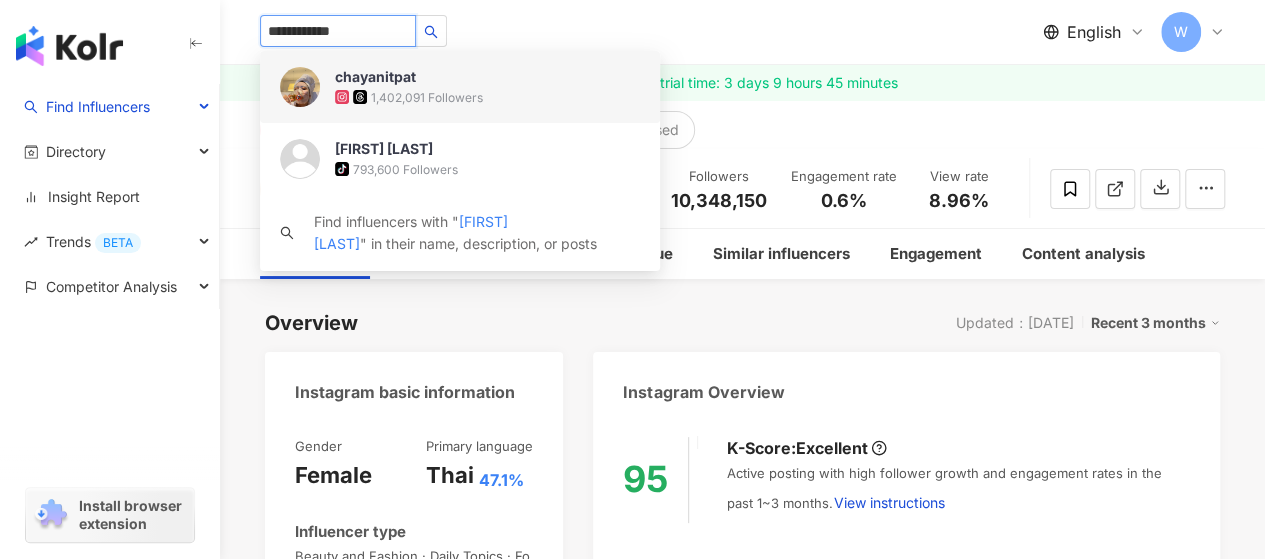 click on "chayanitpat" at bounding box center [400, 77] 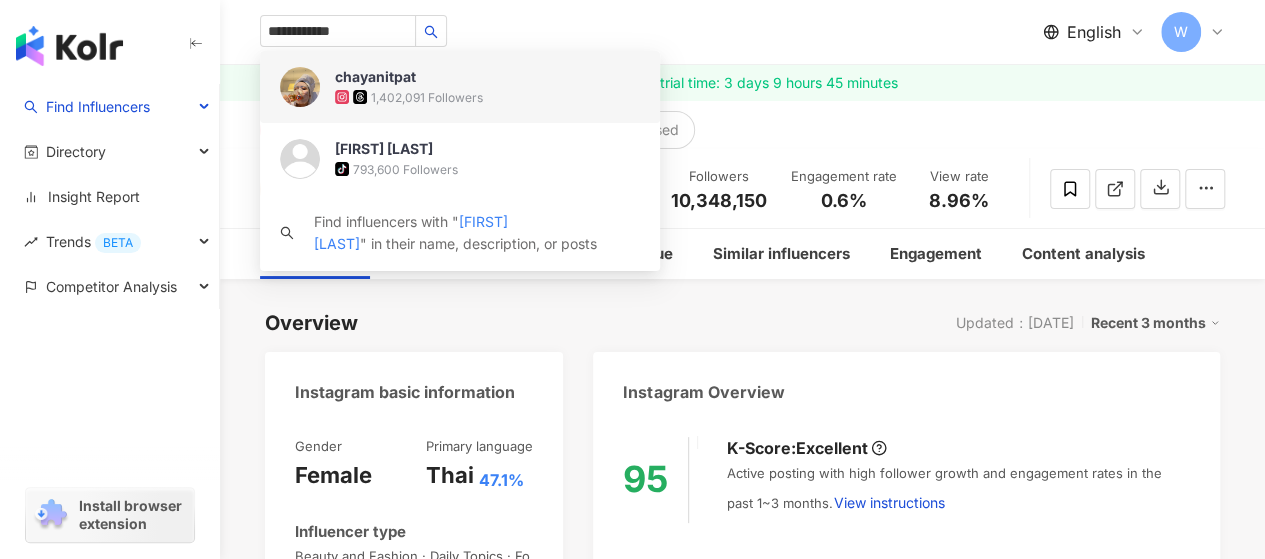 type 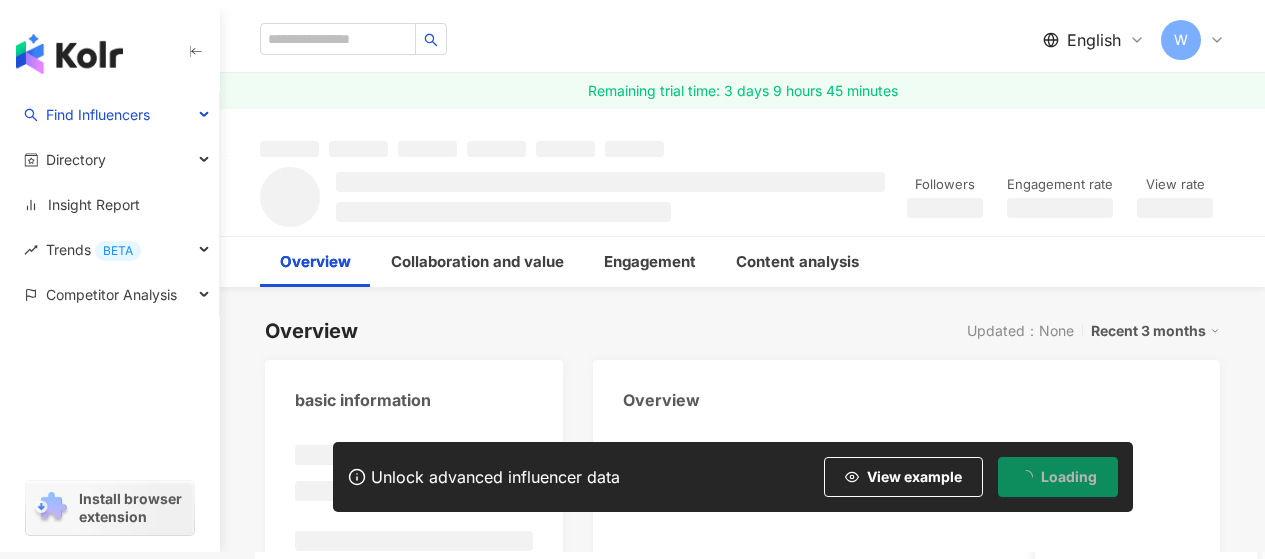 scroll, scrollTop: 0, scrollLeft: 0, axis: both 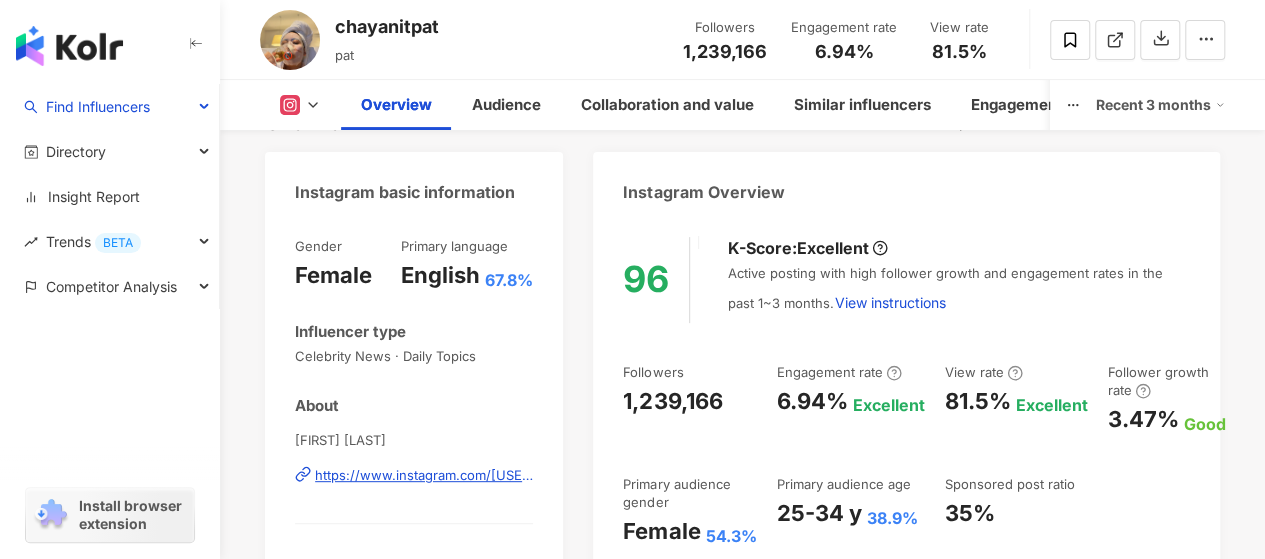 click on "K-Score :   Excellent Active posting with high follower growth and engagement rates in the past 1~3 months. View instructions" at bounding box center (948, 280) 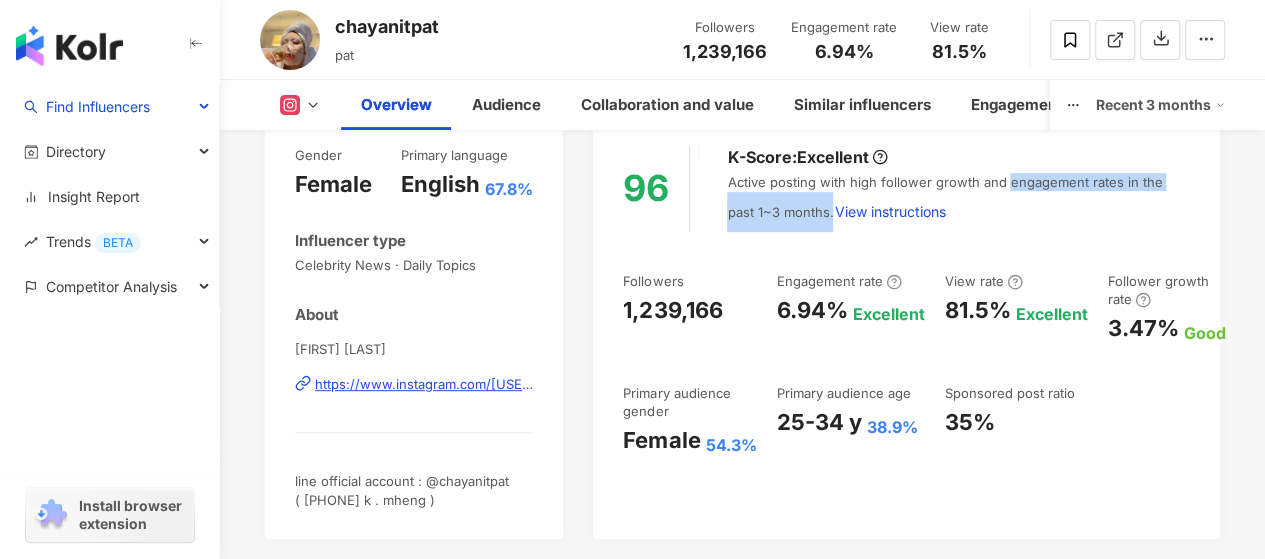 scroll, scrollTop: 300, scrollLeft: 0, axis: vertical 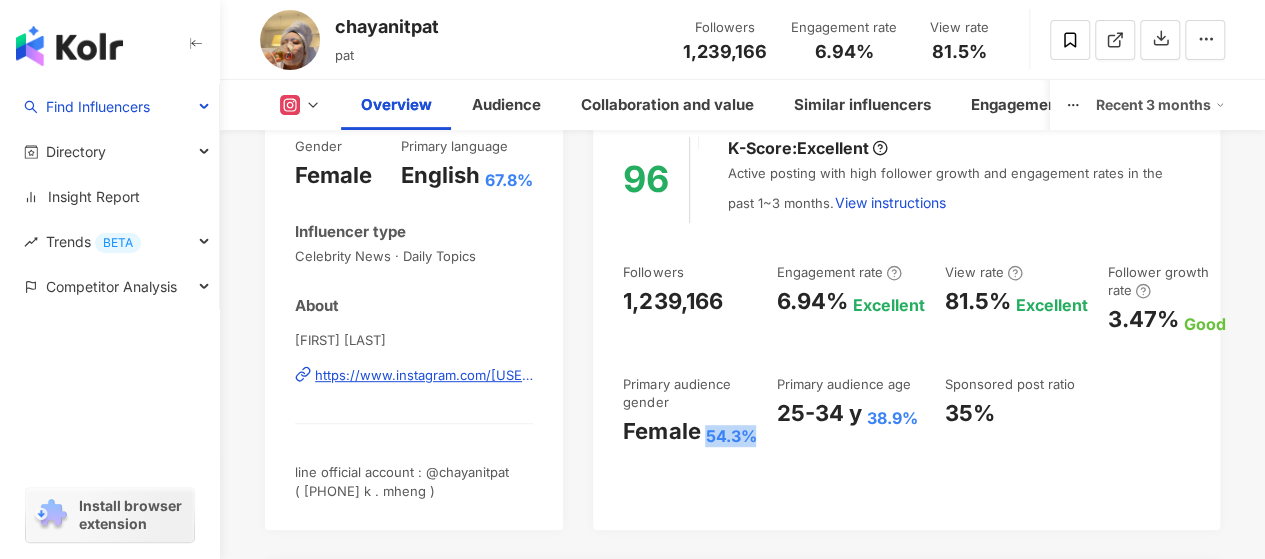 drag, startPoint x: 758, startPoint y: 435, endPoint x: 710, endPoint y: 431, distance: 48.166378 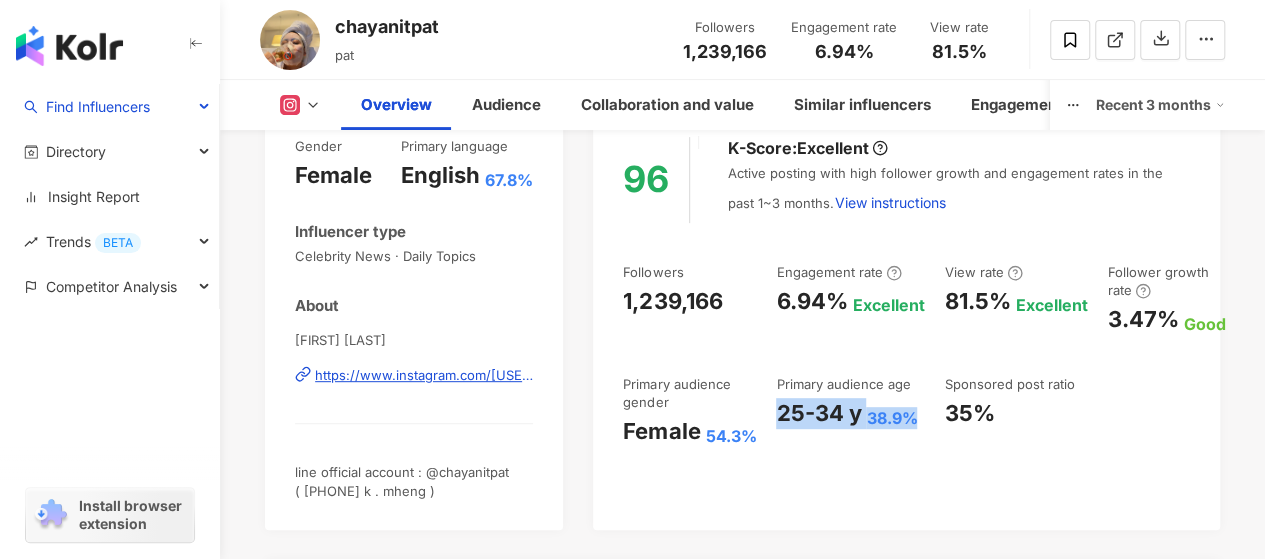 drag, startPoint x: 782, startPoint y: 414, endPoint x: 916, endPoint y: 413, distance: 134.00374 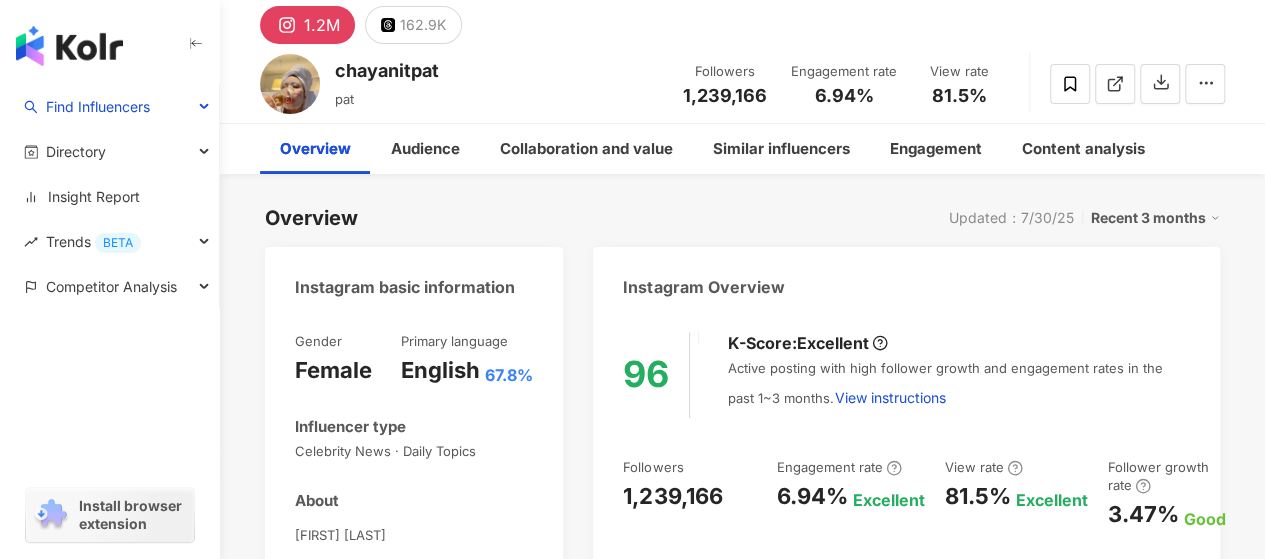 scroll, scrollTop: 0, scrollLeft: 0, axis: both 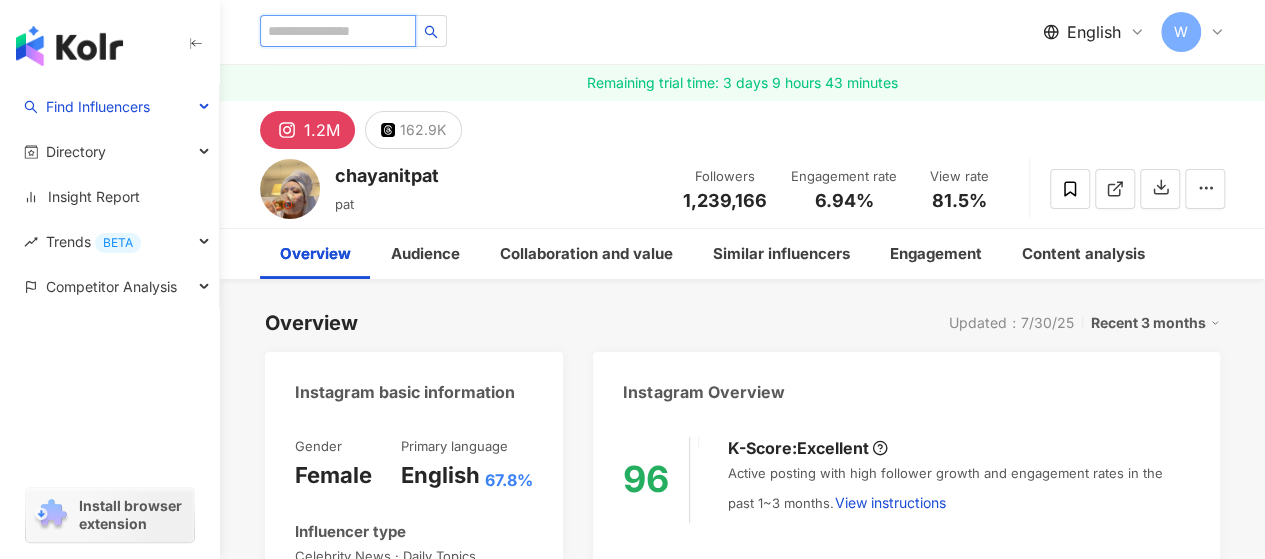 click at bounding box center [338, 31] 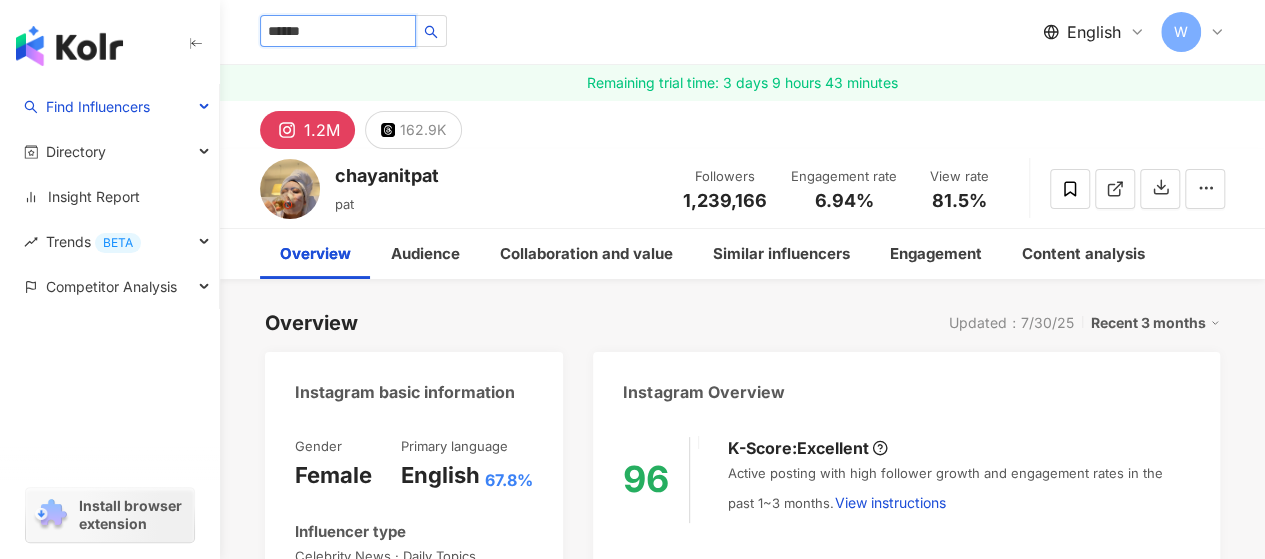 type on "*******" 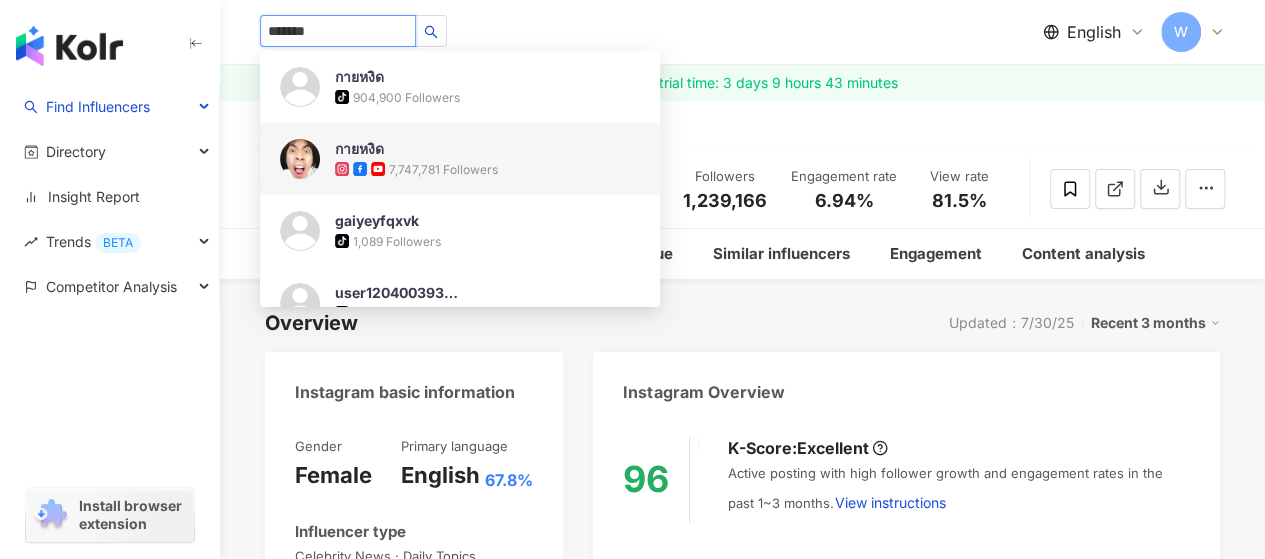 click on "7,747,781   Followers" at bounding box center [487, 169] 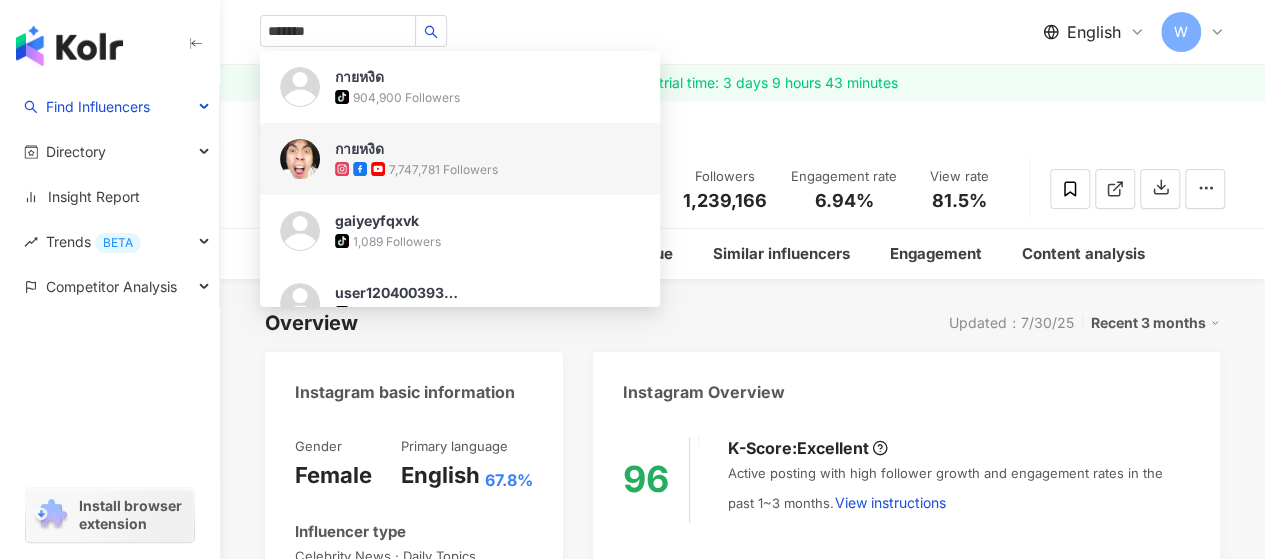 type 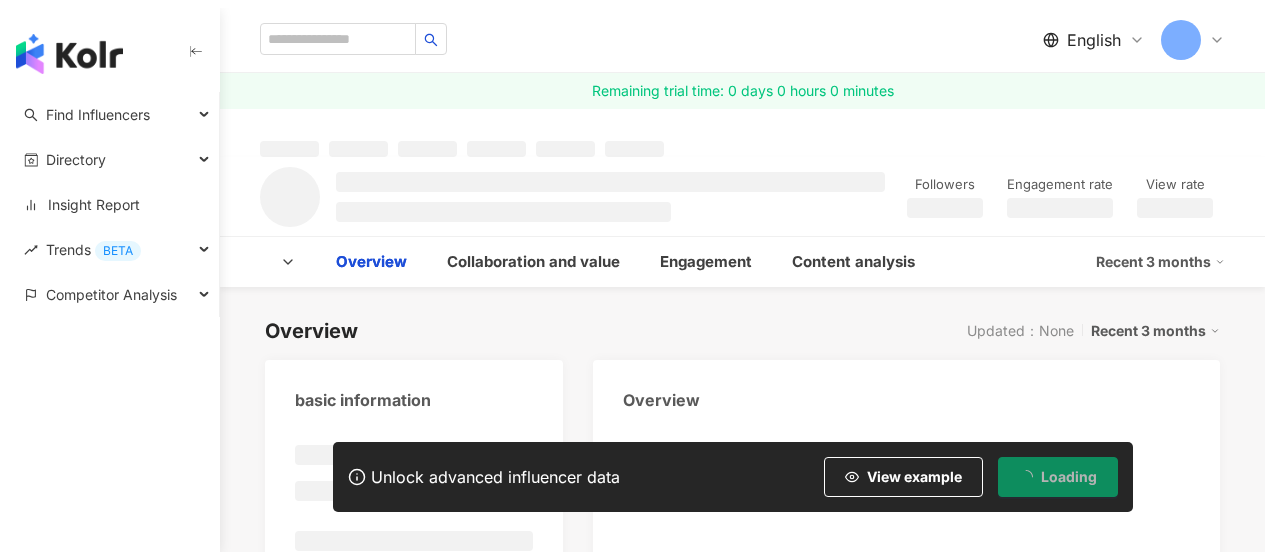 scroll, scrollTop: 0, scrollLeft: 0, axis: both 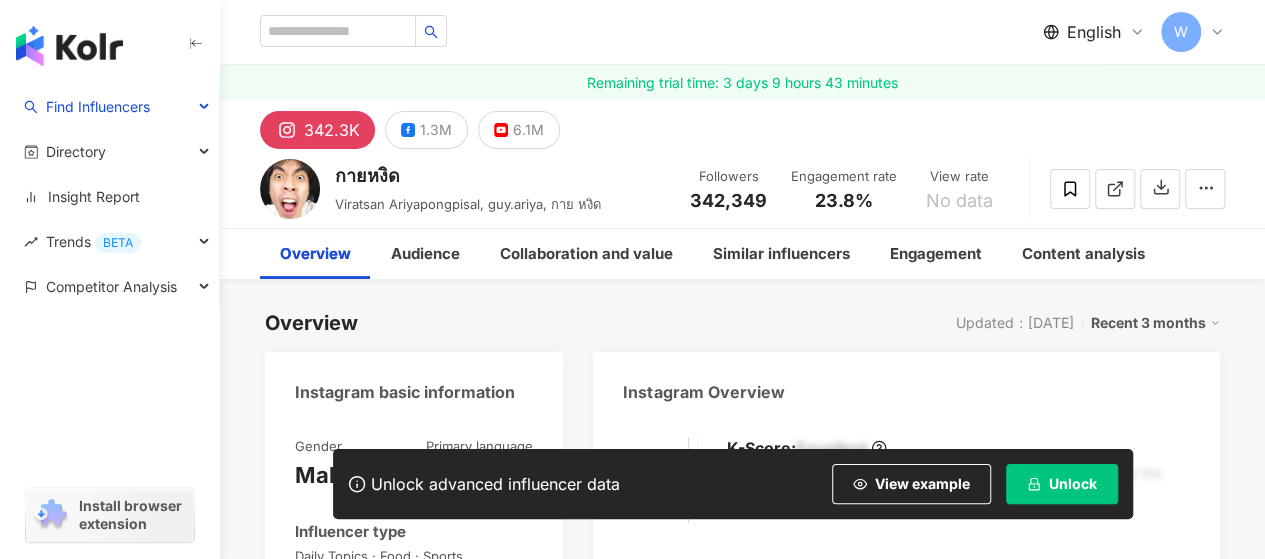 click on "Unlock" at bounding box center [1073, 484] 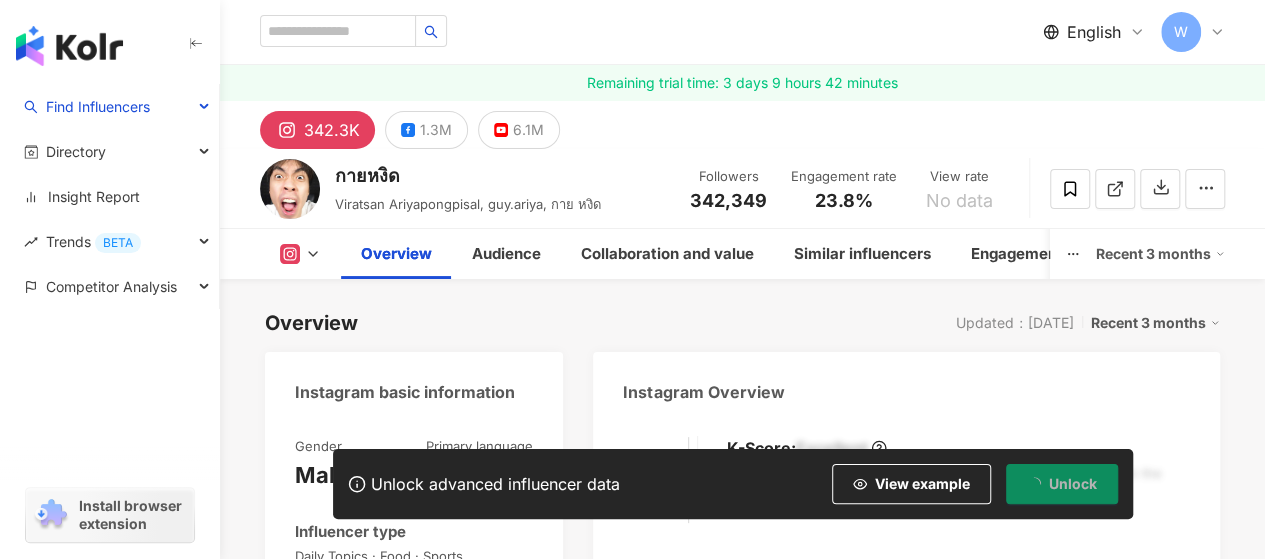 scroll, scrollTop: 200, scrollLeft: 0, axis: vertical 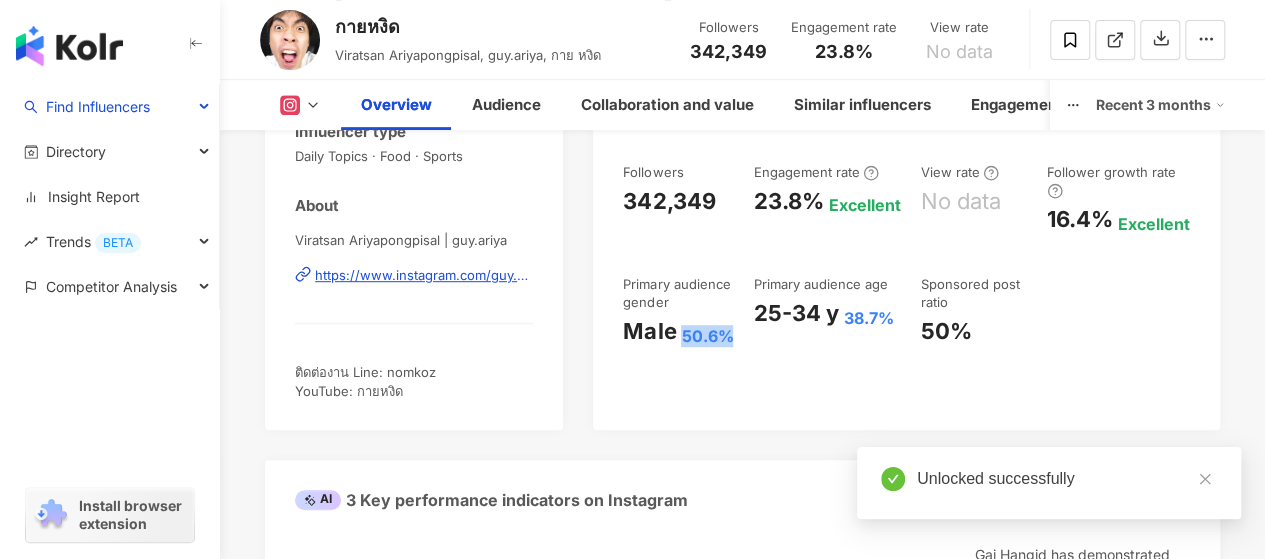 drag, startPoint x: 694, startPoint y: 333, endPoint x: 728, endPoint y: 336, distance: 34.132095 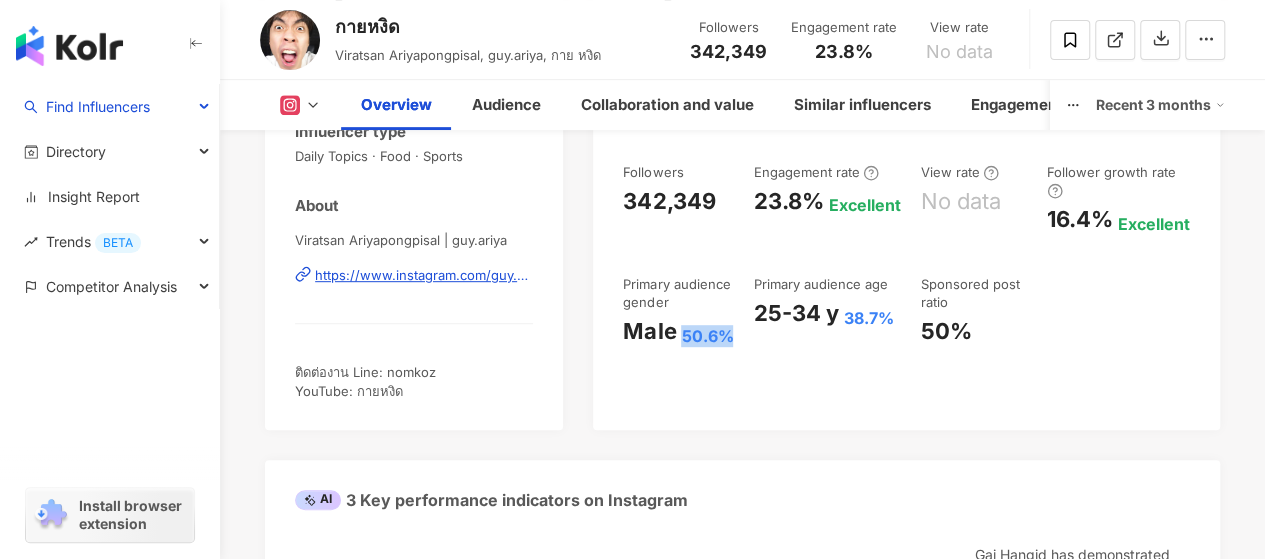 click on "25-34 y" at bounding box center [795, 313] 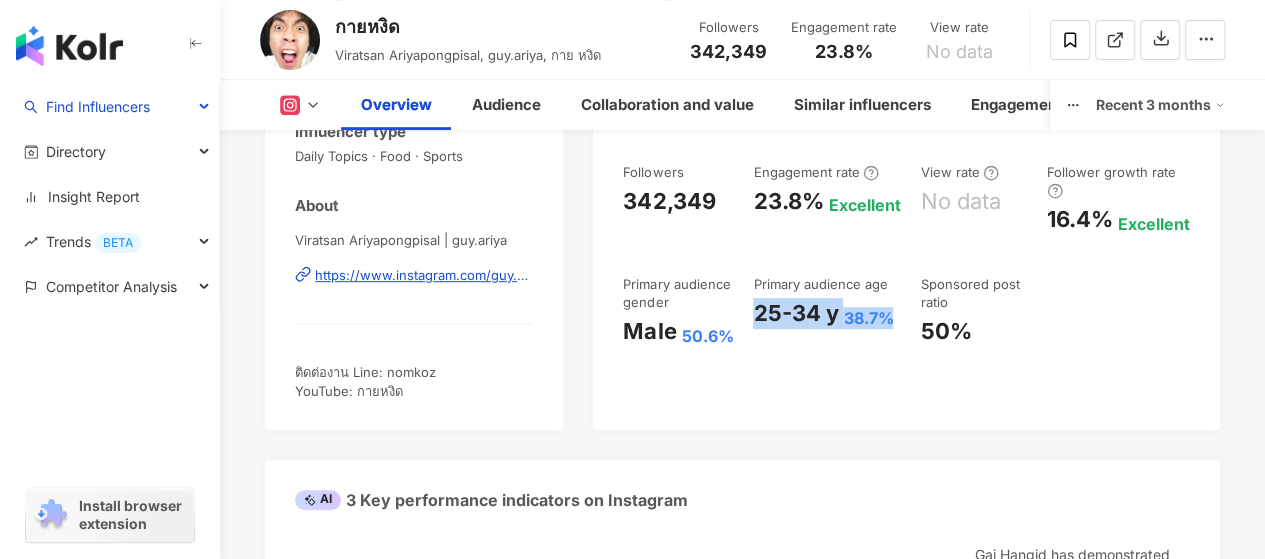 drag, startPoint x: 756, startPoint y: 308, endPoint x: 887, endPoint y: 308, distance: 131 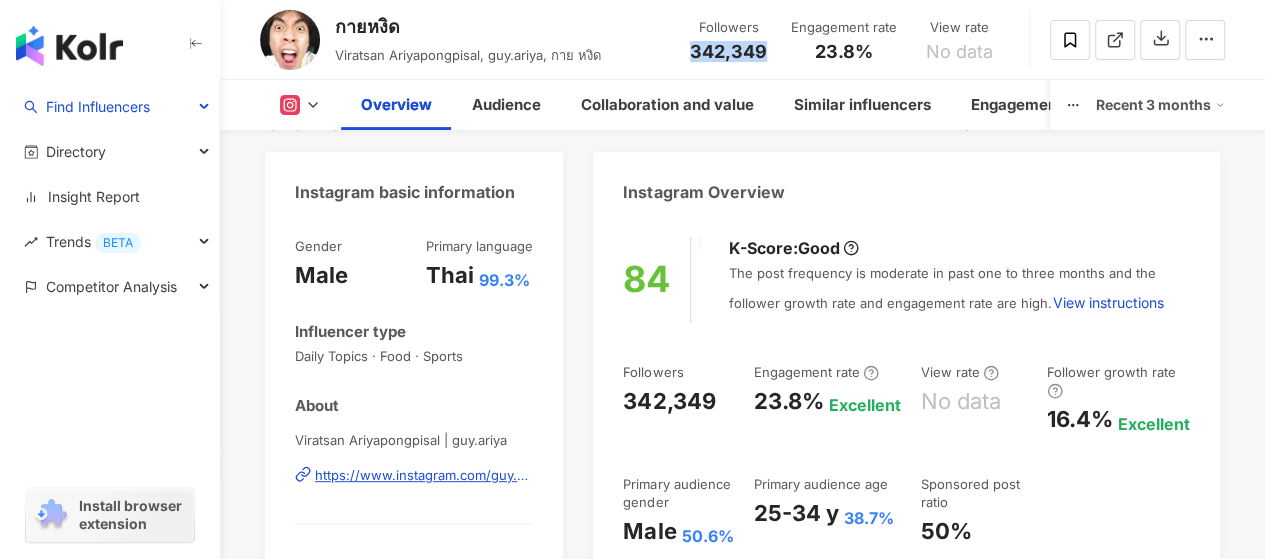 drag, startPoint x: 694, startPoint y: 47, endPoint x: 775, endPoint y: 51, distance: 81.09871 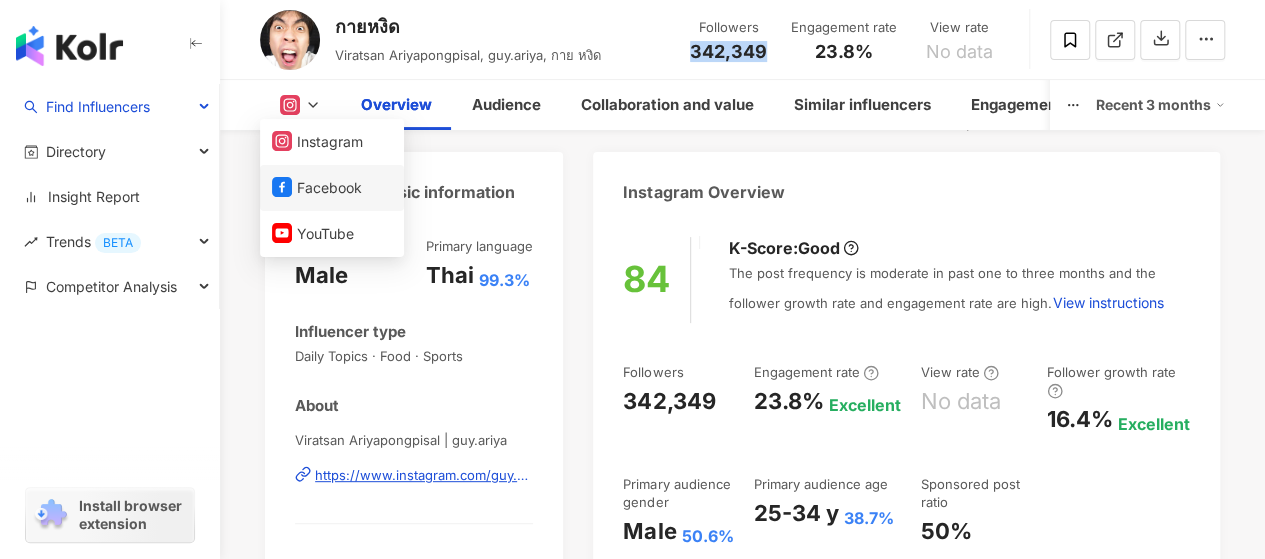 click on "Facebook" at bounding box center (332, 188) 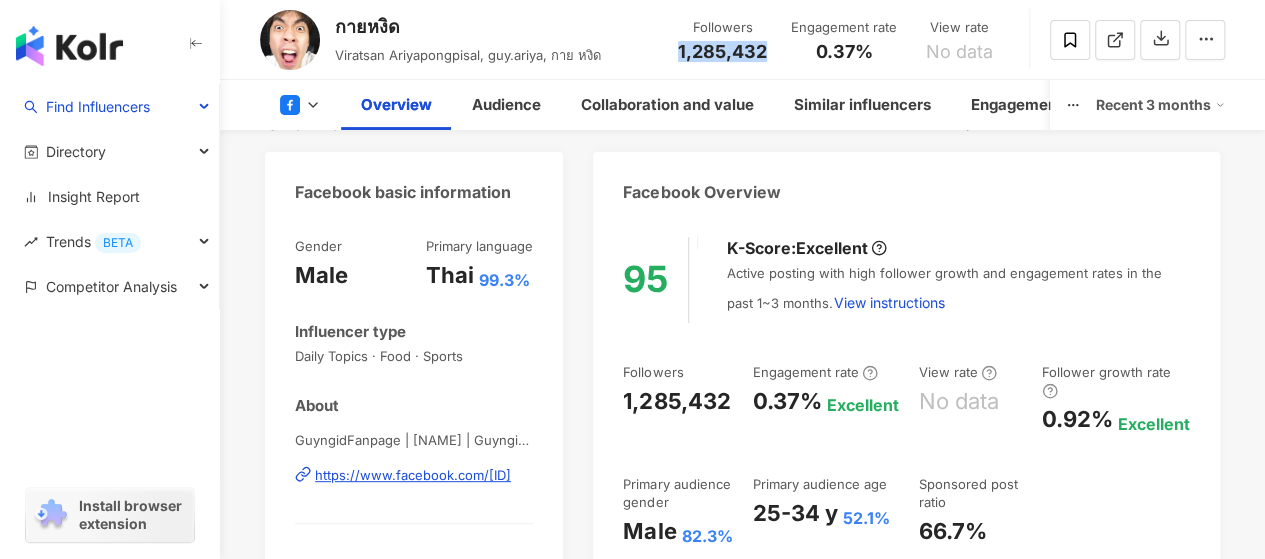 drag, startPoint x: 679, startPoint y: 49, endPoint x: 779, endPoint y: 59, distance: 100.49876 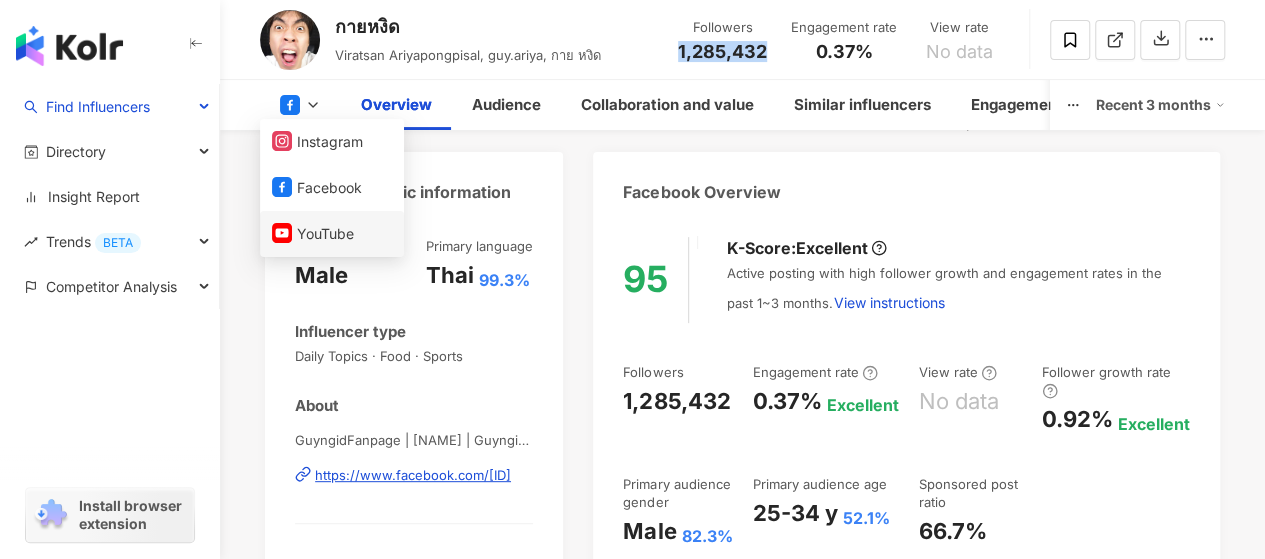 click on "YouTube" at bounding box center (332, 234) 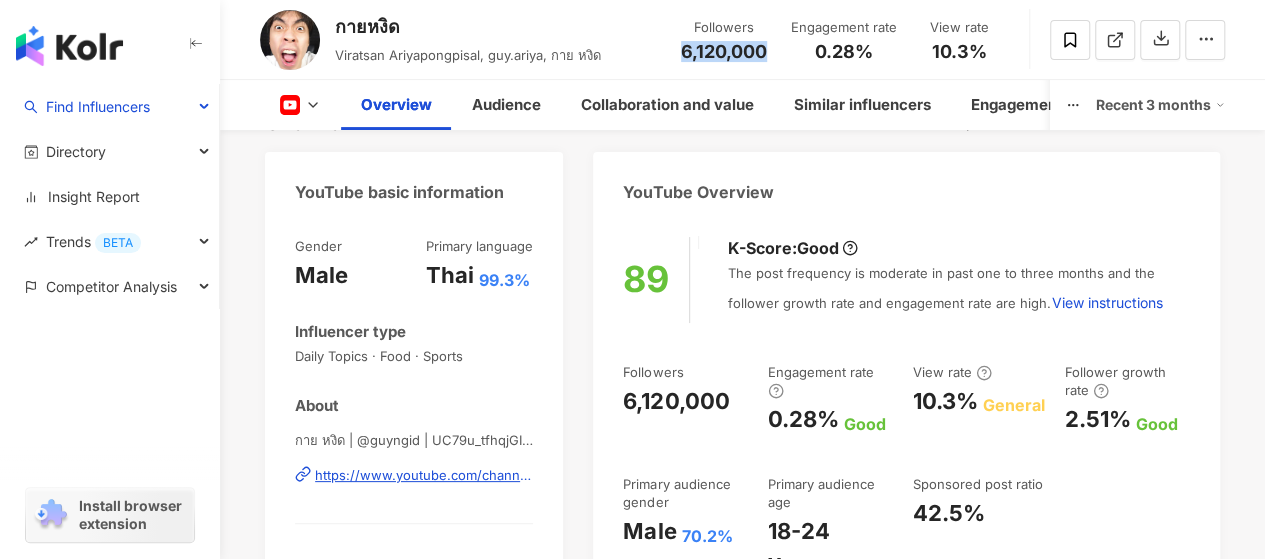 scroll, scrollTop: 400, scrollLeft: 0, axis: vertical 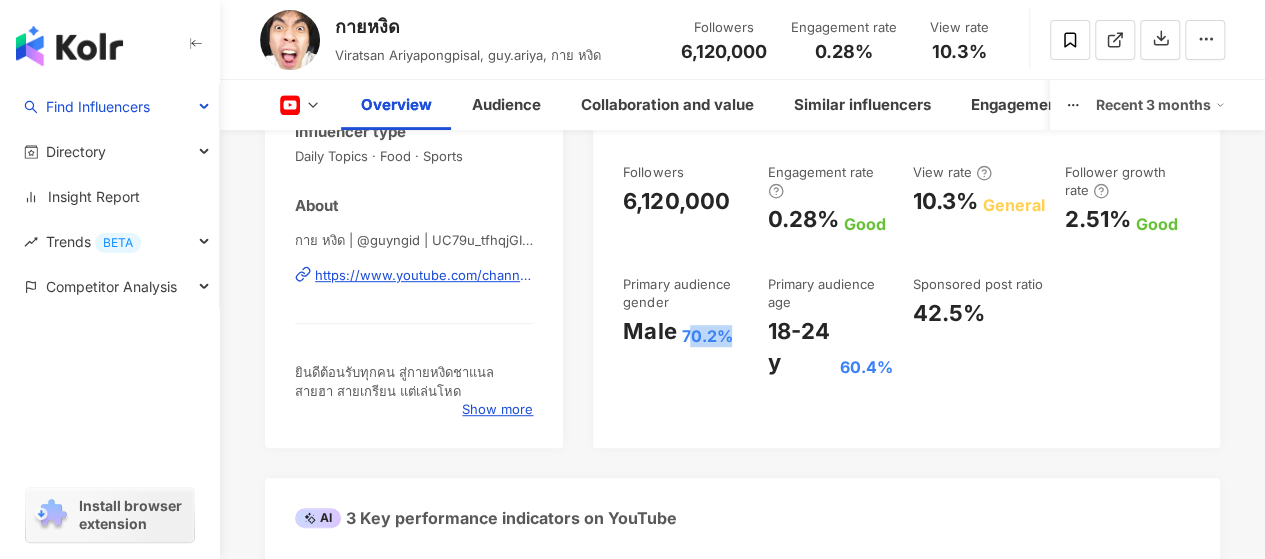 drag, startPoint x: 730, startPoint y: 333, endPoint x: 686, endPoint y: 329, distance: 44.181442 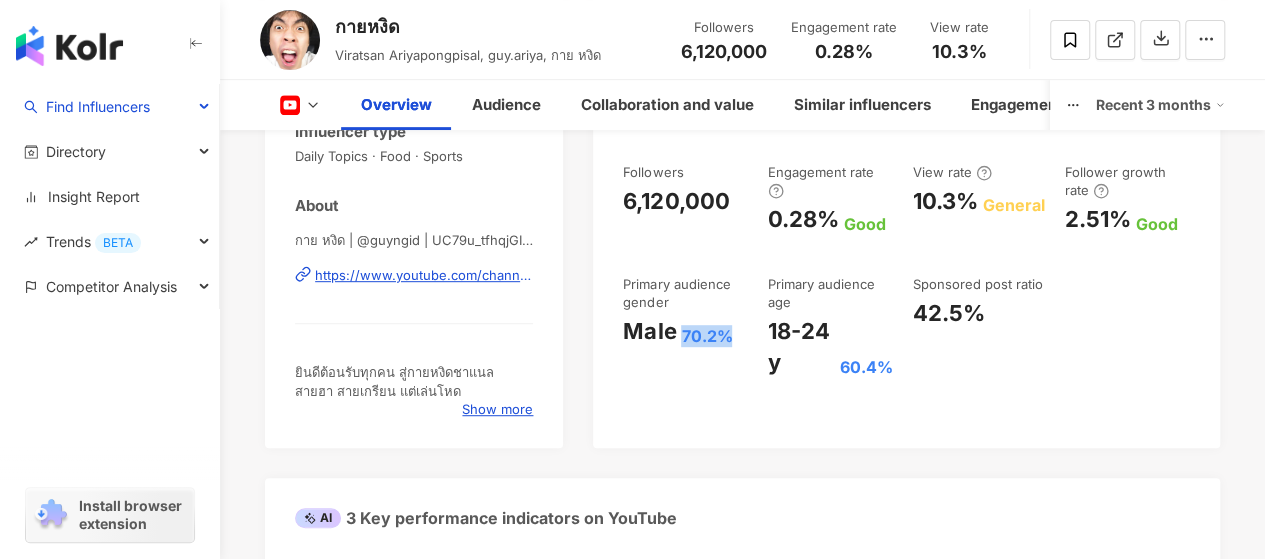 copy on "70.2%" 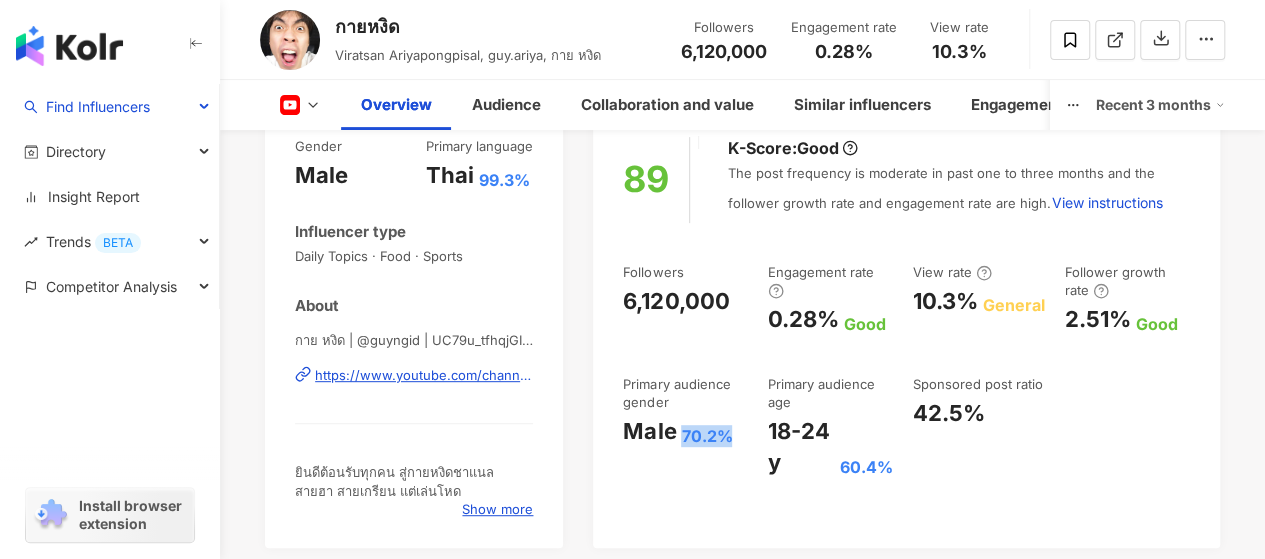 scroll, scrollTop: 200, scrollLeft: 0, axis: vertical 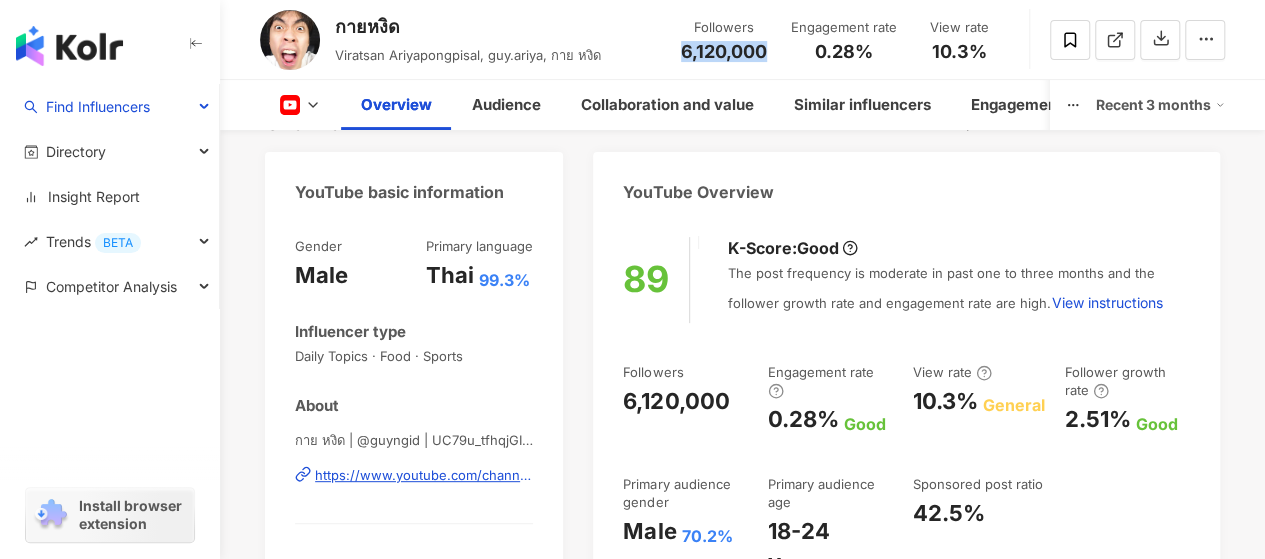 drag, startPoint x: 772, startPoint y: 51, endPoint x: 666, endPoint y: 52, distance: 106.004715 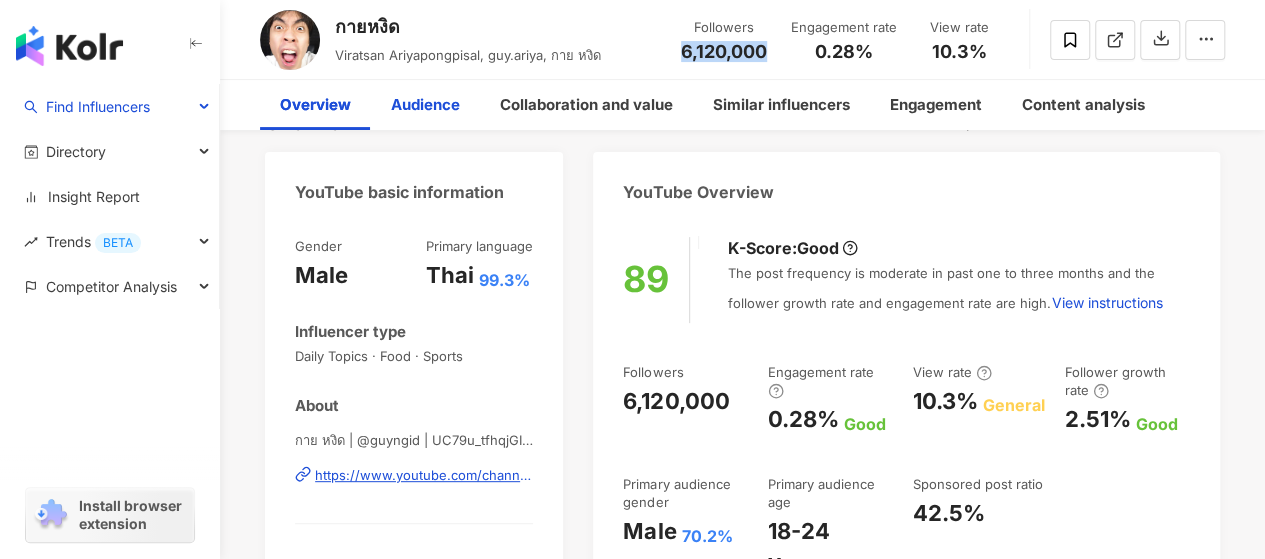 scroll, scrollTop: 0, scrollLeft: 0, axis: both 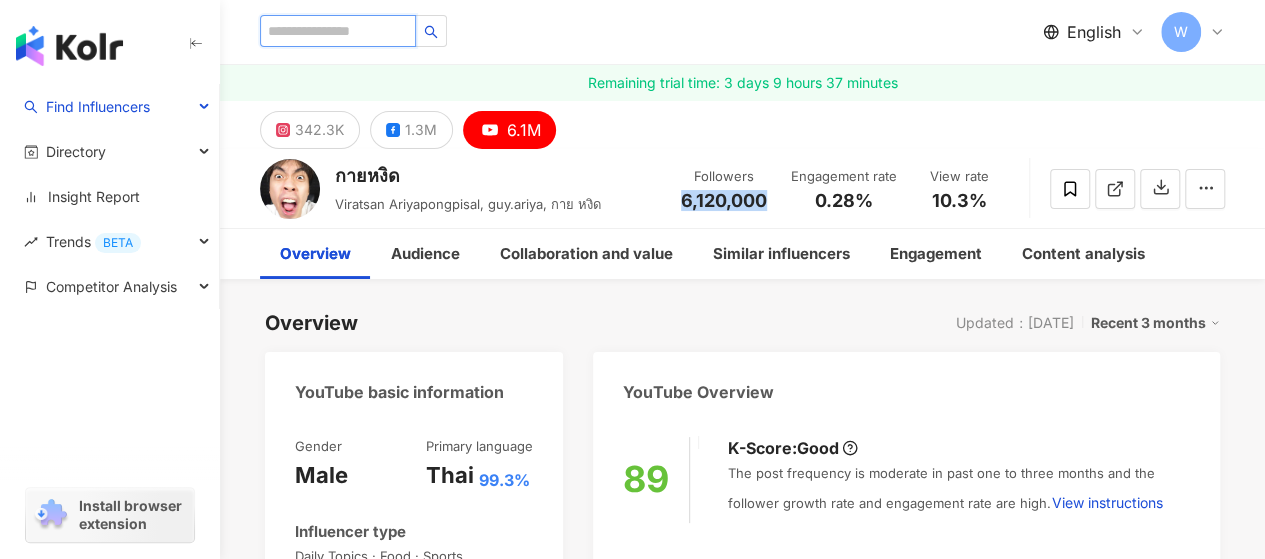 click at bounding box center (338, 31) 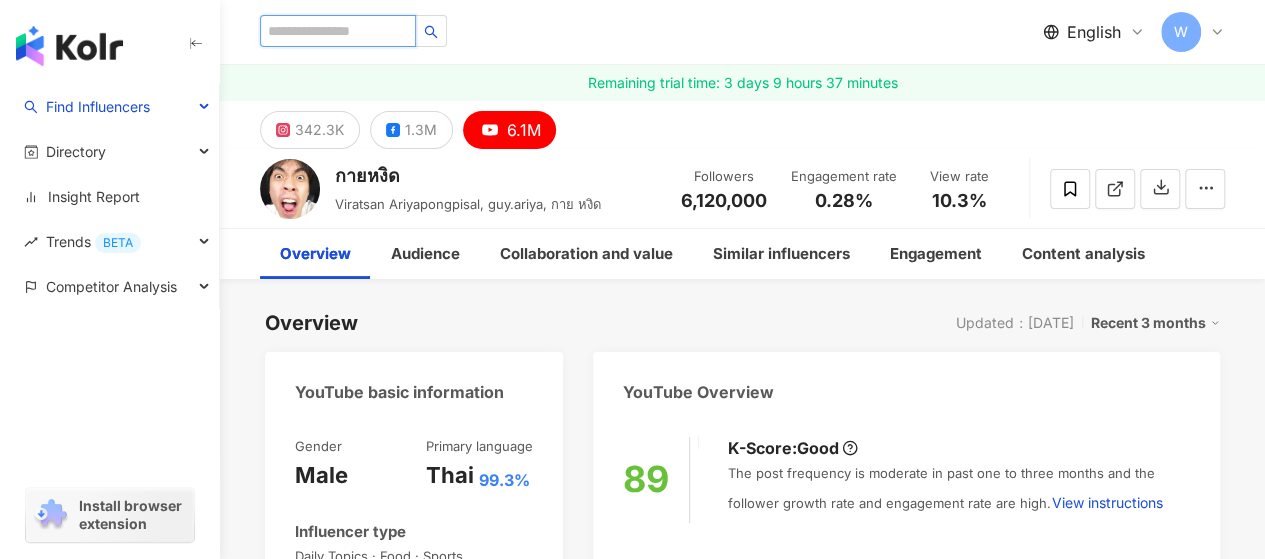paste on "********" 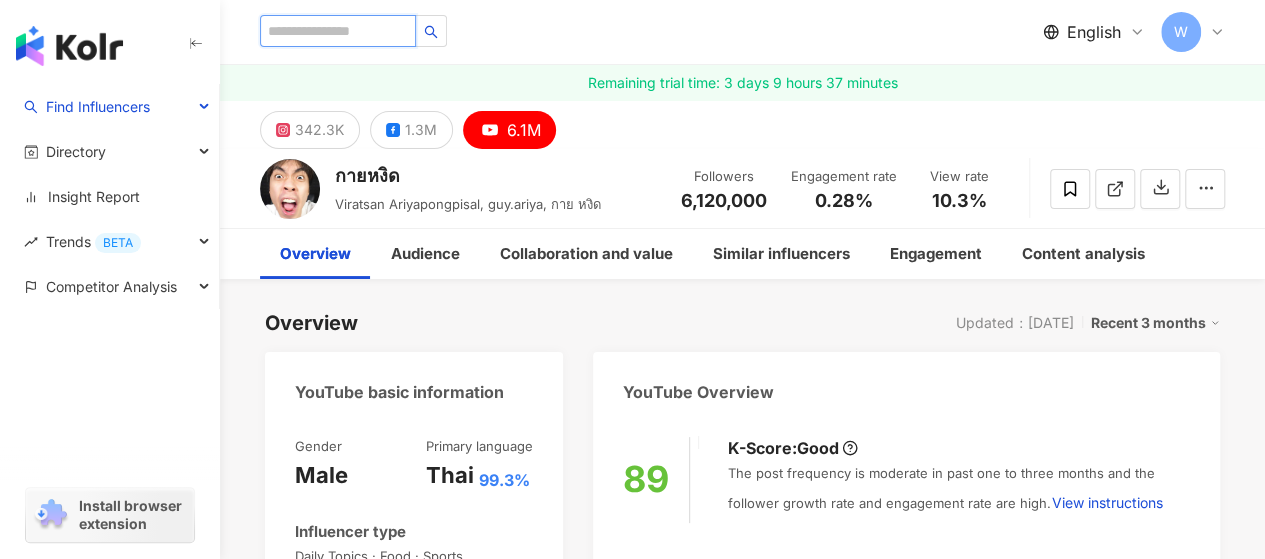 type on "********" 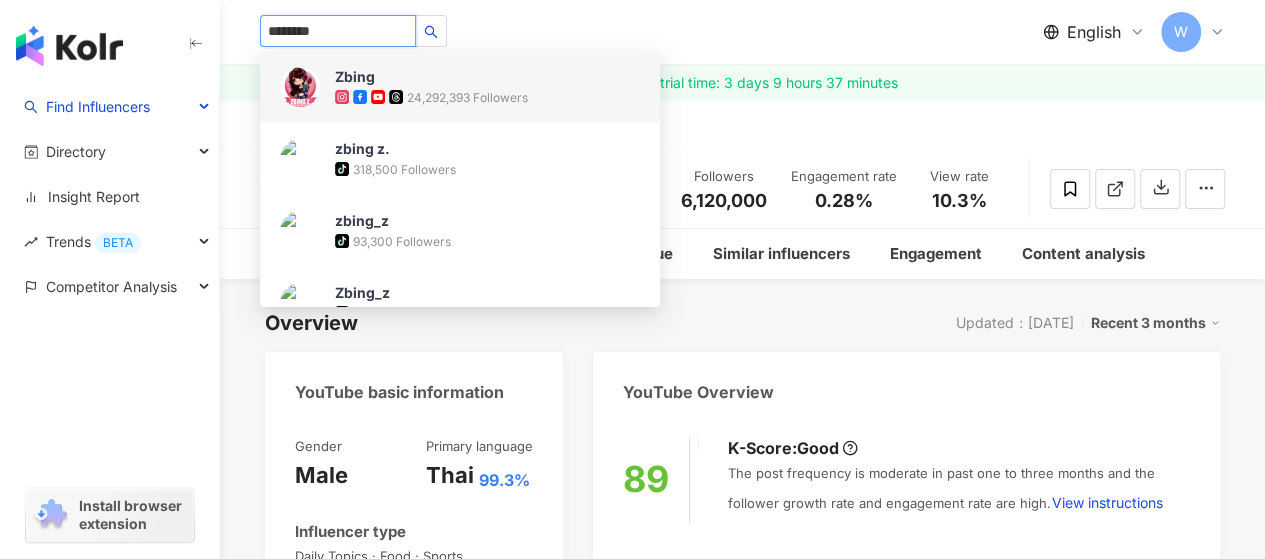 click on "Zbing" at bounding box center (400, 77) 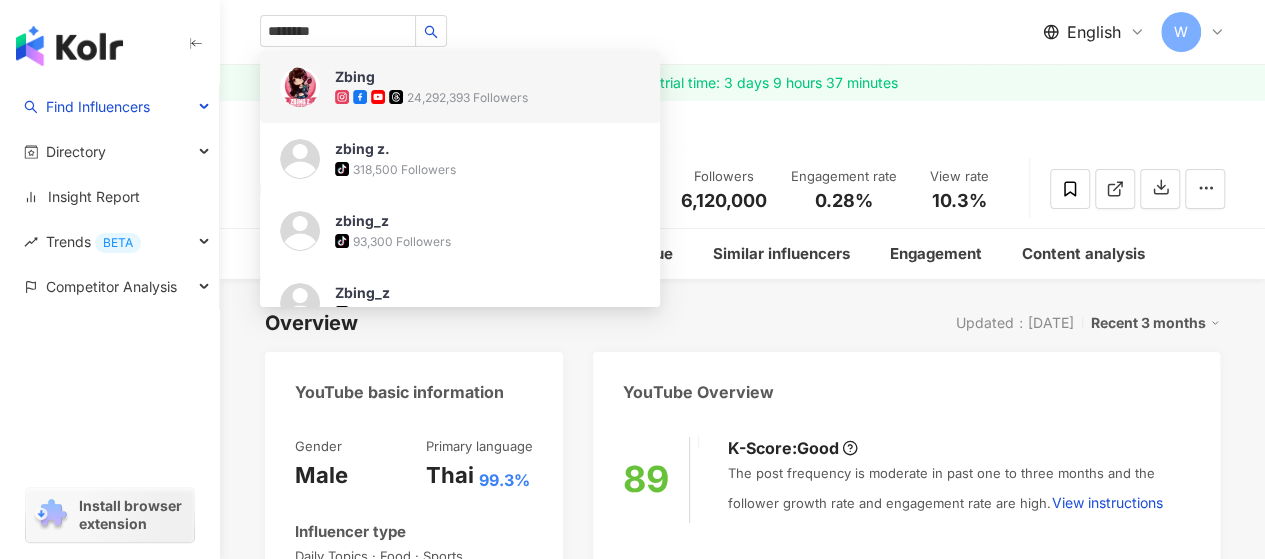 type 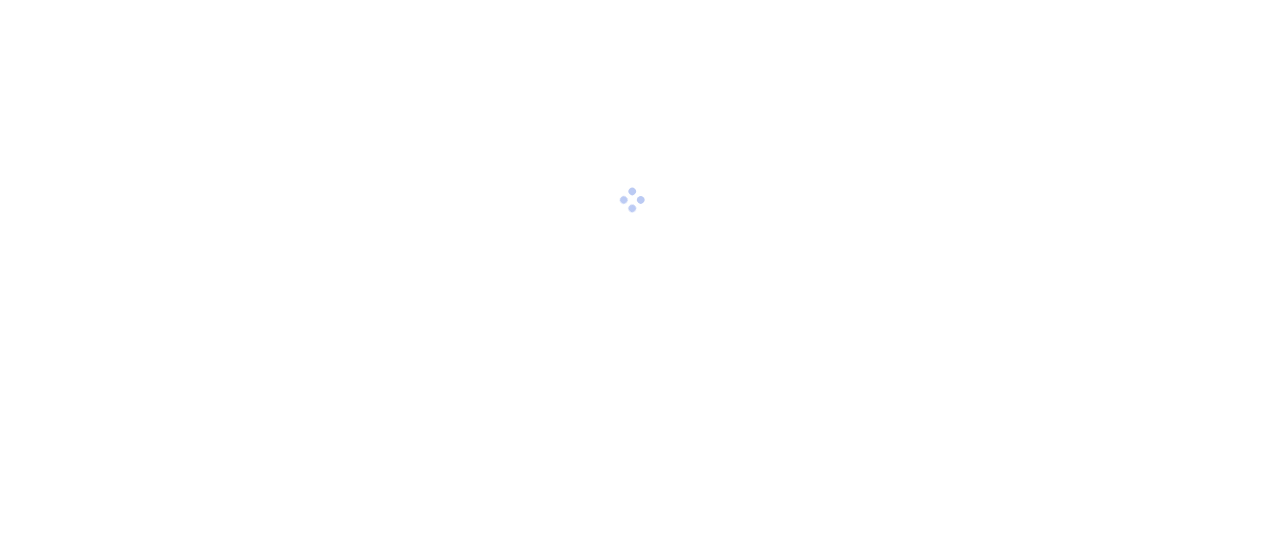 scroll, scrollTop: 0, scrollLeft: 0, axis: both 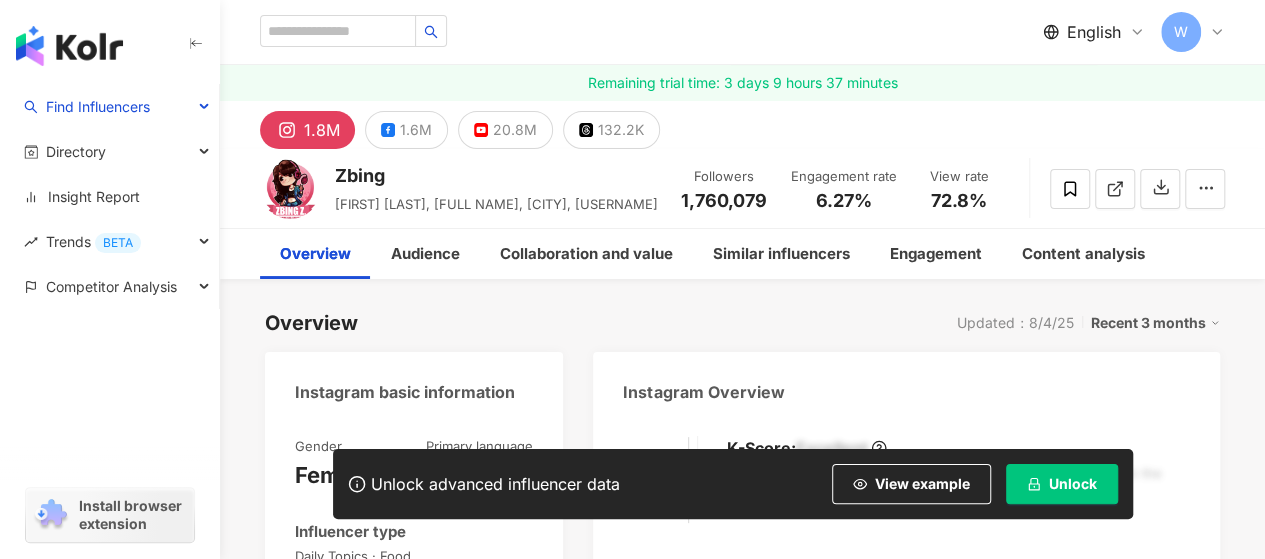 click on "Unlock" at bounding box center [1073, 484] 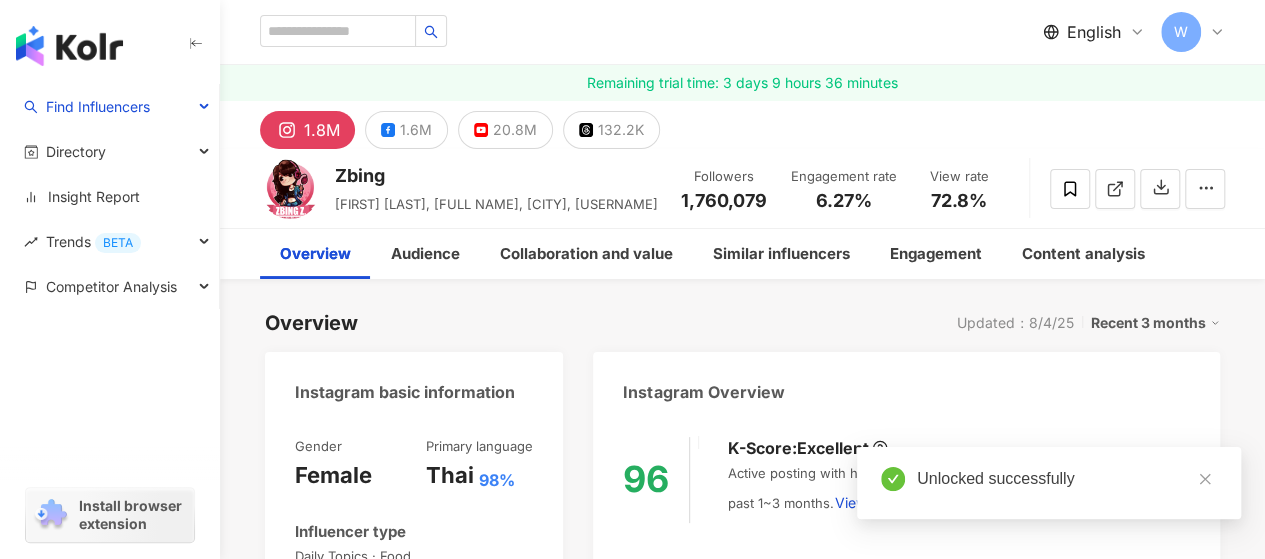 scroll, scrollTop: 400, scrollLeft: 0, axis: vertical 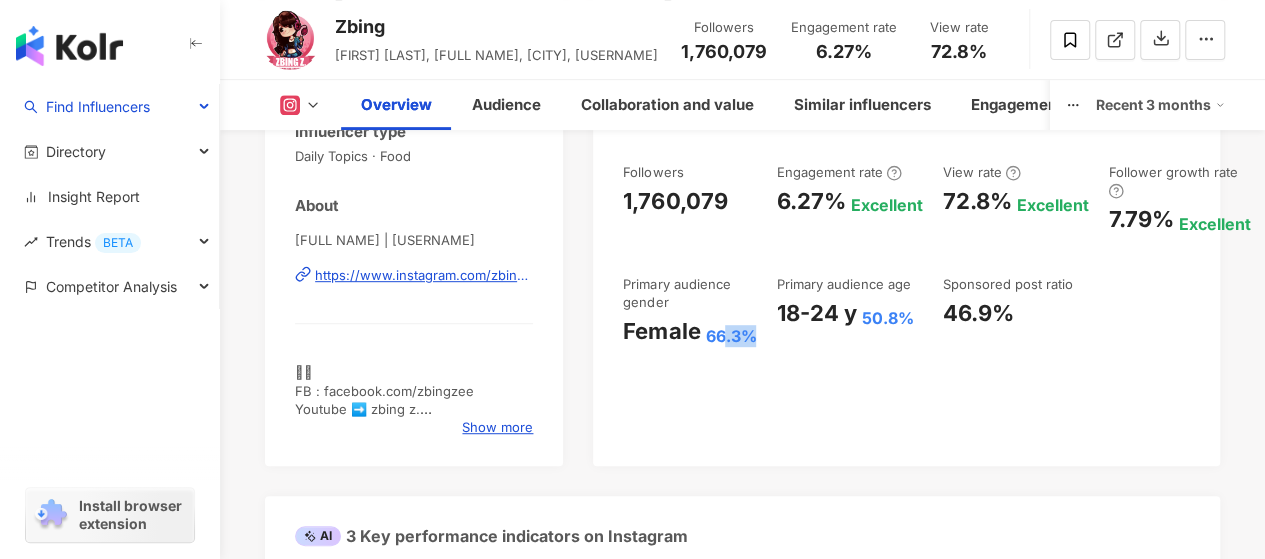 drag, startPoint x: 753, startPoint y: 338, endPoint x: 705, endPoint y: 337, distance: 48.010414 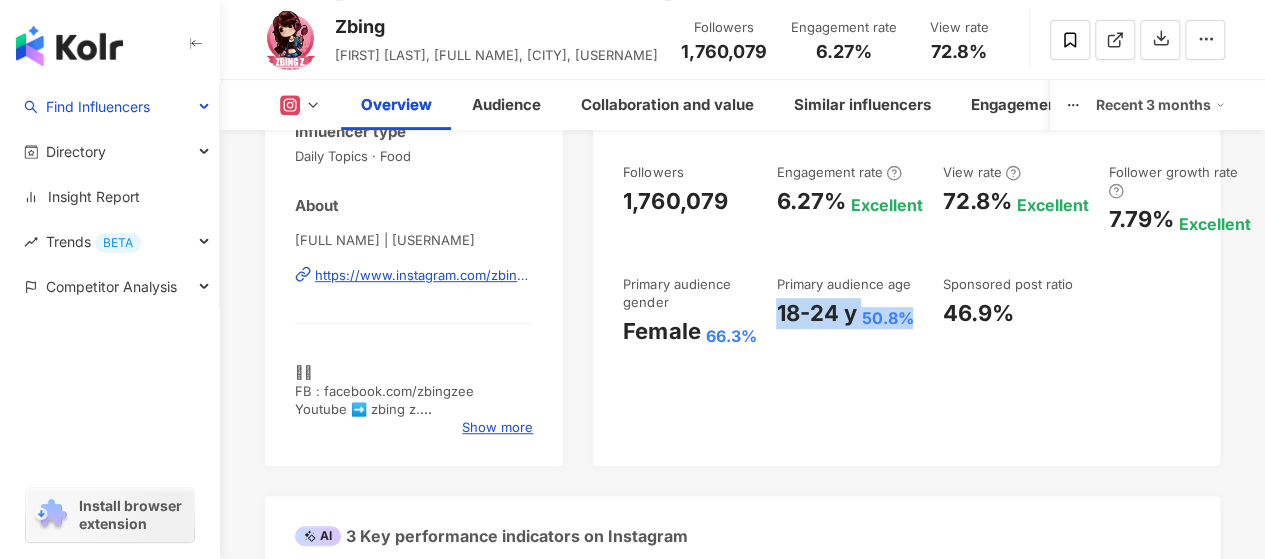 drag, startPoint x: 782, startPoint y: 306, endPoint x: 910, endPoint y: 313, distance: 128.19127 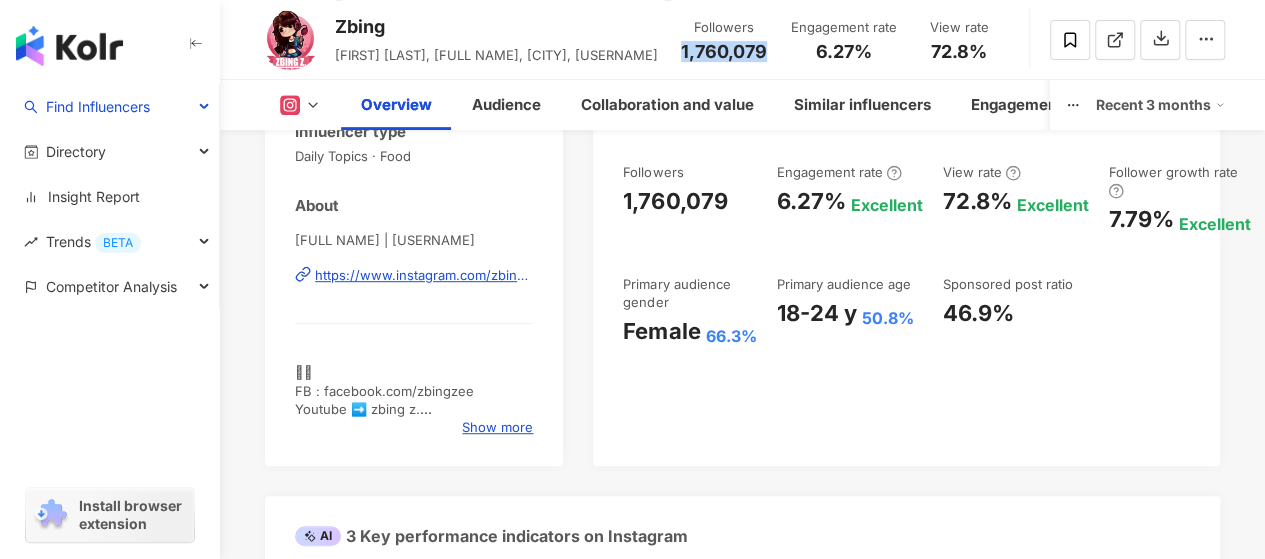 drag, startPoint x: 768, startPoint y: 49, endPoint x: 684, endPoint y: 41, distance: 84.38009 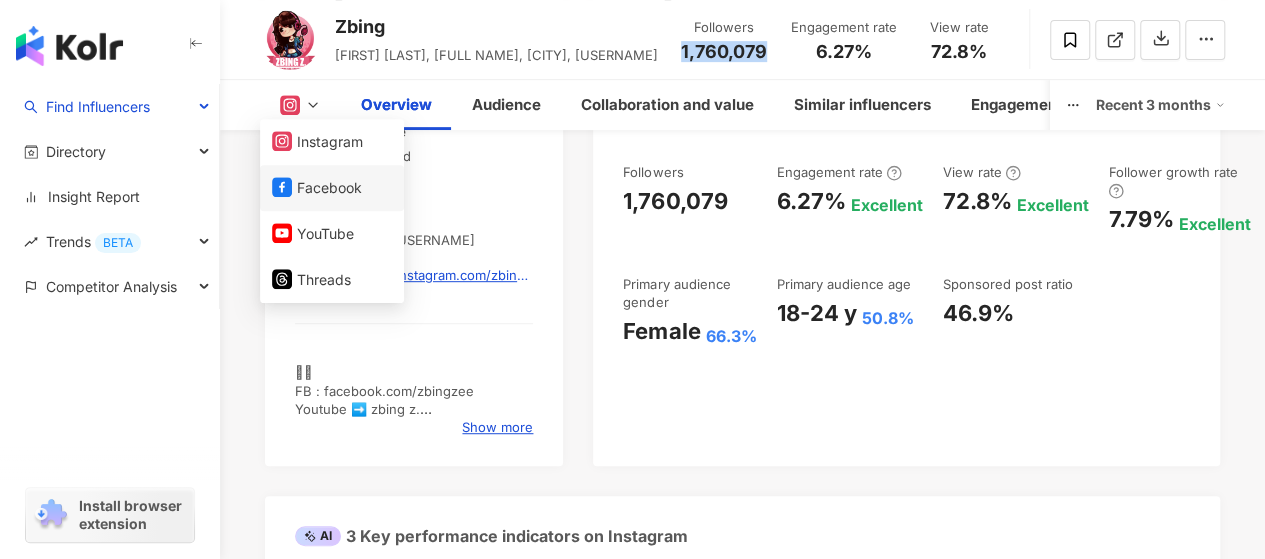 click on "Facebook" at bounding box center (332, 188) 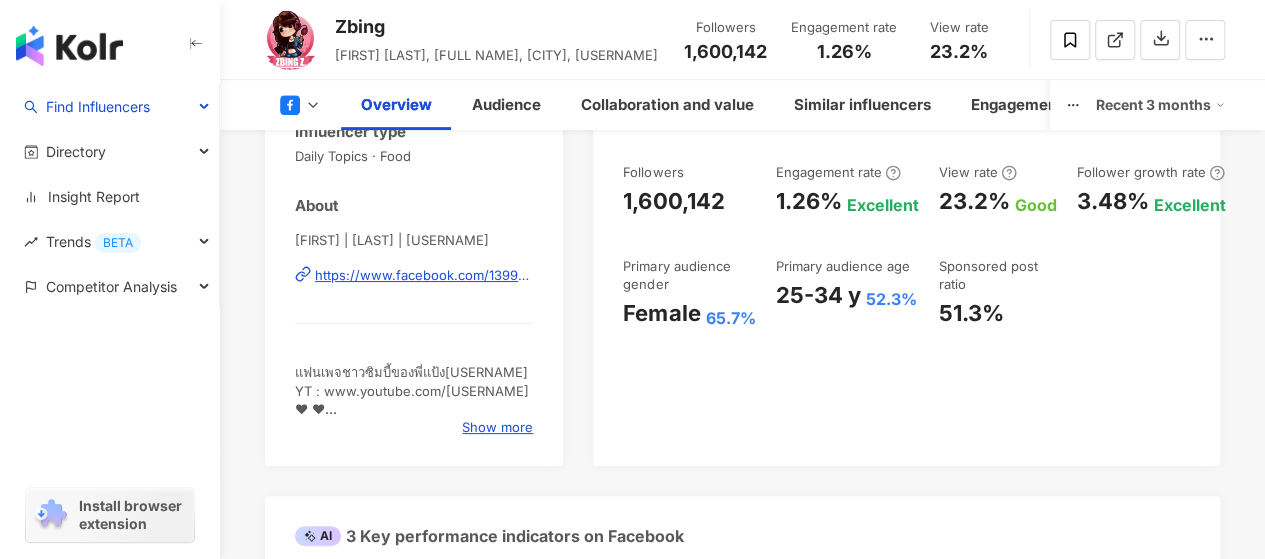 scroll, scrollTop: 300, scrollLeft: 0, axis: vertical 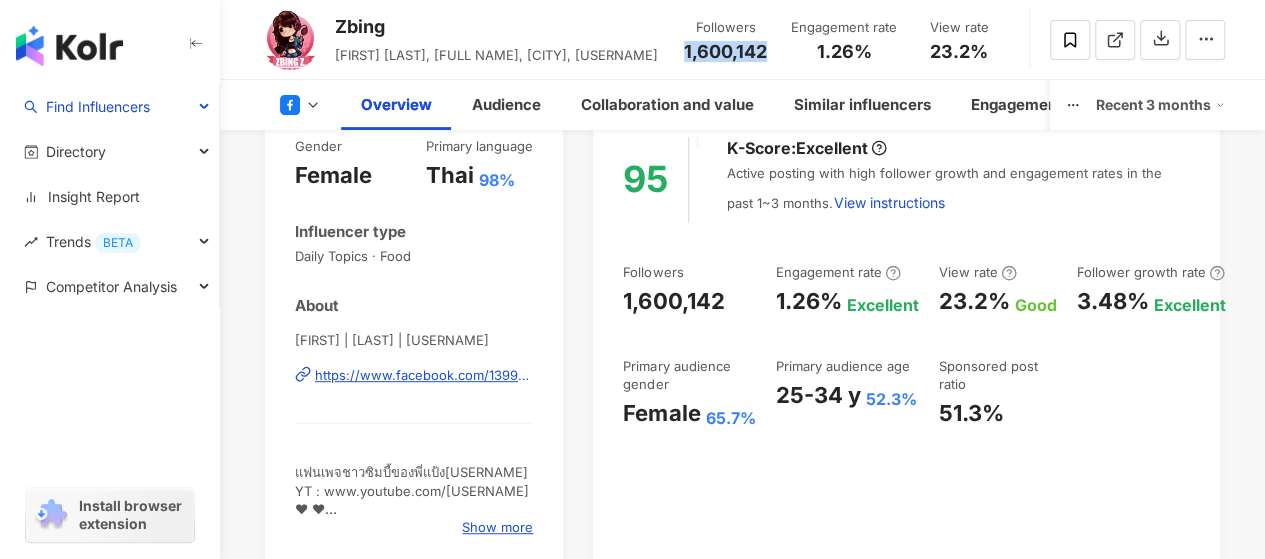 drag, startPoint x: 766, startPoint y: 49, endPoint x: 677, endPoint y: 49, distance: 89 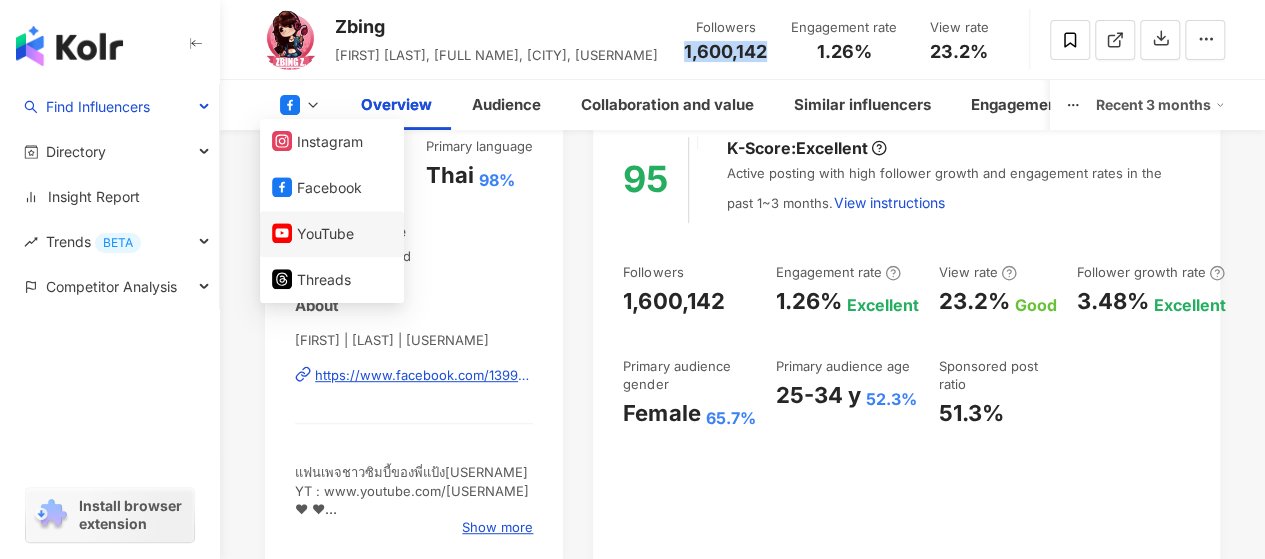 click on "YouTube" at bounding box center (332, 234) 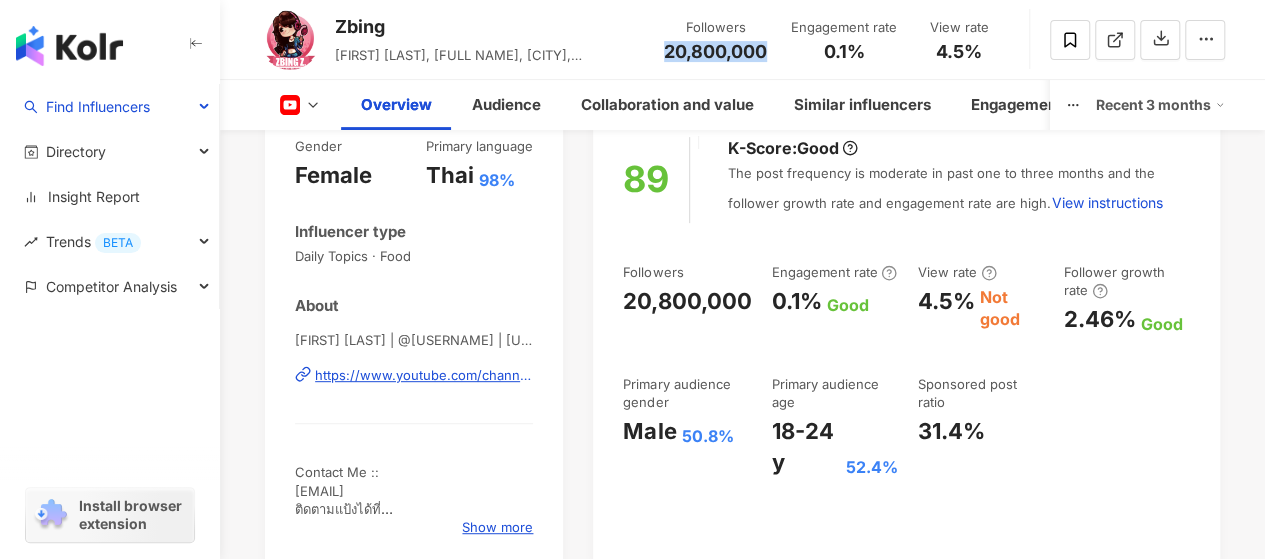 drag, startPoint x: 774, startPoint y: 49, endPoint x: 664, endPoint y: 48, distance: 110.00455 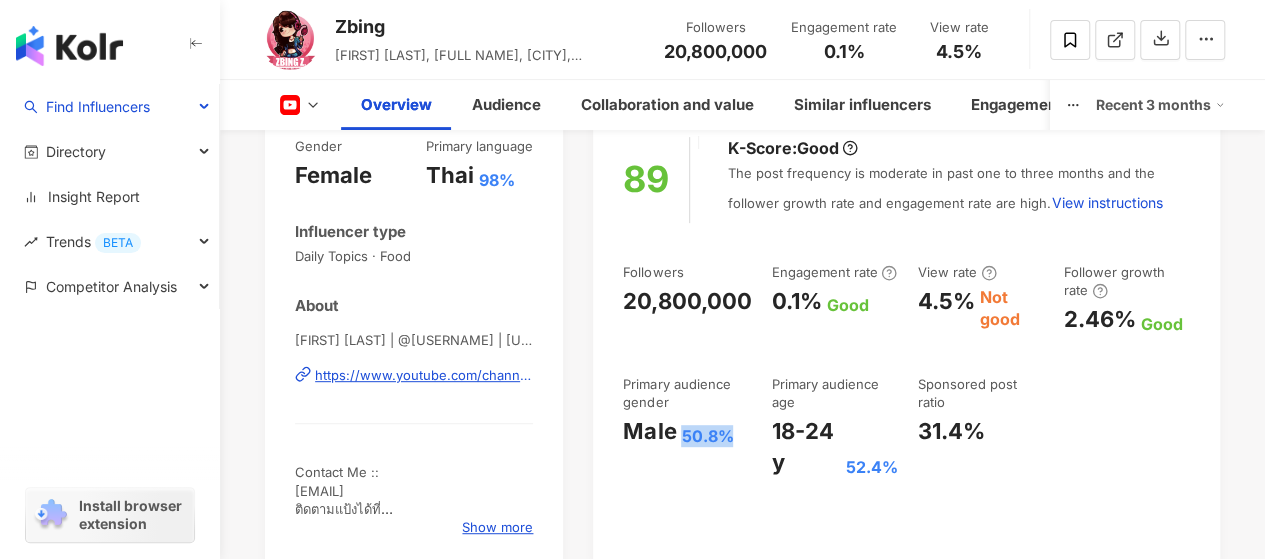 drag, startPoint x: 729, startPoint y: 435, endPoint x: 684, endPoint y: 431, distance: 45.17743 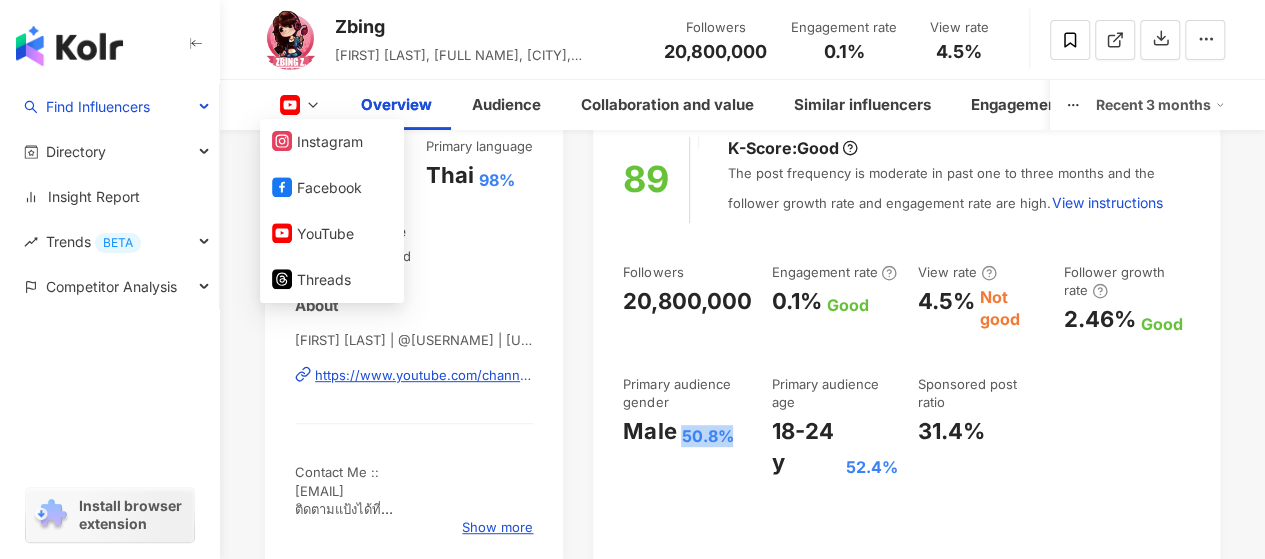 click on "Gender   Female Primary language   Thai 98% Influencer type Daily Topics · Food About zbing z. | @zbingz | zbingzbing https://www.youtube.com/channel/UC5zGJZpxeZPFcds5gFcDE7Q Show more" at bounding box center (414, 336) 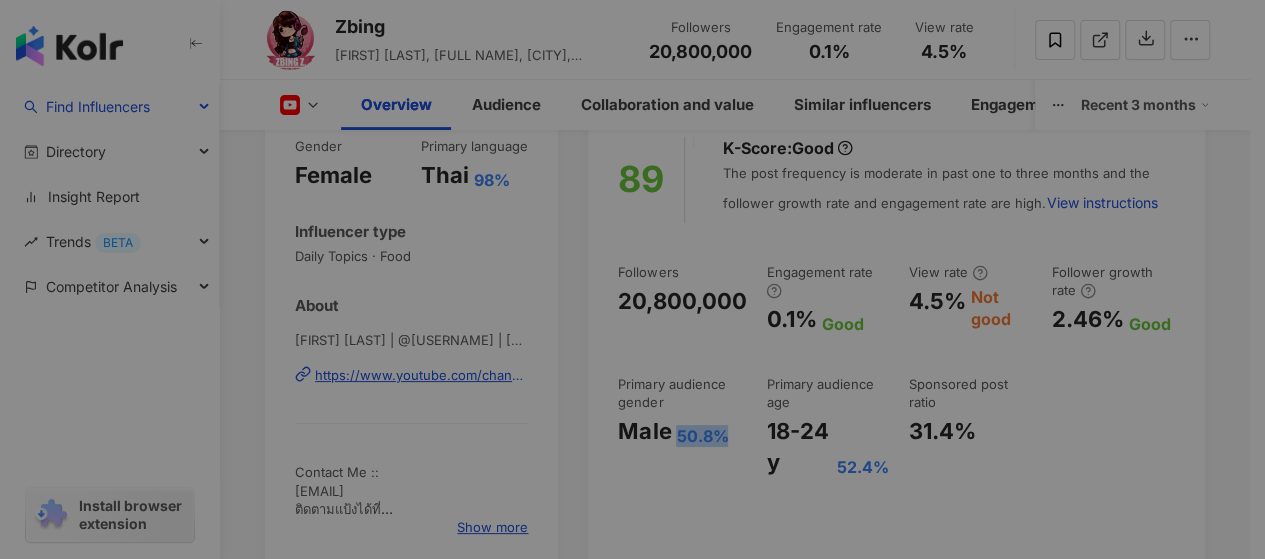 click on "Contact Me ::
pan.g@live.com
ติดตามแป้งได้ที่
https://www.facebook.com/zbingzee
::: สนใจติดต่อโฆษณาหรือสปอนเซอร์ :::
ผู้จัดการ Tel: ส้ม - 0966915493
Email: os.influencer@truedigital.com
เริ่มทำคลิปครั้งเเรก 2 เม.ย. 2014
100,000       |  13.04.2015
1,000,000    |  23.03.2016
2,000,000    |  3.10.2016   time 22.22 pm.
2,500,000    |  1.01.2017
3,000,000    |  26.03.2017
4,000,000    |  4.10.2017
5,000,000    |  27.02.2018
5,500,000    |  15.04.2018
6,000,000    |  8.06.2018
7,000,000    |  30.09.2018
8,000,000    |  9.01.2019
9,000,000    |  10.05.2019
10,000,000  |  10.10.2019
11,000,000  |  27.04.2020
12,000,000  |  06.09.2020
13,000,000  |  31.01.2021
14,000,000  |  23.06.2021
15,000,000  |  28.10.2021
16,000,000  |  11.04.2022
17,000,000  |  09.01.2023
18,000,000  |  17.10.2023
19,000,000  |  07.05.2024
20,000,000  |  21.01.2025" at bounding box center [548, 463] 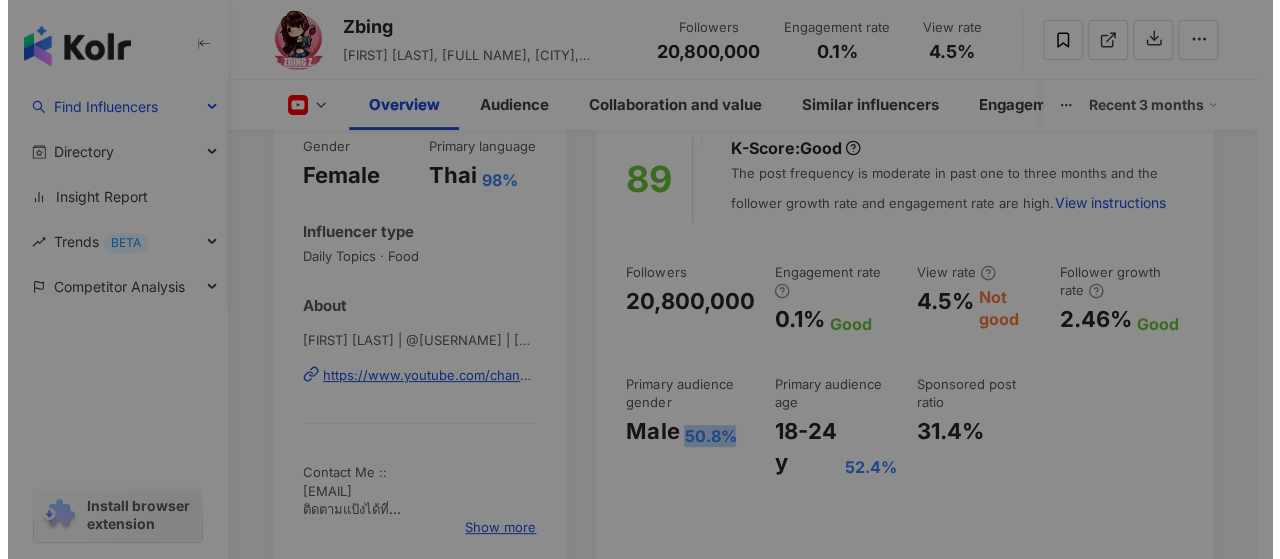 scroll, scrollTop: 500, scrollLeft: 0, axis: vertical 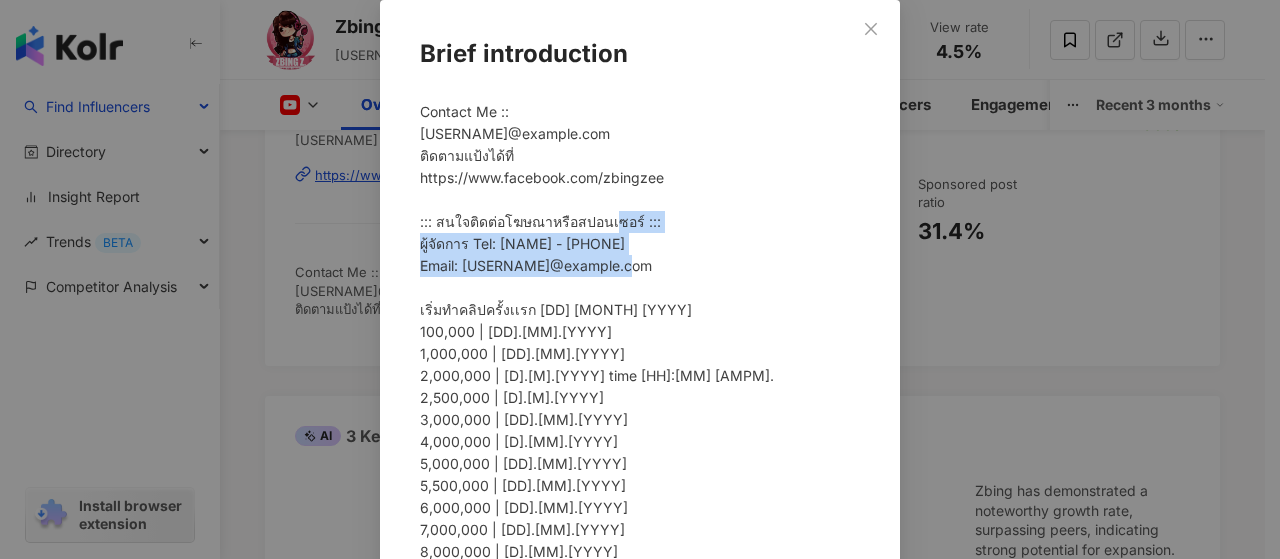 drag, startPoint x: 416, startPoint y: 240, endPoint x: 660, endPoint y: 273, distance: 246.22145 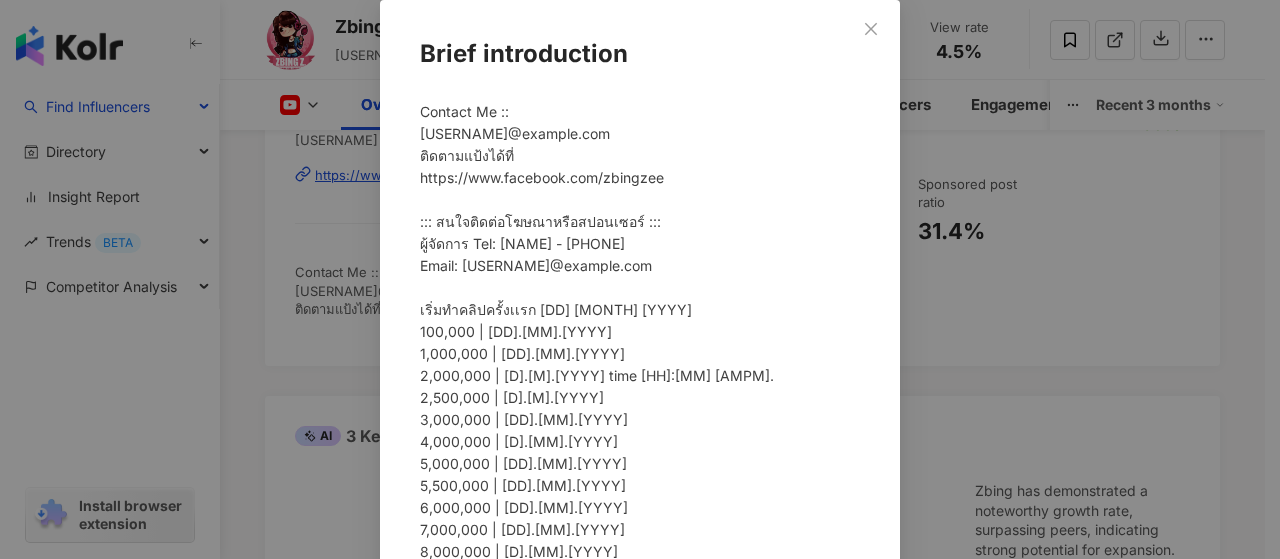 click on "Brief introduction Contact Me ::
[USERNAME]@example.com
ติดตามแป้งได้ที่
https://www.facebook.com/zbingzee
::: สนใจติดต่อโฆษณาหรือสปอนเซอร์ :::
ผู้จัดการ Tel: [NAME] - [PHONE]
Email: [USERNAME]@example.com
เริ่มทำคลิปครั้งเเรก [DD] [MONTH] [YYYY]
100,000       |  [DD].[MM].[YYYY]
1,000,000    |  [DD].[MM].[YYYY]
2,000,000    |  [D].[M].[YYYY]   time [HH]:[MM] [AMPM].
2,500,000    |  [D].[M].[YYYY]
3,000,000    |  [DD].[MM].[YYYY]
4,000,000    |  [D].[MM].[YYYY]
5,000,000    |  [DD].[MM].[YYYY]
5,500,000    |  [DD].[MM].[YYYY]
6,000,000    |  [DD].[MM].[YYYY]
7,000,000    |  [DD].[MM].[YYYY]
8,000,000    |  [D].[MM].[YYYY]
9,000,000    |  [DD].[MM].[YYYY]
10,000,000  |  [DD].[MM].[YYYY]
11,000,000  |  [DD].[MM].[YYYY]
12,000,000  |  [DD].[MM].[YYYY]
13,000,000  |  [DD].[MM].[YYYY]
14,000,000  |  [DD].[MM].[YYYY]
15,000,000  |  [DD].[MM].[YYYY]
16,000,000  |  [DD].[MM].[YYYY]
17,000,000  |  [DD].[MM].[YYYY]
18,000,000  |  [DD].[MM].[YYYY]
19,000,000  |  [DD].[MM].[YYYY]
20,000,000  |  [DD].[MM].[YYYY]" at bounding box center (640, 279) 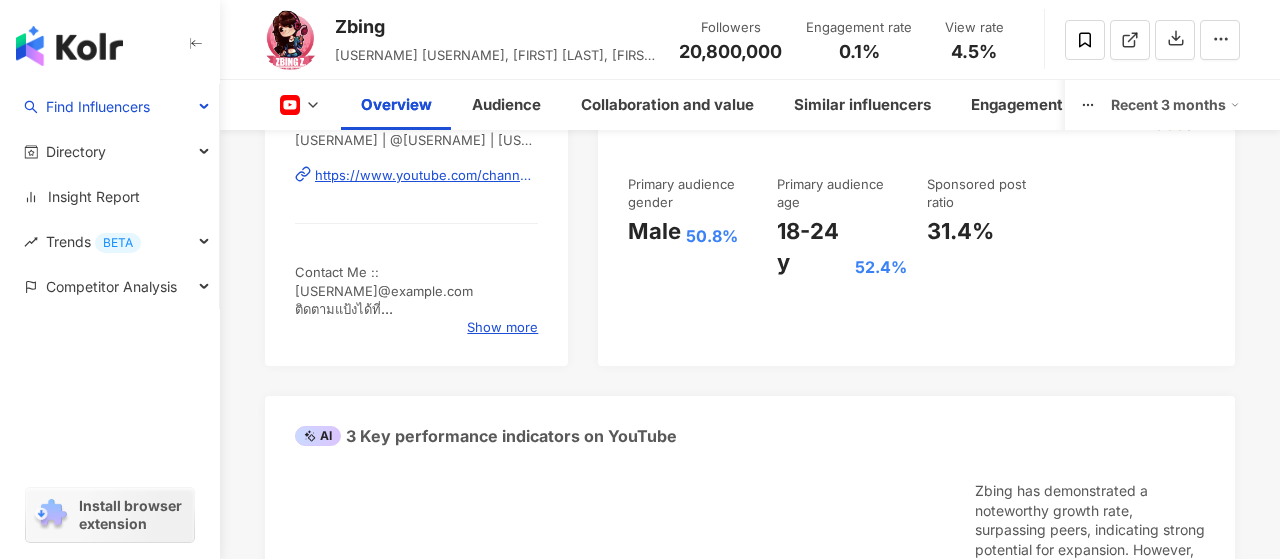 click at bounding box center [338, -469] 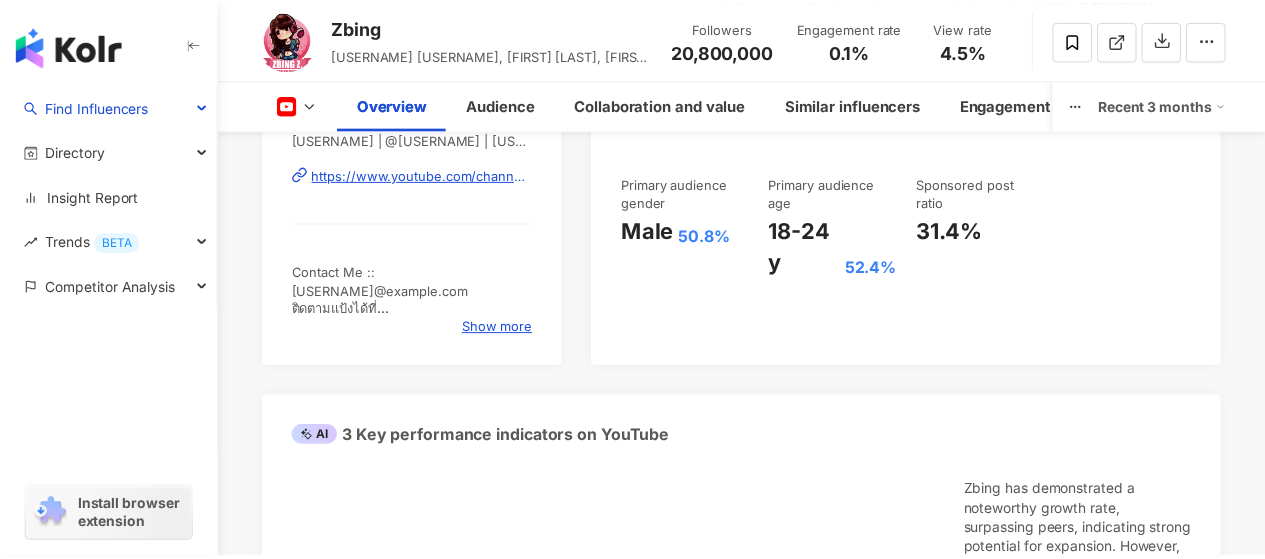 scroll, scrollTop: 0, scrollLeft: 0, axis: both 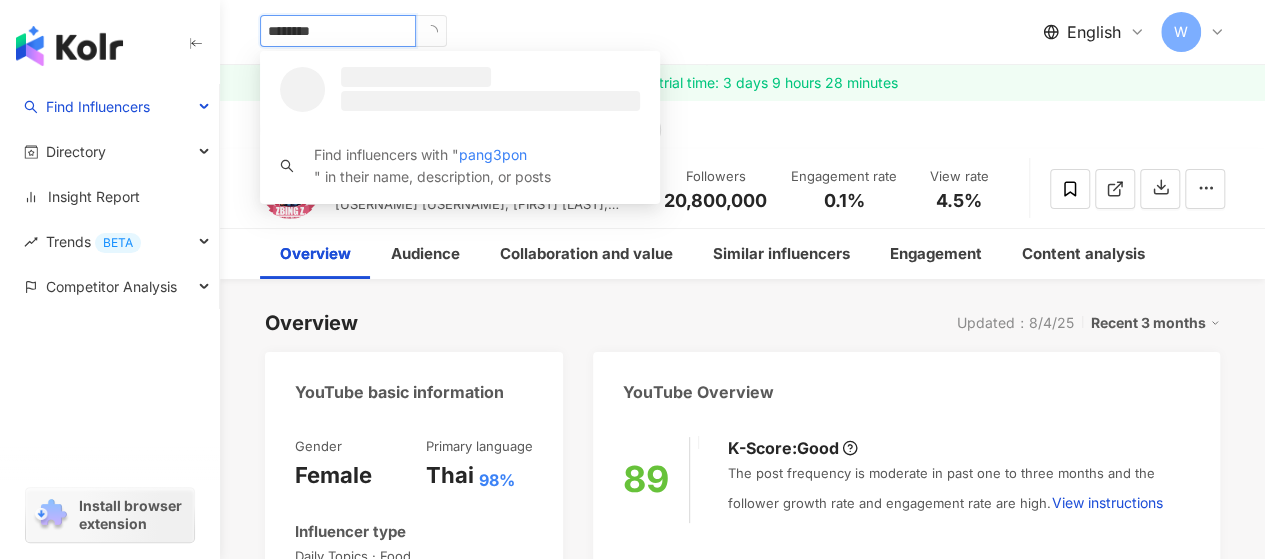 type on "*********" 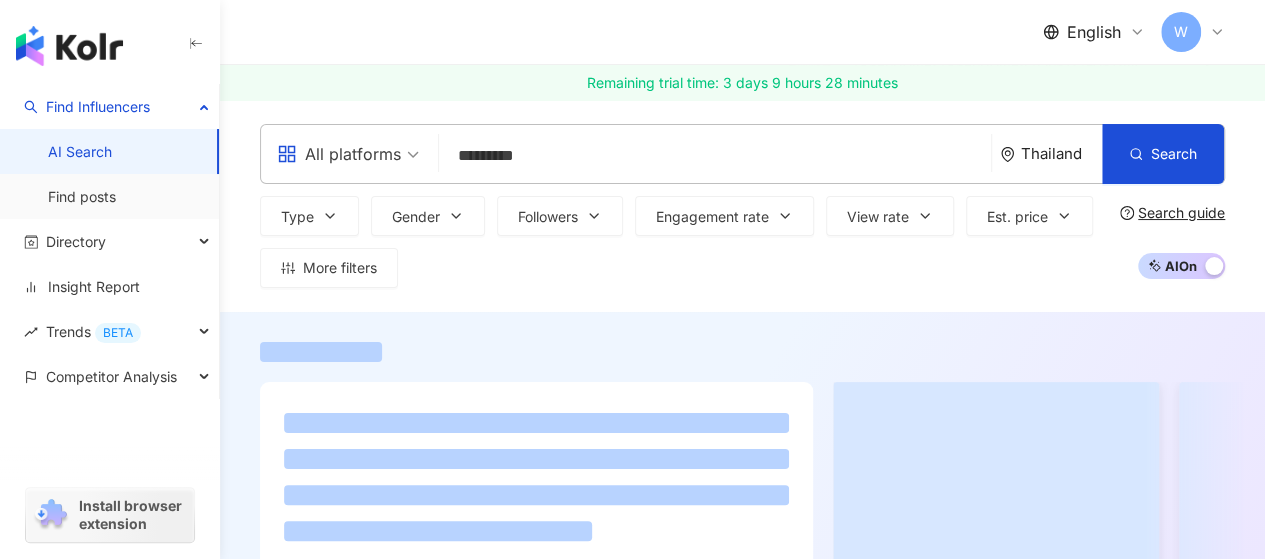 click on "Remaining trial time: 3 days 9 hours 28 minutes" at bounding box center (742, 83) 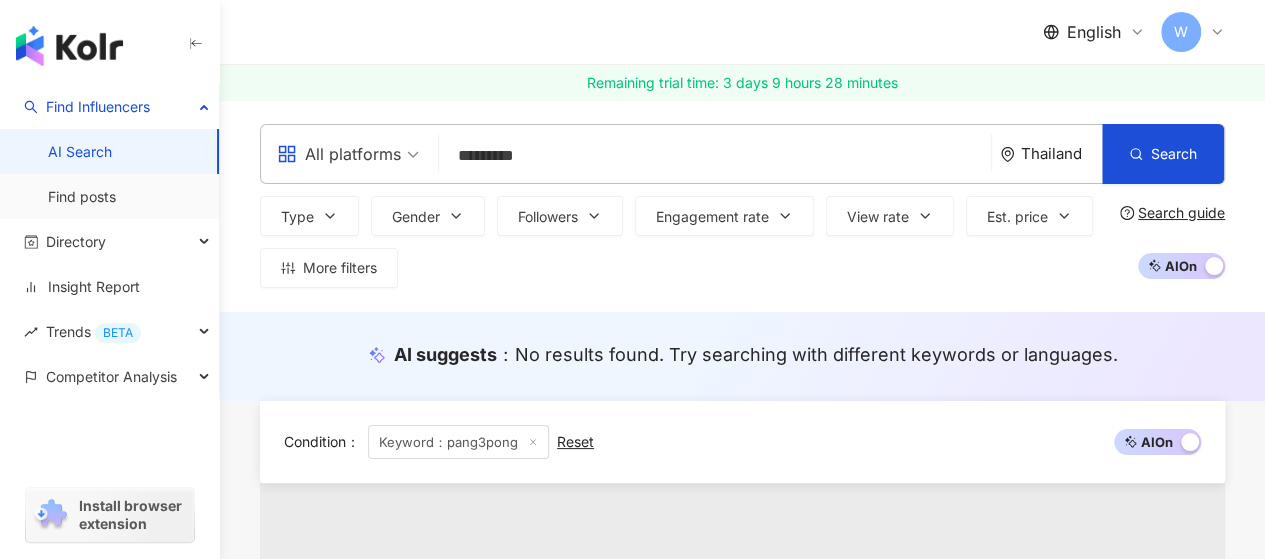 type 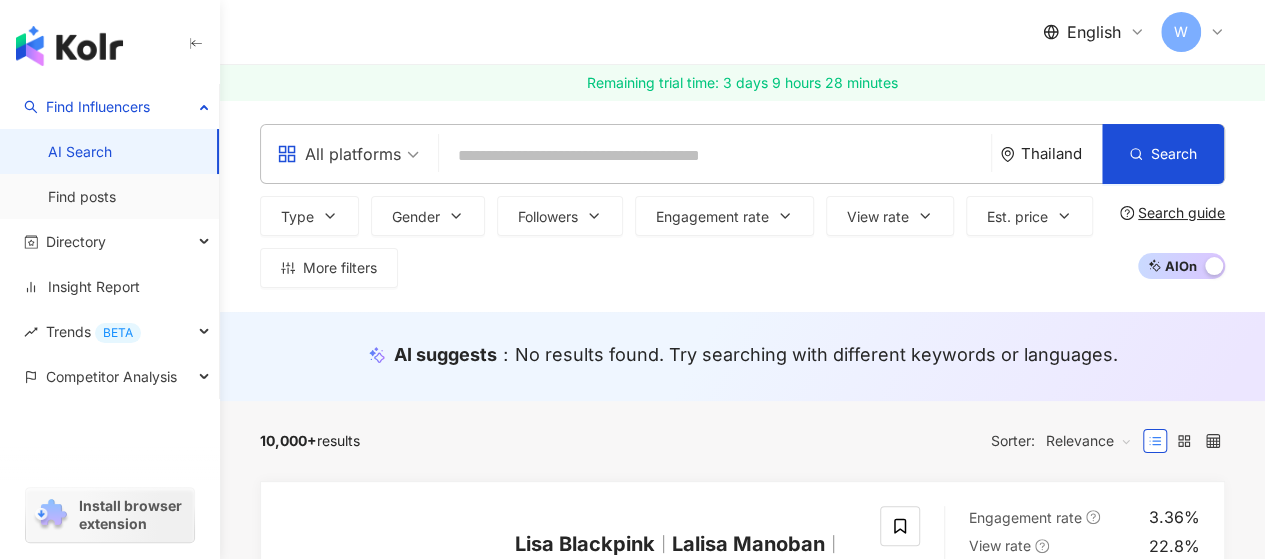 scroll, scrollTop: 200, scrollLeft: 0, axis: vertical 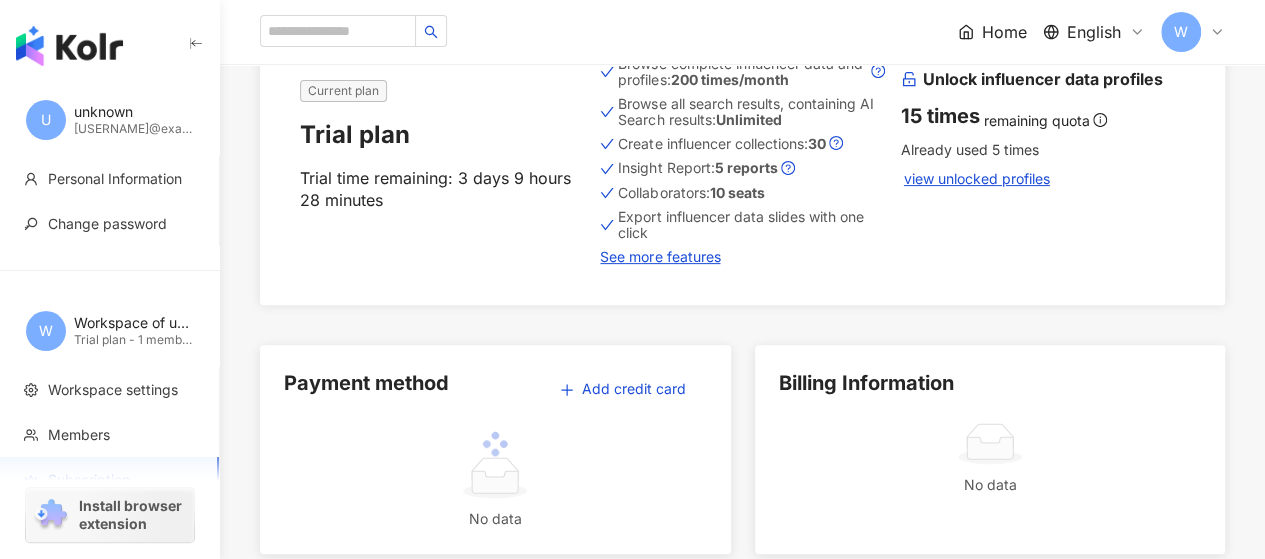 click on "Subscription Current plan Trial plan Trial time remaining: 3 days 9 hours 28 minutes Includes the following features ： Browse complete influencer data and profiles:  200 times/month Browse all search results, containing AI Search results:   Unlimited Create influencer collections:  30 Insight Report:  5 reports Collaborators:  10 seats Export influencer data slides with one click See more features Unlock influencer data profiles 15 times remaining quota Already used 5 times view unlocked profiles Payment method Add credit card No data Billing Information No data Upgrade your plan for a more complete service Quarterly plan Semi-annually 10% OFF Annual plan 20% OFF Premium Suitable for e-commerce, brands, and SMEs USD 4,799 /    year USD   5,999 Upgrade purchase Includes all Free Plan features
with the following upgrades: Browse complete influencer data and profiles:  200 times/month Browse all search results, containing AI Search results:   Unlimited Create influencer collections:  30 Insight Report:  USD" at bounding box center (742, 1248) 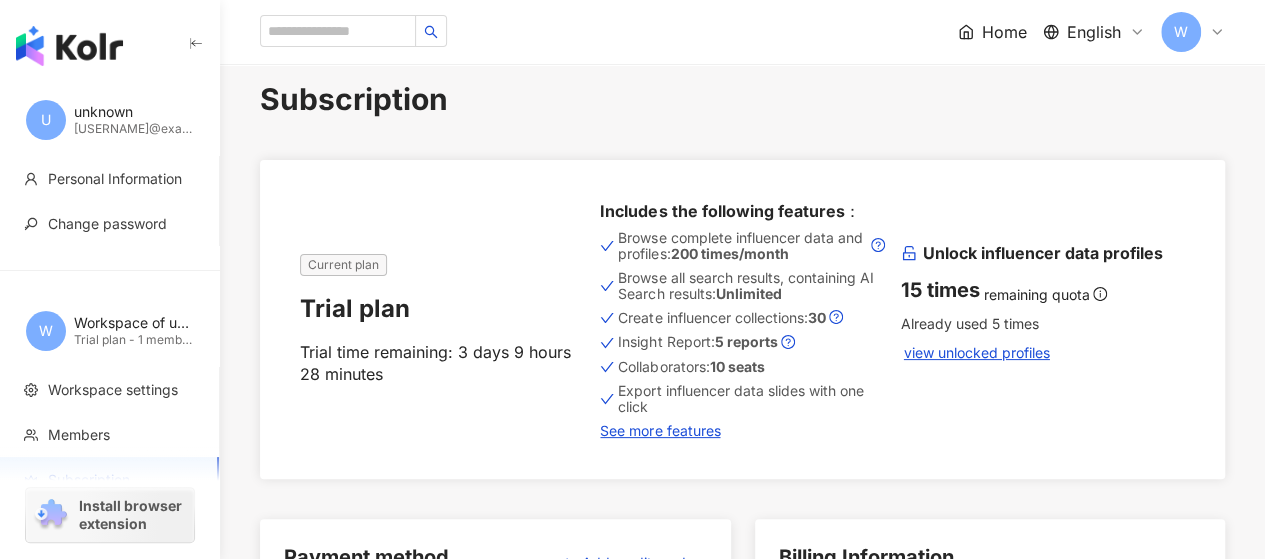 scroll, scrollTop: 0, scrollLeft: 0, axis: both 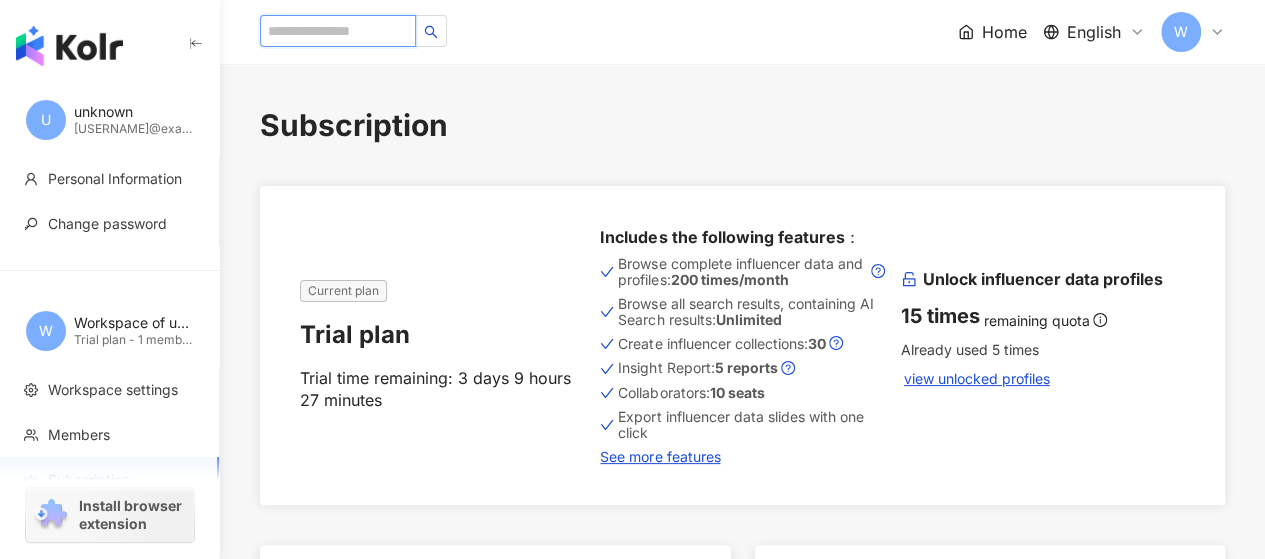 click at bounding box center (338, 31) 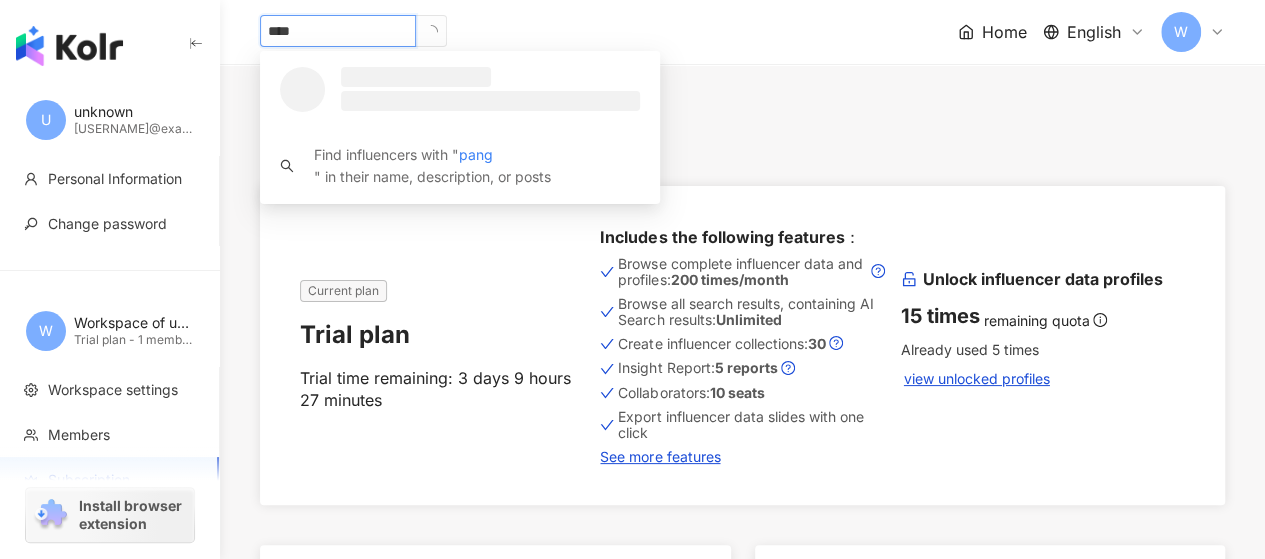 type on "*****" 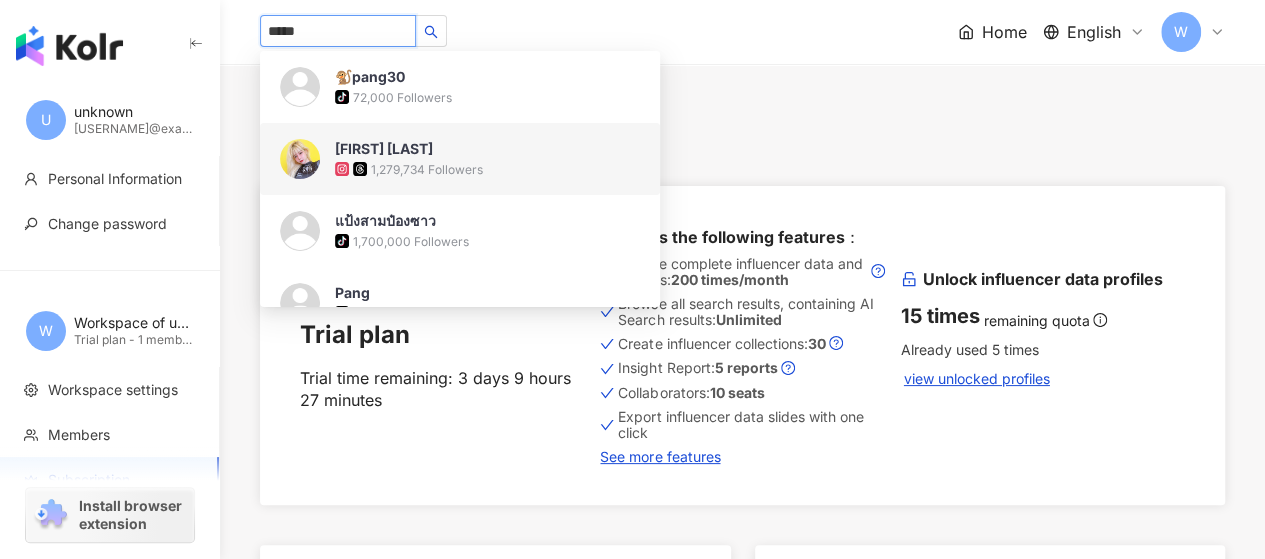 click on "[FIRST] [LAST]" at bounding box center [384, 149] 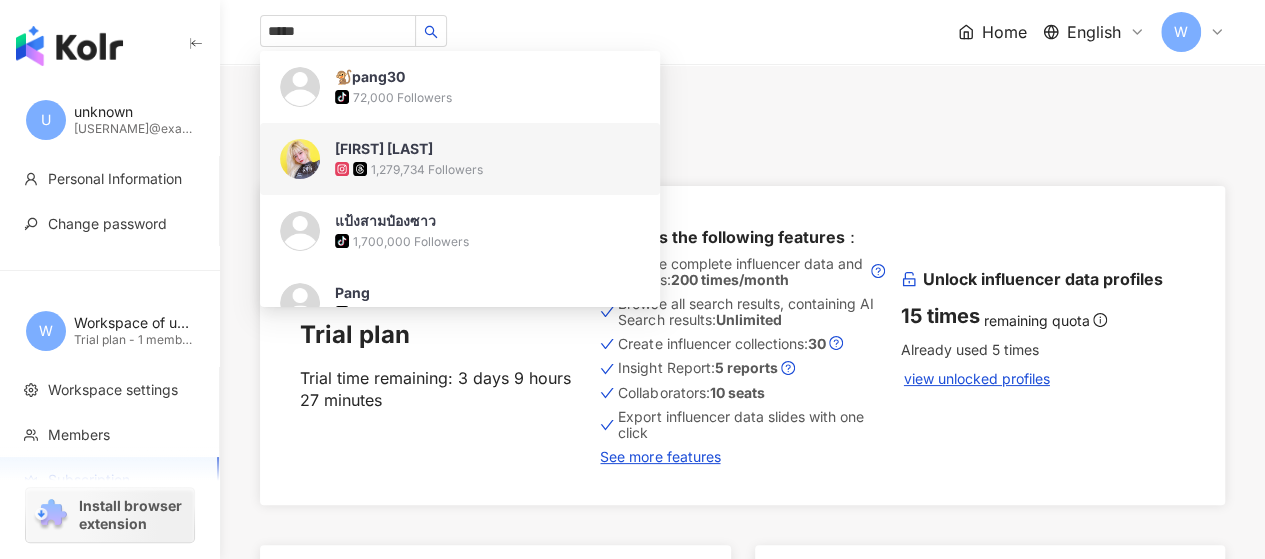 type 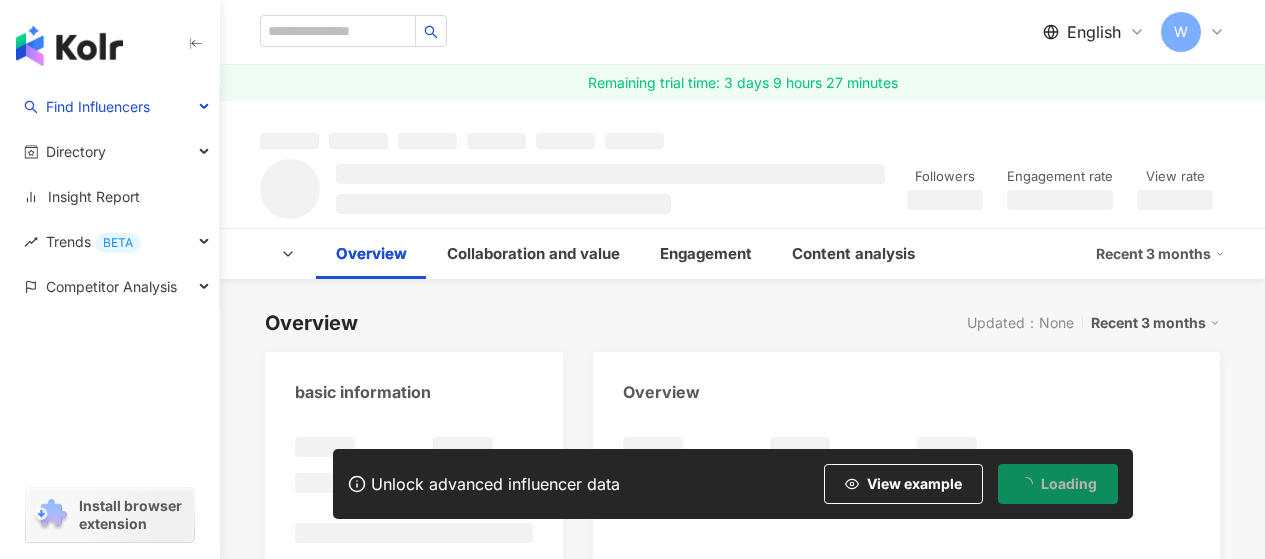 scroll, scrollTop: 0, scrollLeft: 0, axis: both 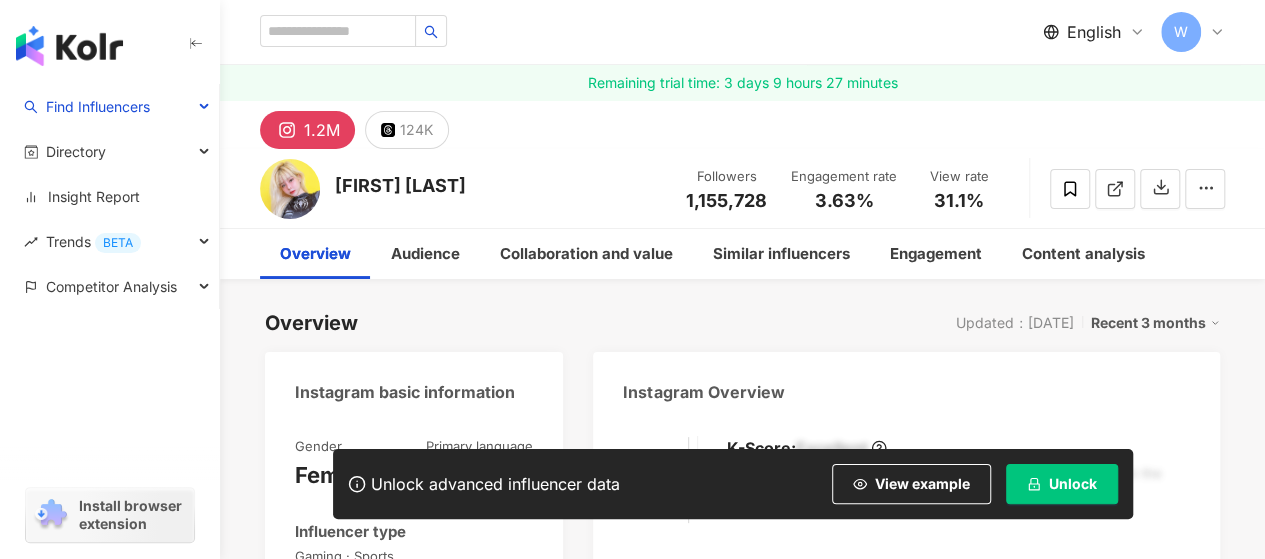 click on "Unlock" at bounding box center (1073, 484) 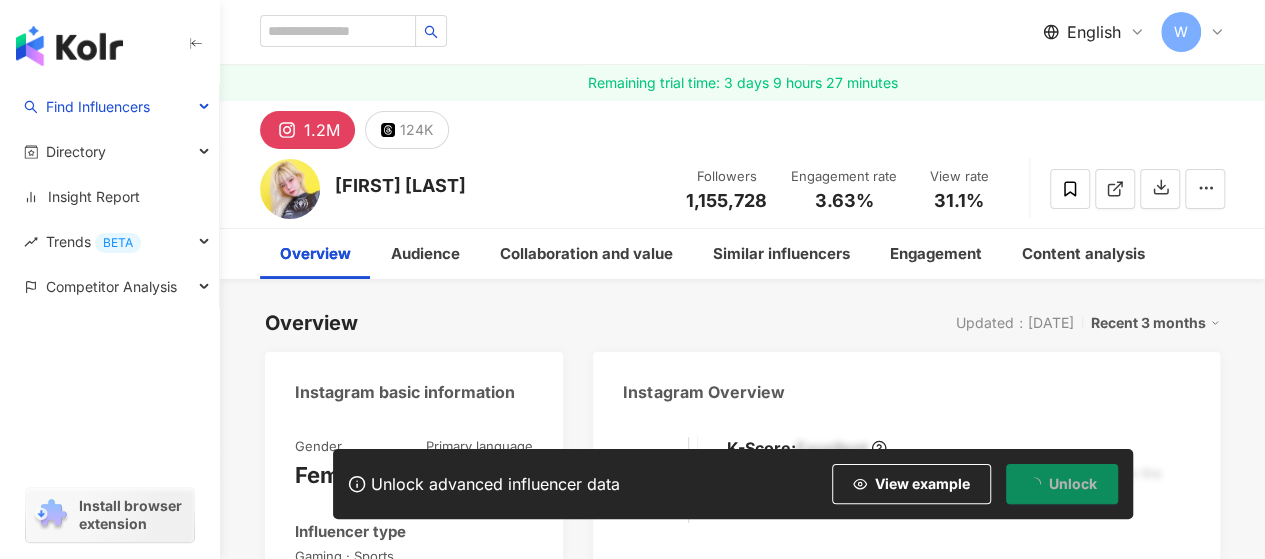 scroll, scrollTop: 100, scrollLeft: 0, axis: vertical 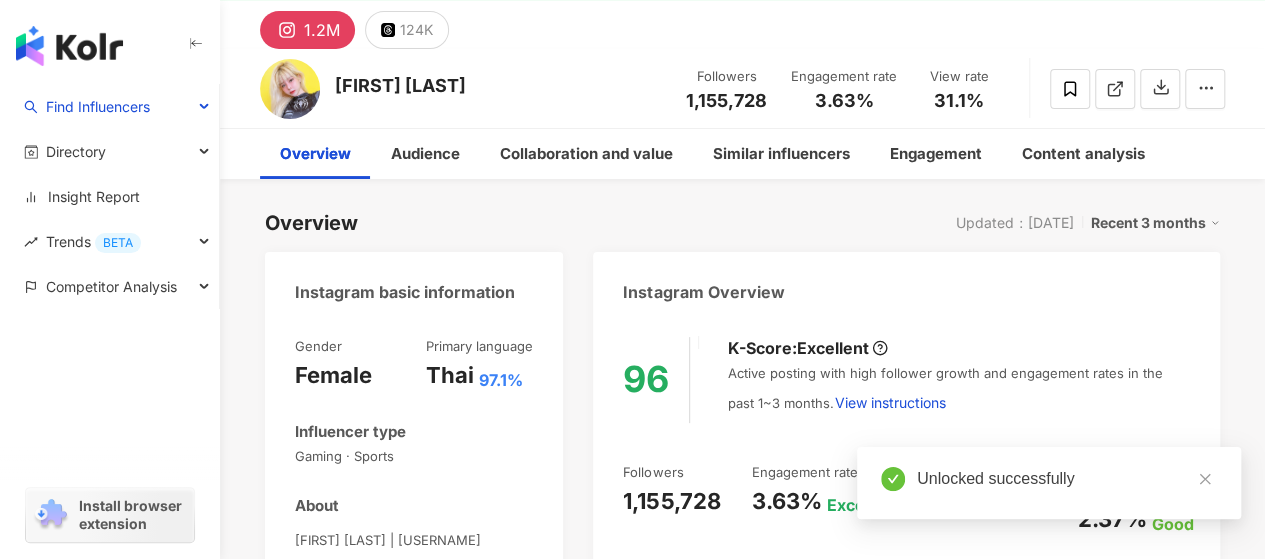 click on "73.9%" at bounding box center [706, 636] 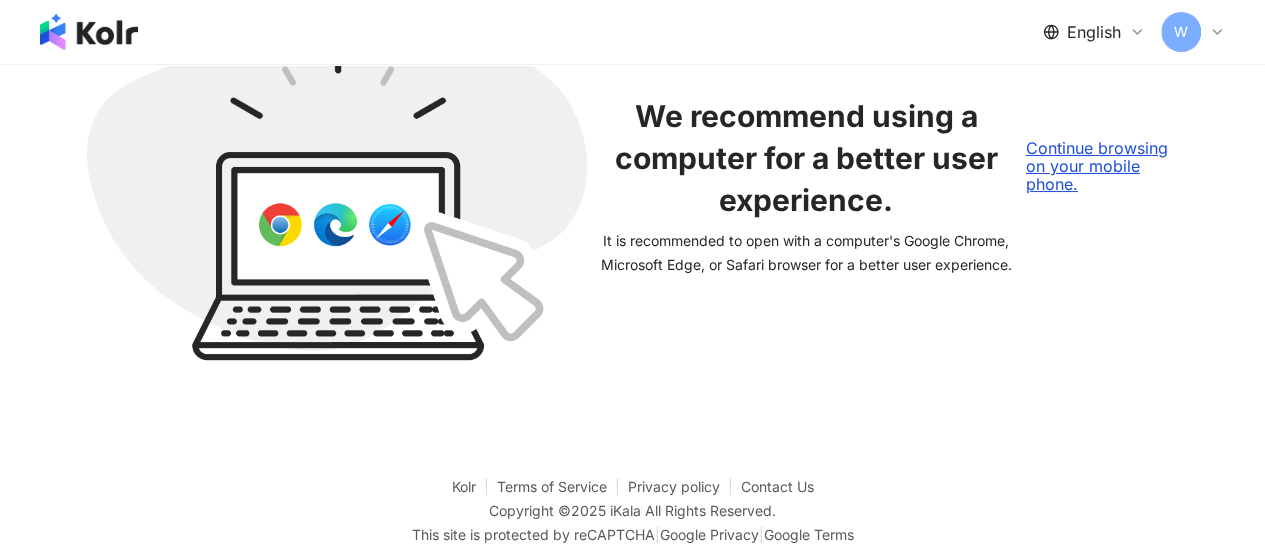 scroll, scrollTop: 0, scrollLeft: 0, axis: both 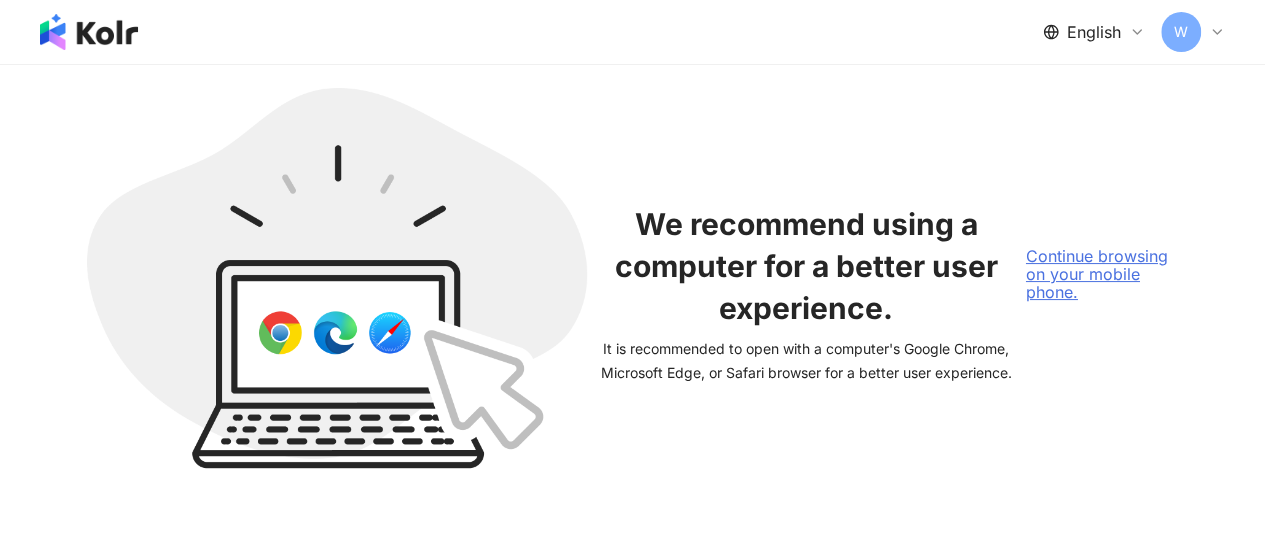 click on "Continue browsing on your mobile phone." at bounding box center (1102, 274) 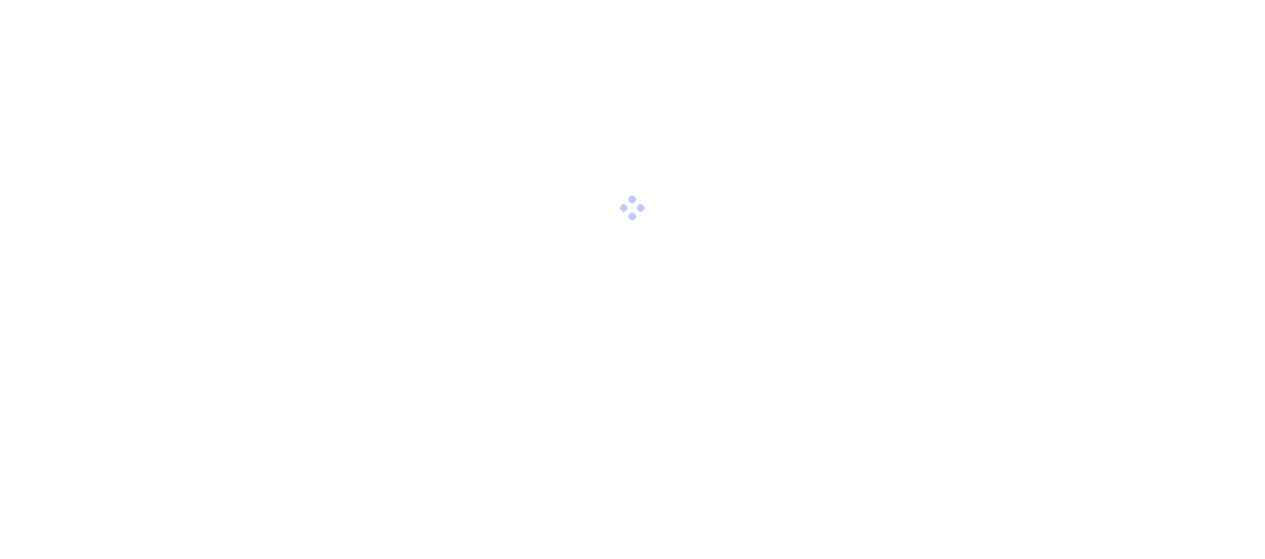 scroll, scrollTop: 0, scrollLeft: 0, axis: both 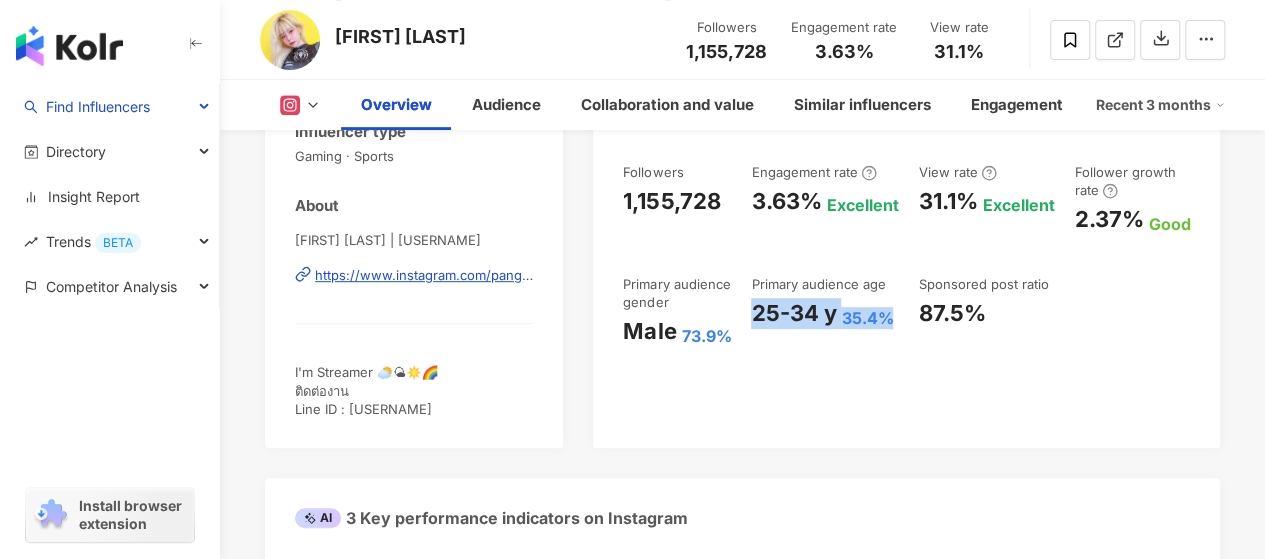 click on "25-34 y 35.4%" at bounding box center [824, 313] 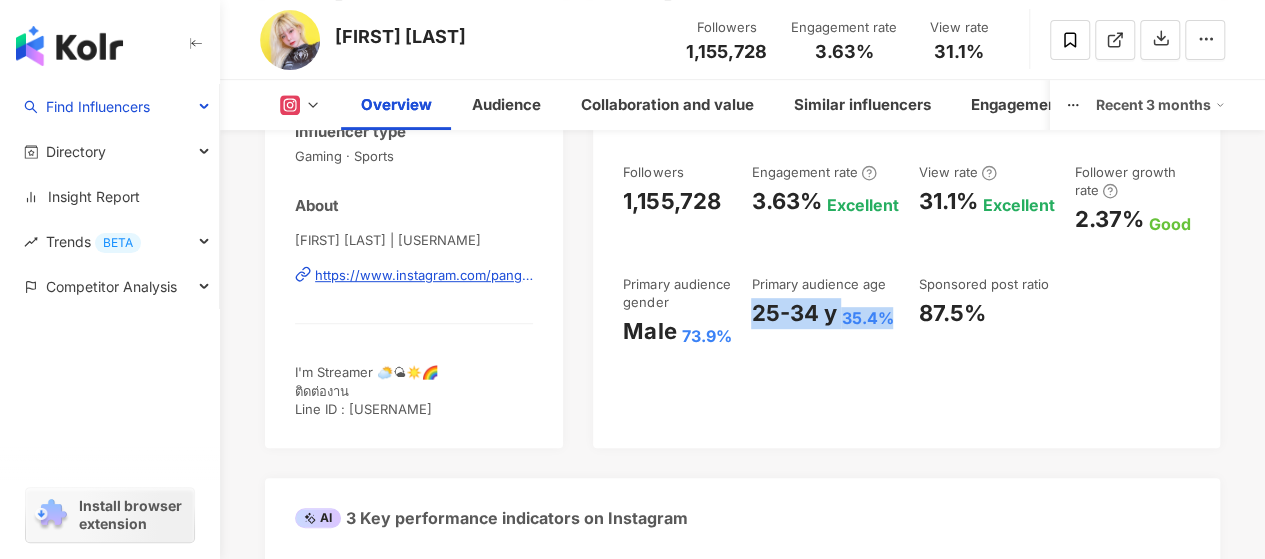 scroll, scrollTop: 0, scrollLeft: 0, axis: both 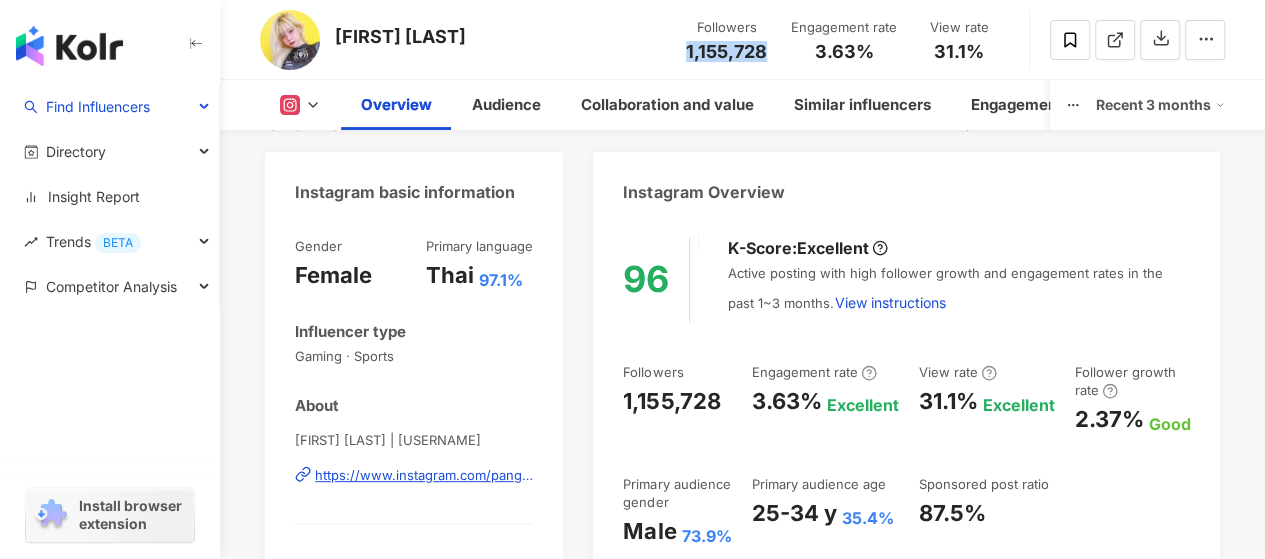 drag, startPoint x: 770, startPoint y: 49, endPoint x: 686, endPoint y: 46, distance: 84.05355 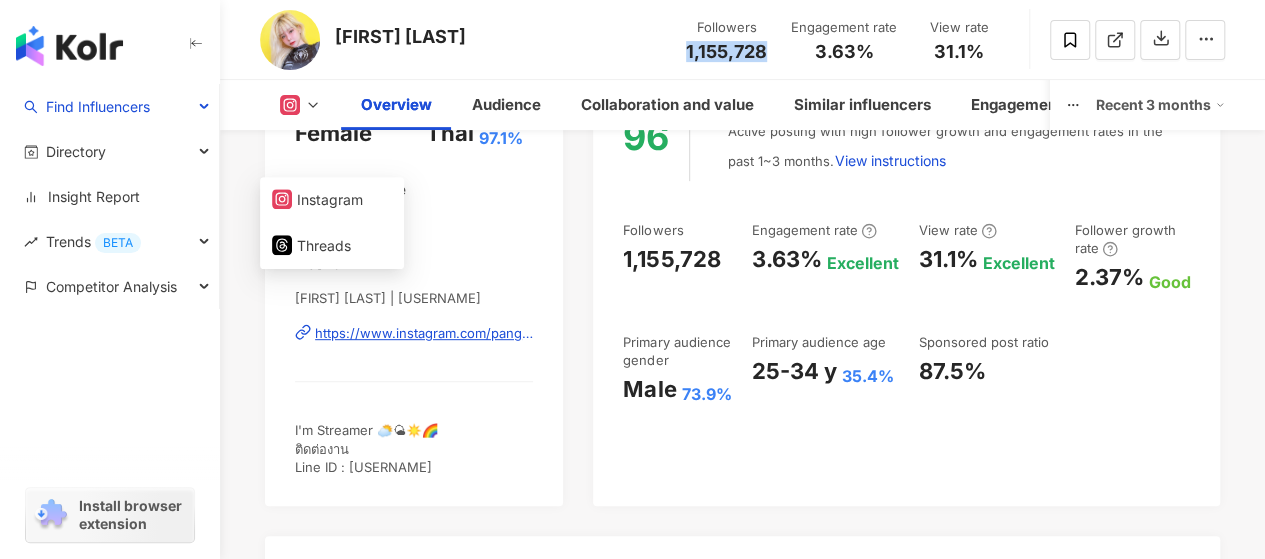 scroll, scrollTop: 400, scrollLeft: 0, axis: vertical 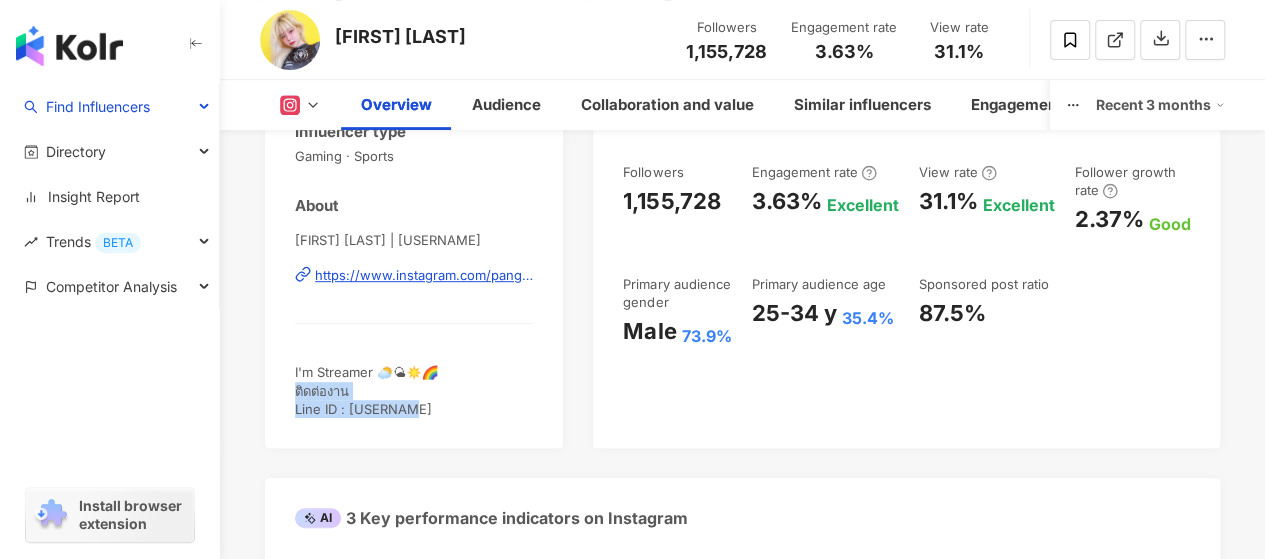 drag, startPoint x: 419, startPoint y: 404, endPoint x: 288, endPoint y: 385, distance: 132.3707 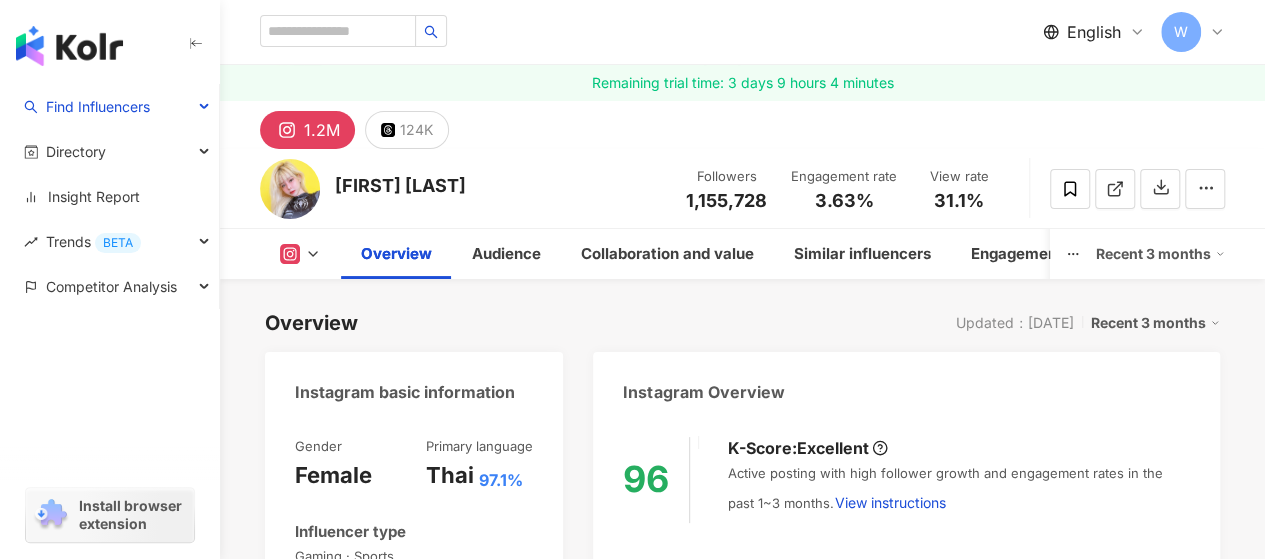 drag, startPoint x: 842, startPoint y: 203, endPoint x: 873, endPoint y: 202, distance: 31.016125 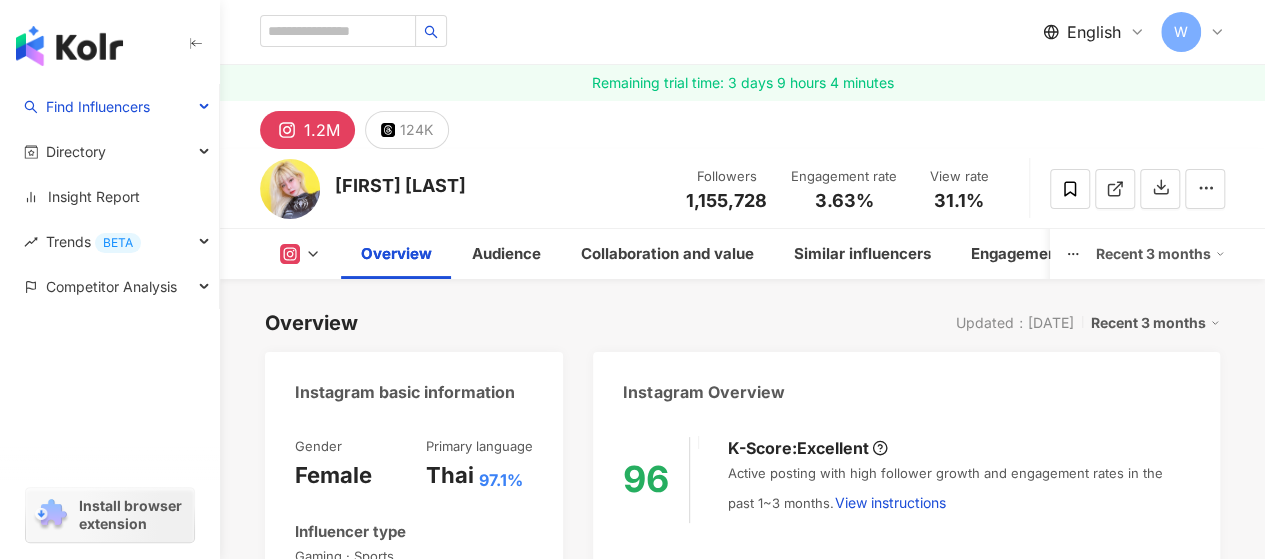 copy on "ดต่องาน
Line ID : [USERNAME]" 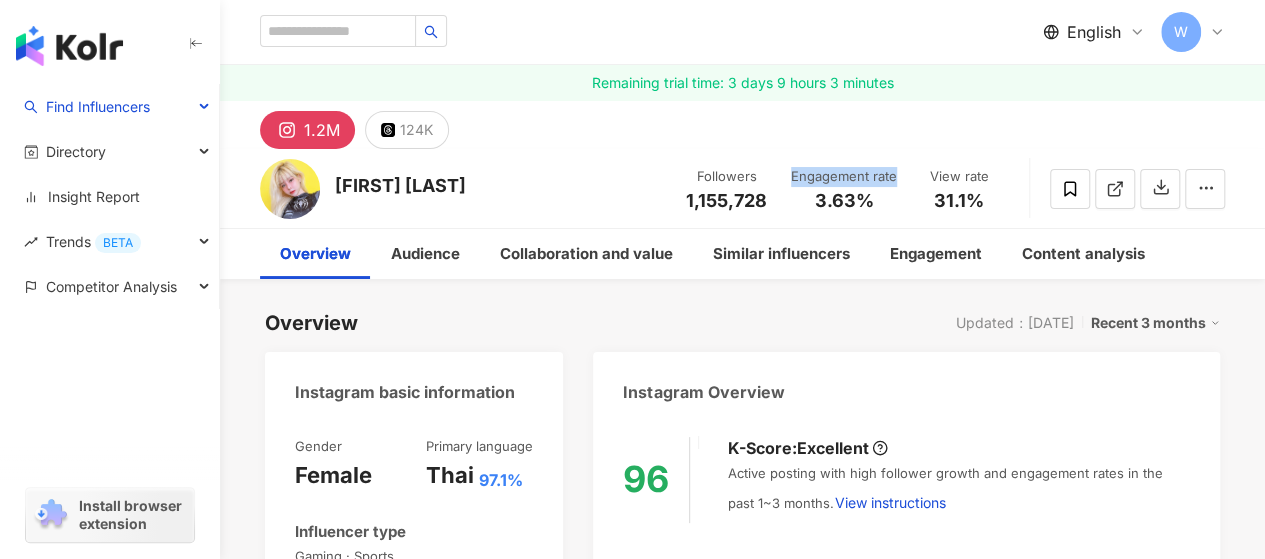 drag, startPoint x: 791, startPoint y: 176, endPoint x: 893, endPoint y: 173, distance: 102.044106 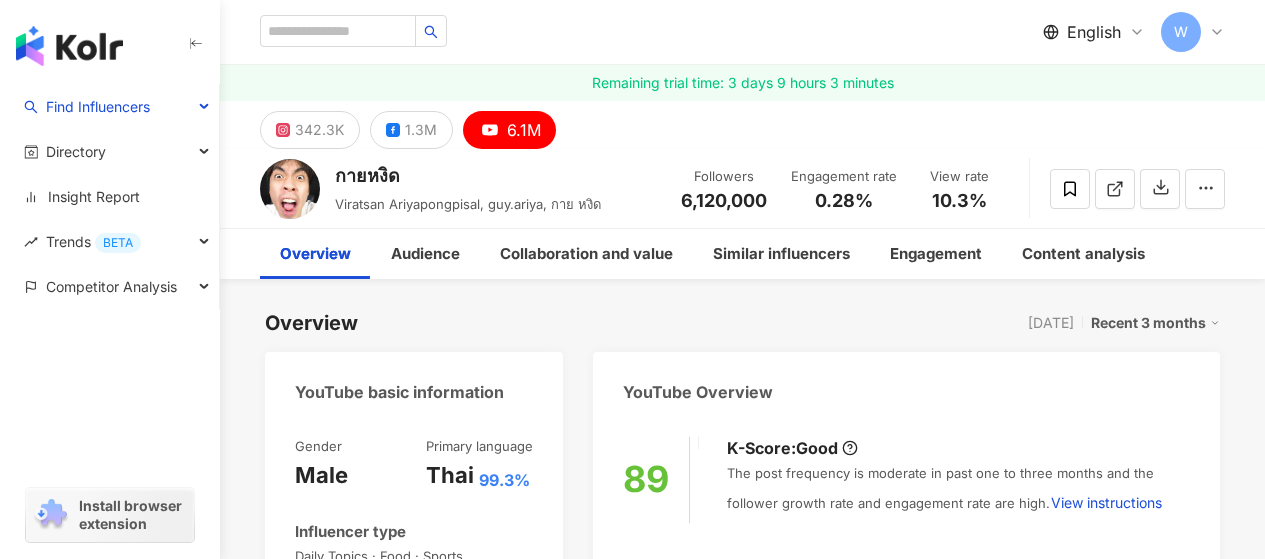 scroll, scrollTop: 0, scrollLeft: 0, axis: both 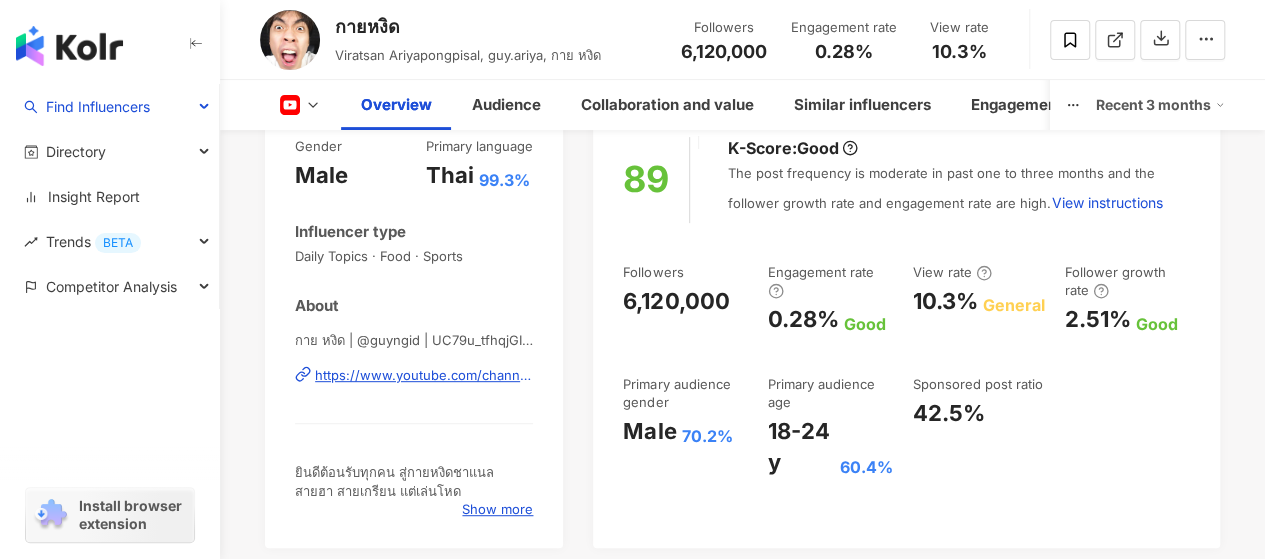 drag, startPoint x: 822, startPoint y: 46, endPoint x: 811, endPoint y: 46, distance: 11 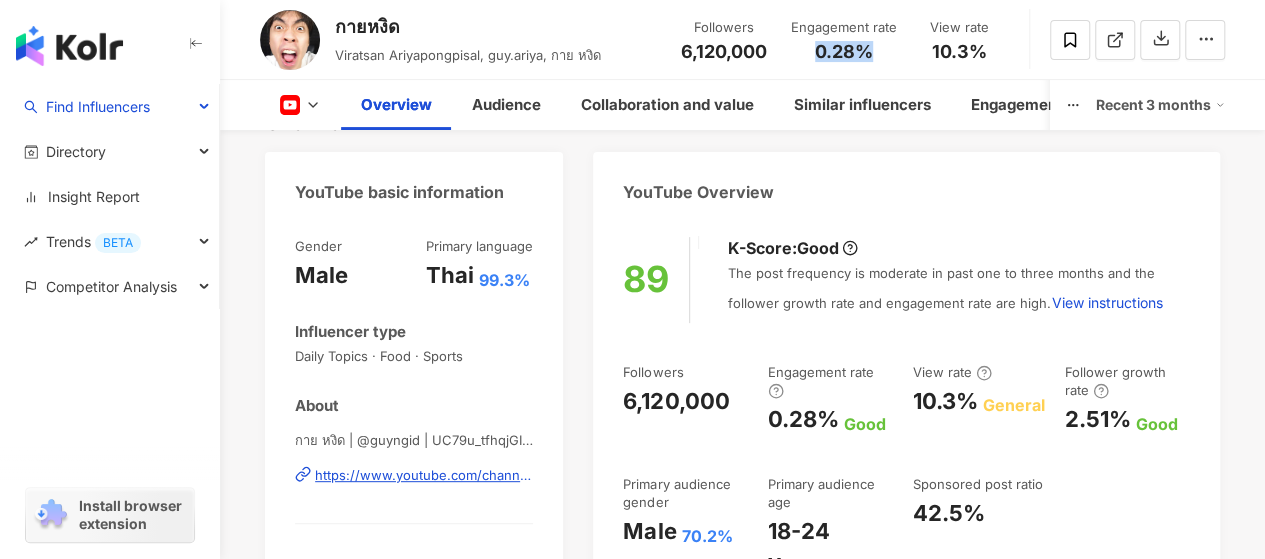 copy on "0.28%" 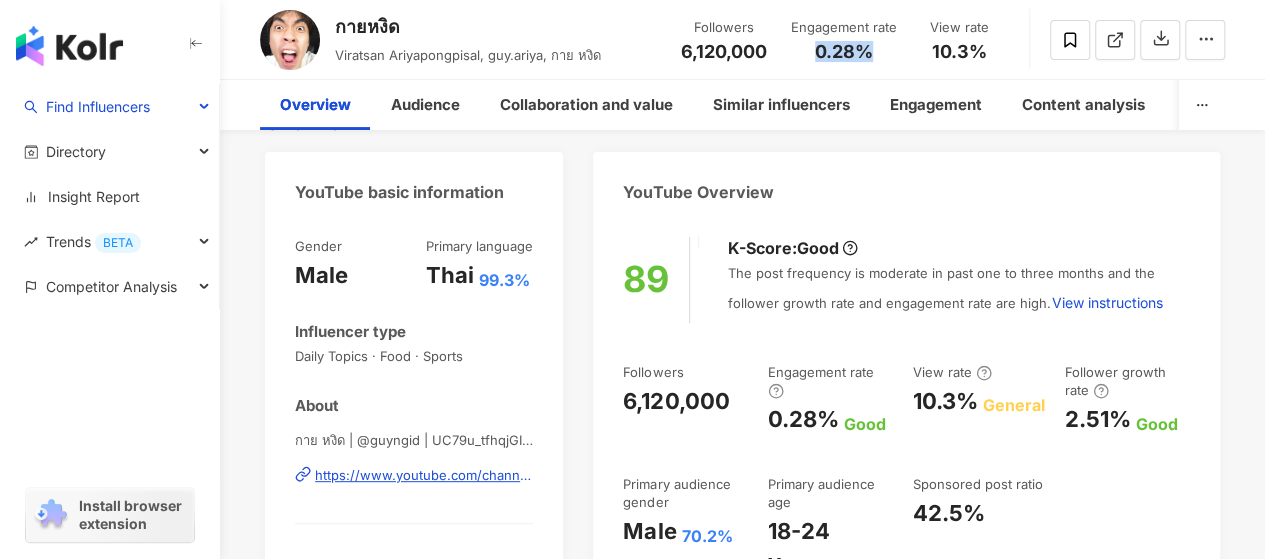 scroll, scrollTop: 0, scrollLeft: 0, axis: both 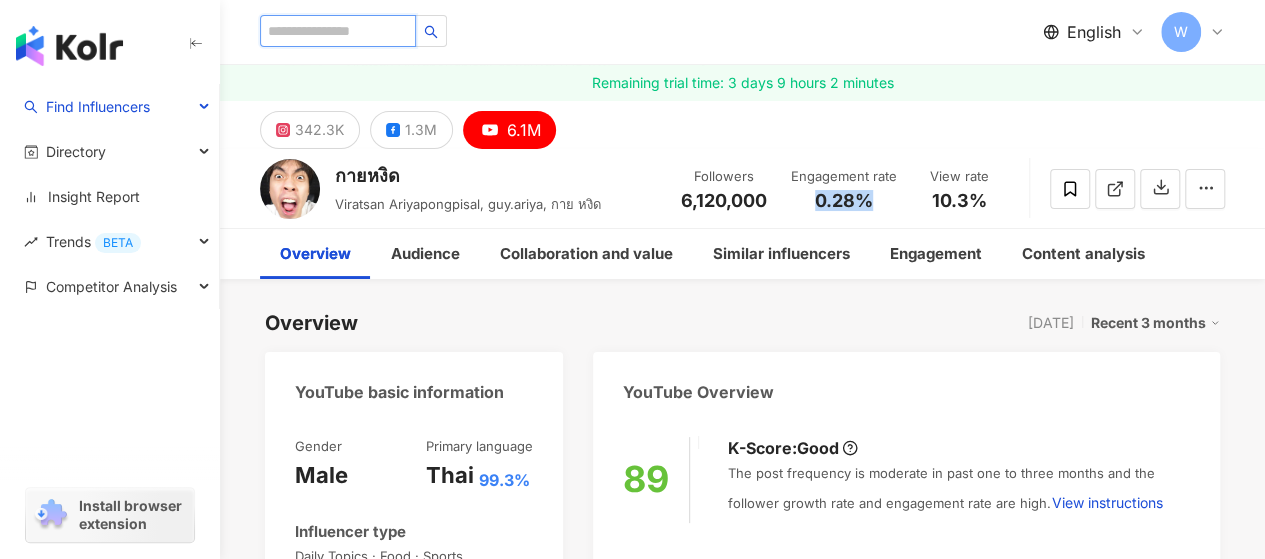 click at bounding box center (338, 31) 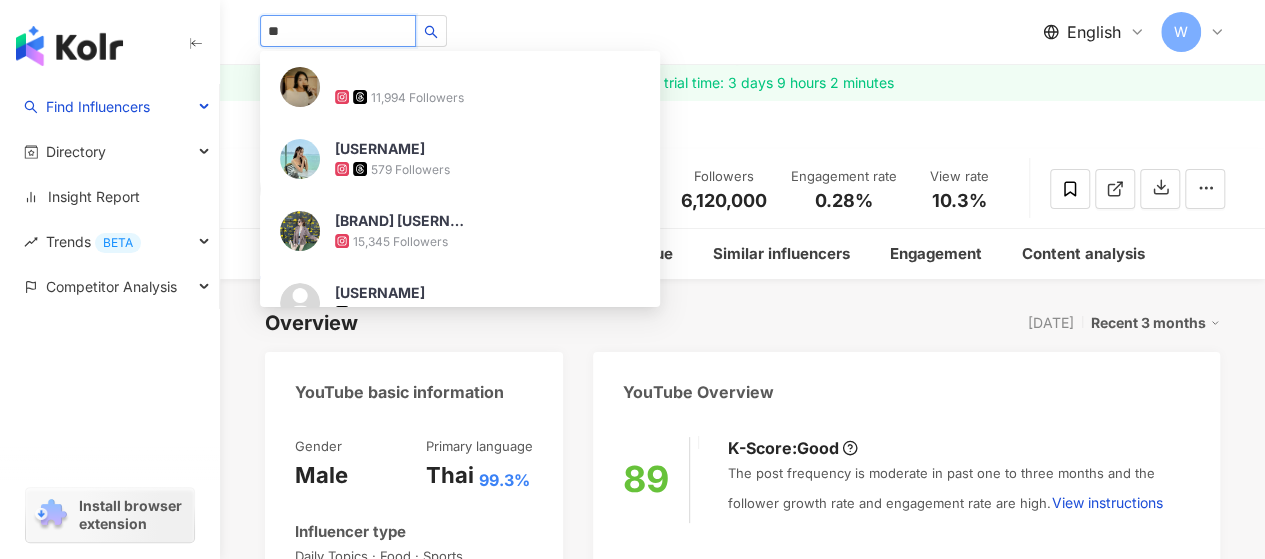 type on "*" 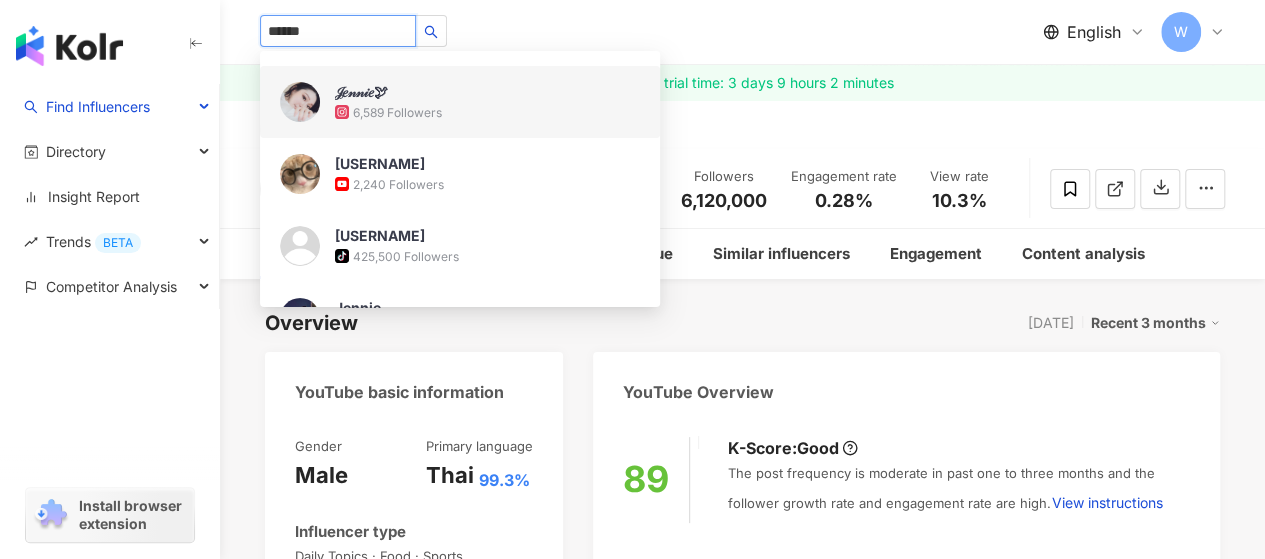 scroll, scrollTop: 0, scrollLeft: 0, axis: both 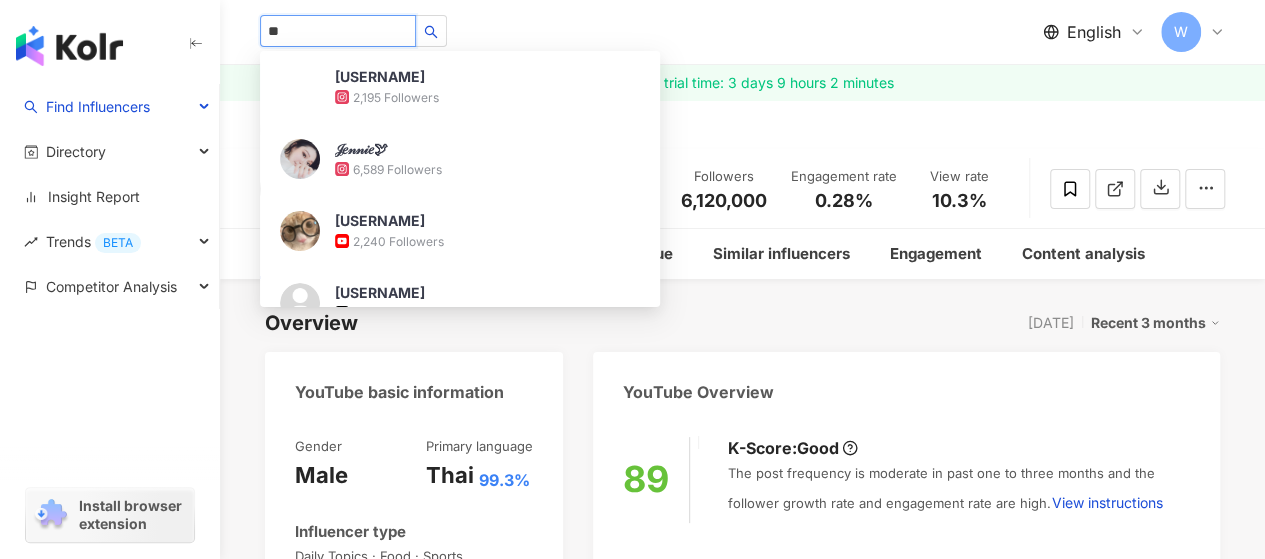 type on "*" 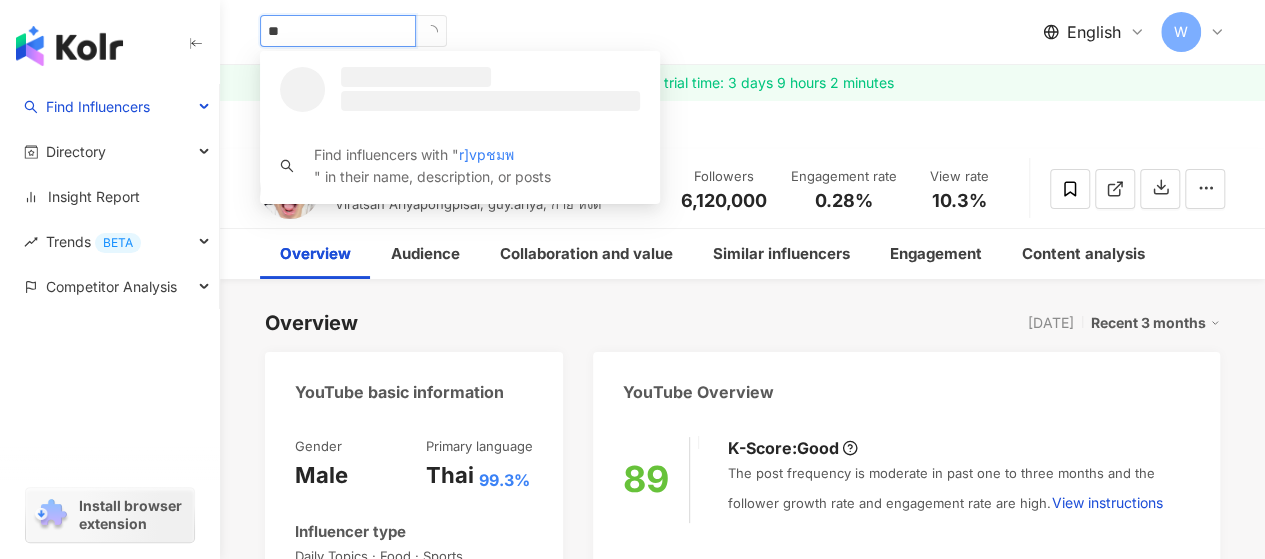 type on "*" 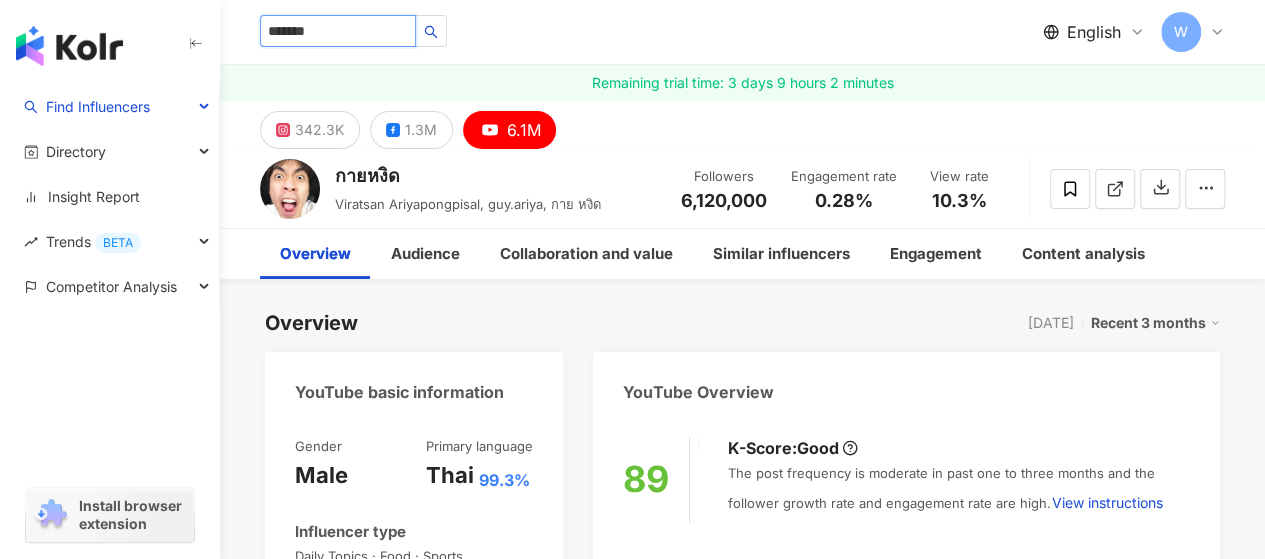 type on "********" 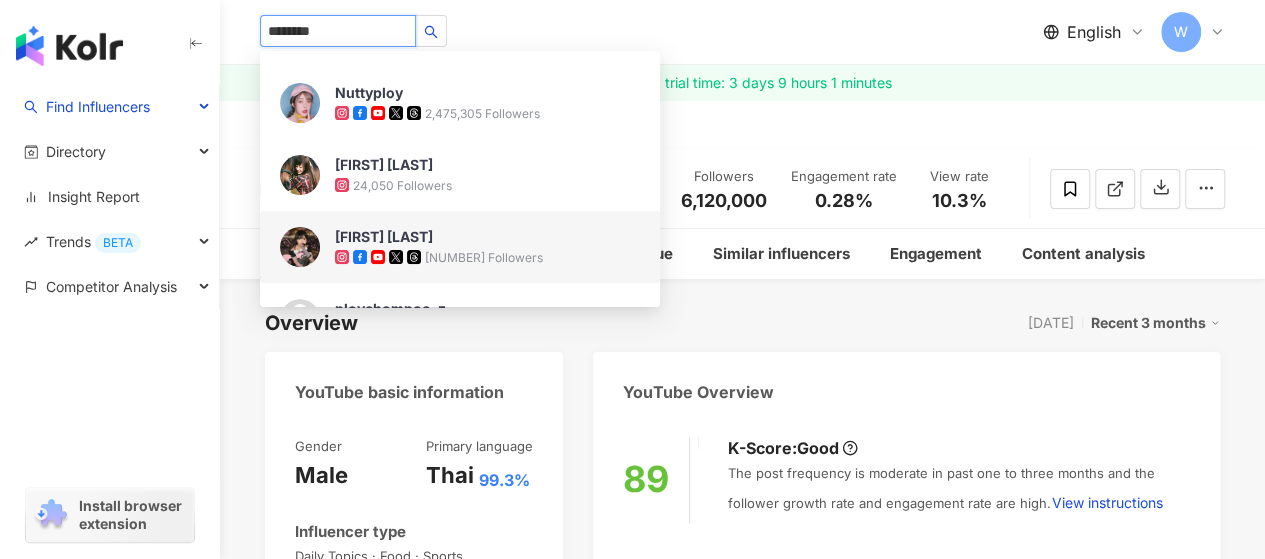 scroll, scrollTop: 300, scrollLeft: 0, axis: vertical 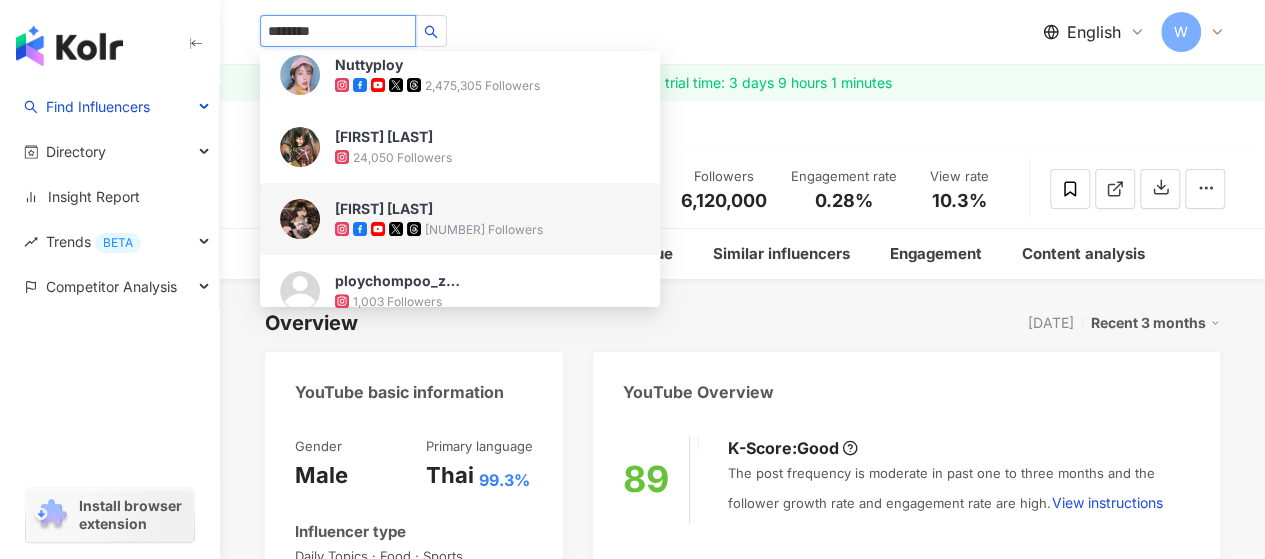 click on "11,266,584   Followers" at bounding box center [487, 229] 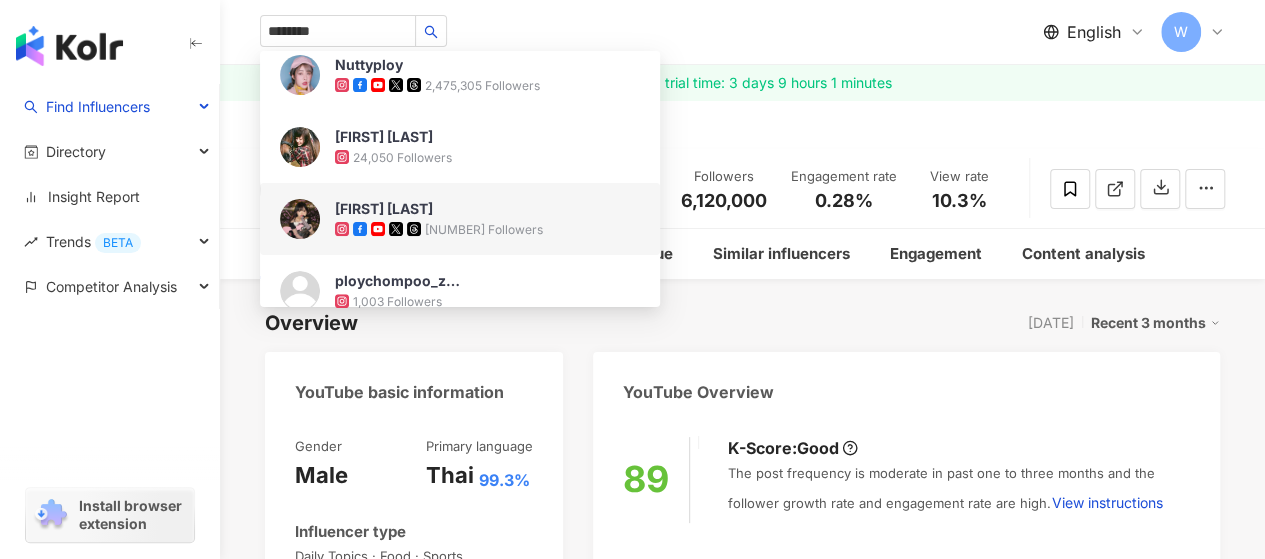 type 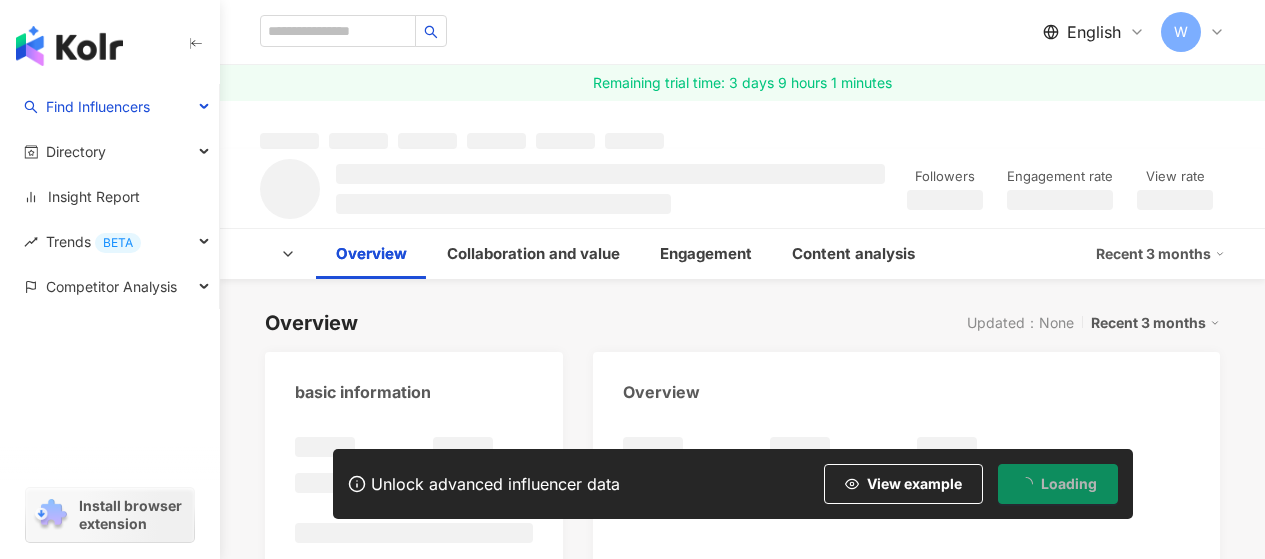 scroll, scrollTop: 0, scrollLeft: 0, axis: both 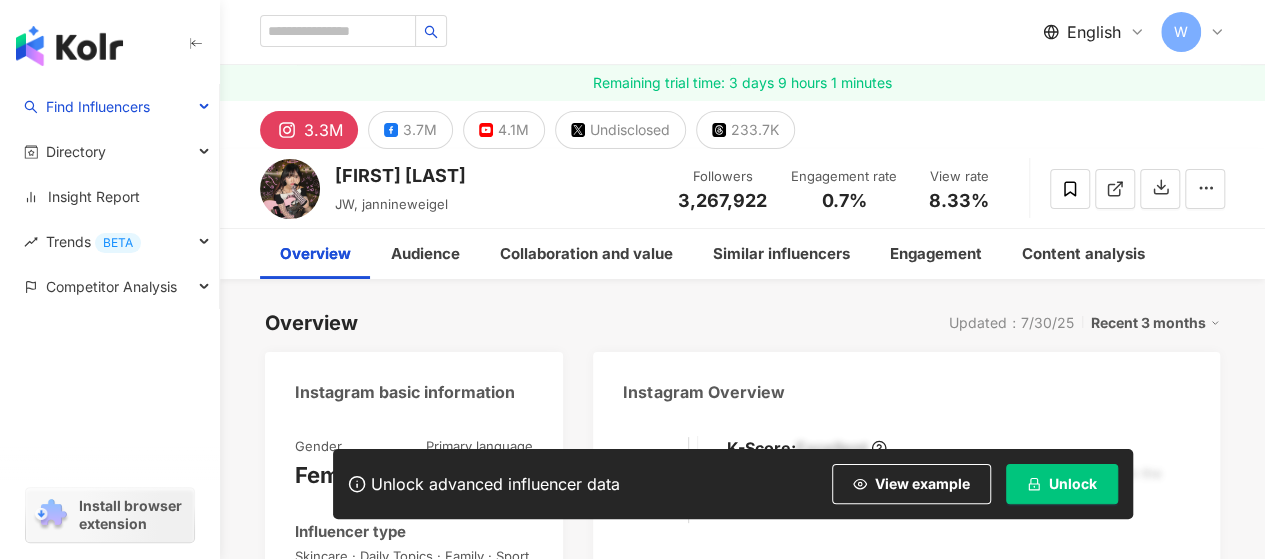 click on "Unlock" at bounding box center [1062, 484] 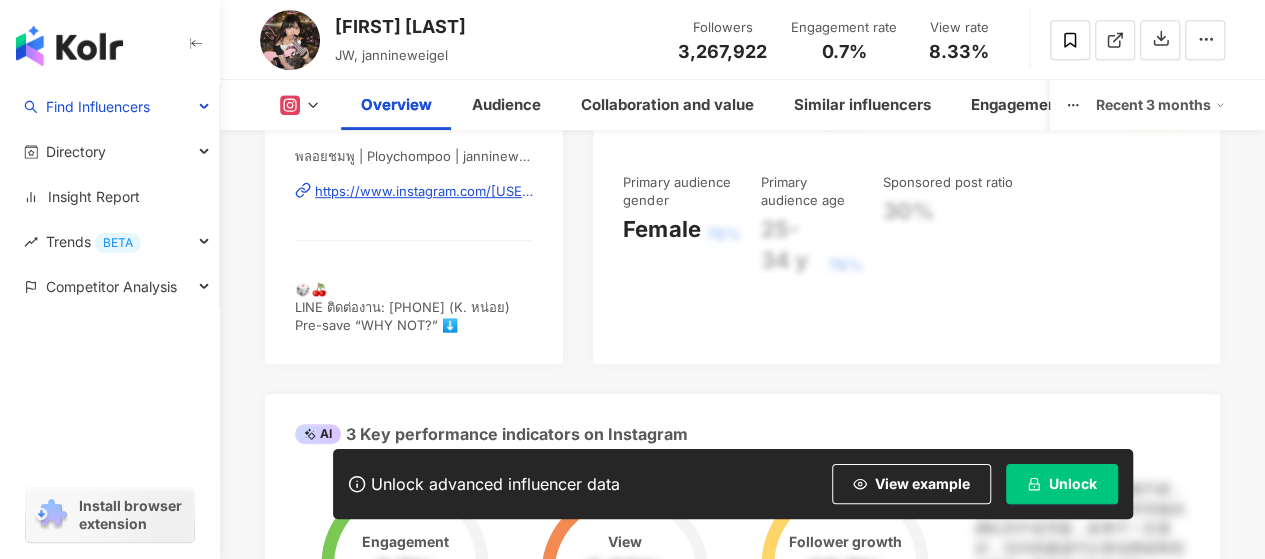 scroll, scrollTop: 500, scrollLeft: 0, axis: vertical 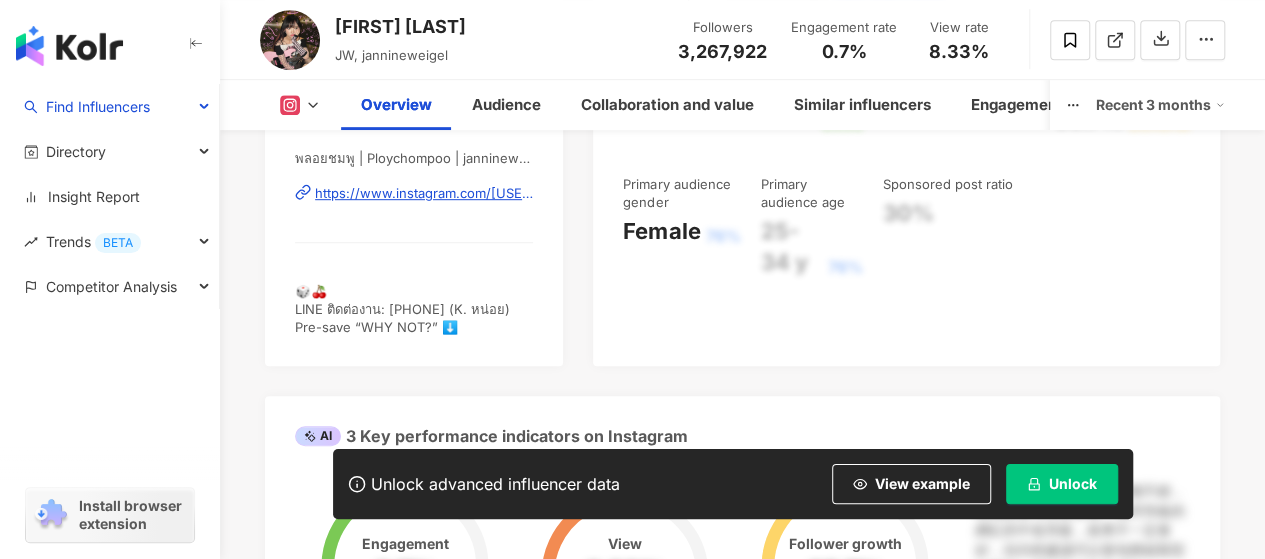 click on "Unlock" at bounding box center (1062, 484) 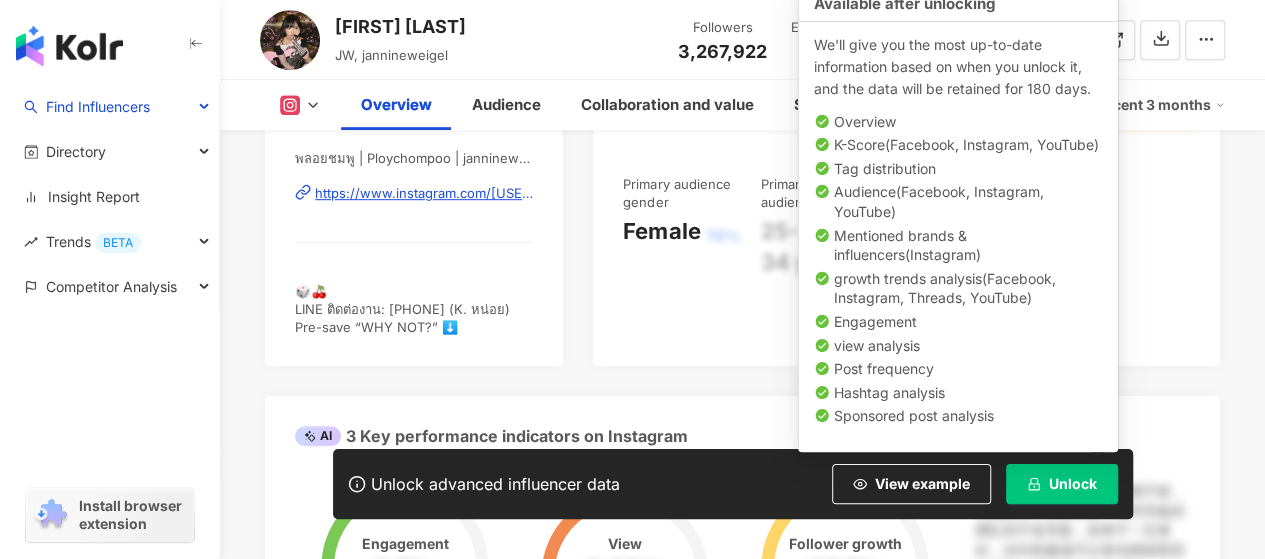 click 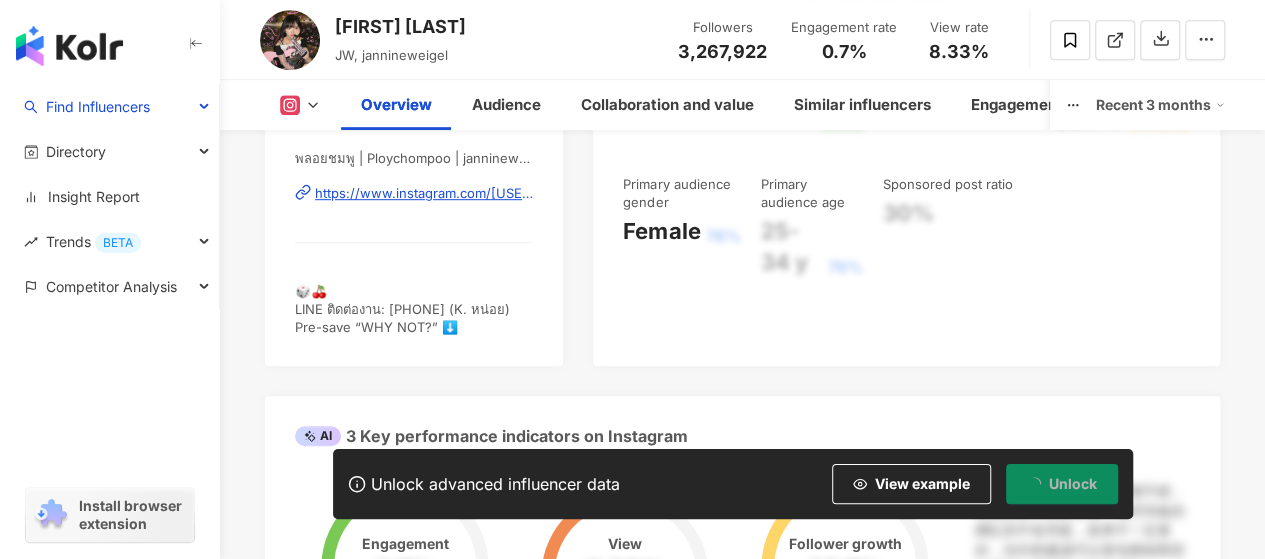 scroll, scrollTop: 0, scrollLeft: 0, axis: both 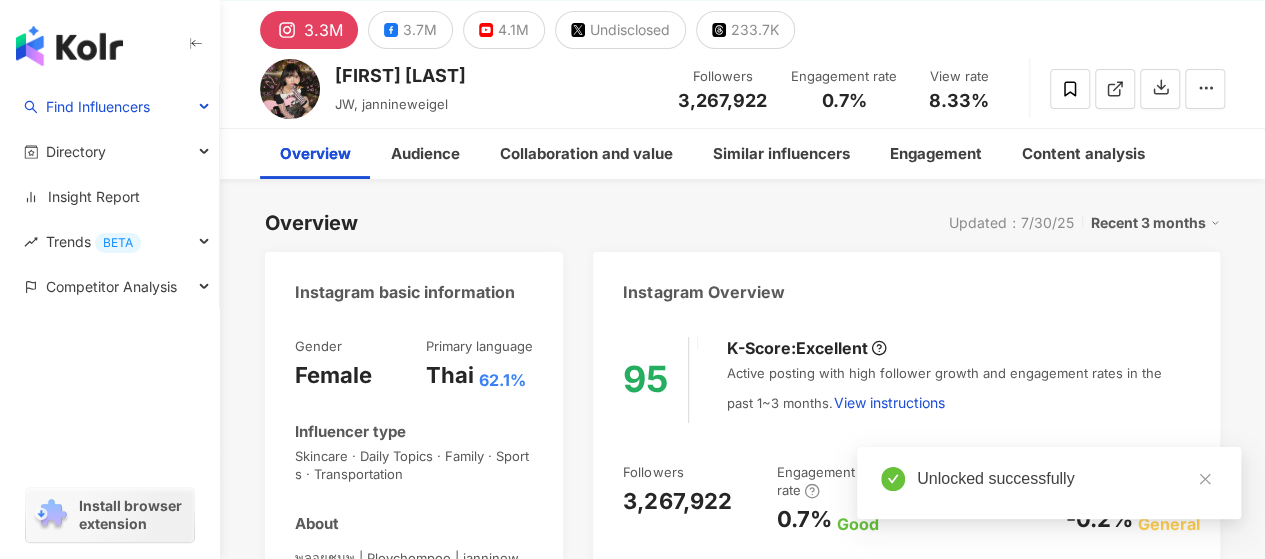 click on "3.3M 3.7M 4.1M Undisclosed 233.7K Jannine Weigel JW, jannineweigel Followers 3,267,922 Engagement rate 0.7% View rate 8.33% Overview Audience Collaboration and value Similar influencers Engagement Content analysis Overview Updated：7/30/25 Recent 3 months Instagram basic information Gender   Female Primary language   Thai 62.1% Influencer type Skincare · Daily Topics · Family · Sports · Transportation About พลอยชมพู | Ploychompoo | jannineweigel https://www.instagram.com/jannineweigel/ 🎲🍒
LINE ติดต่องาน: 0972355569 (K. หน่อย)
Pre-save “WHY NOT?” ⬇️ Instagram Overview 95 K-Score :   Excellent Active posting with high follower growth and engagement rates in the past 1~3 months. View instructions Followers   3,267,922 Engagement rate   0.7% Good View rate   8.33% Excellent Follower growth rate   -0.2% General Primary audience gender   Female 59.2% Primary audience age   25-34 y 43.3% Sponsored post ratio   32.3% AI Engagement 0.7% Good 0.67% . View ." at bounding box center [742, 4006] 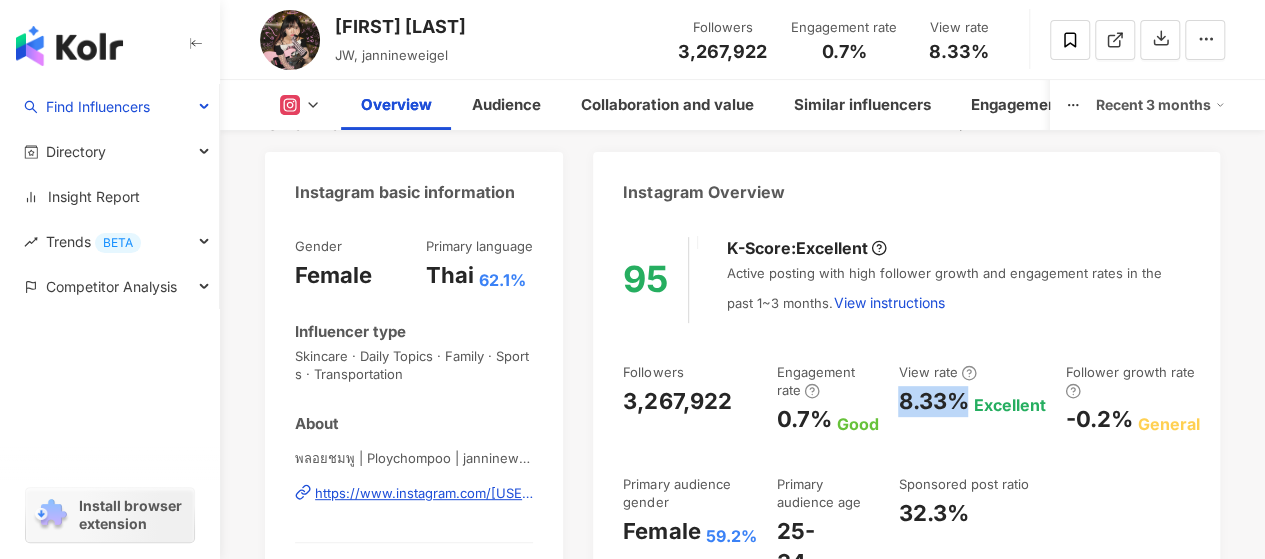 drag, startPoint x: 902, startPoint y: 401, endPoint x: 972, endPoint y: 403, distance: 70.028564 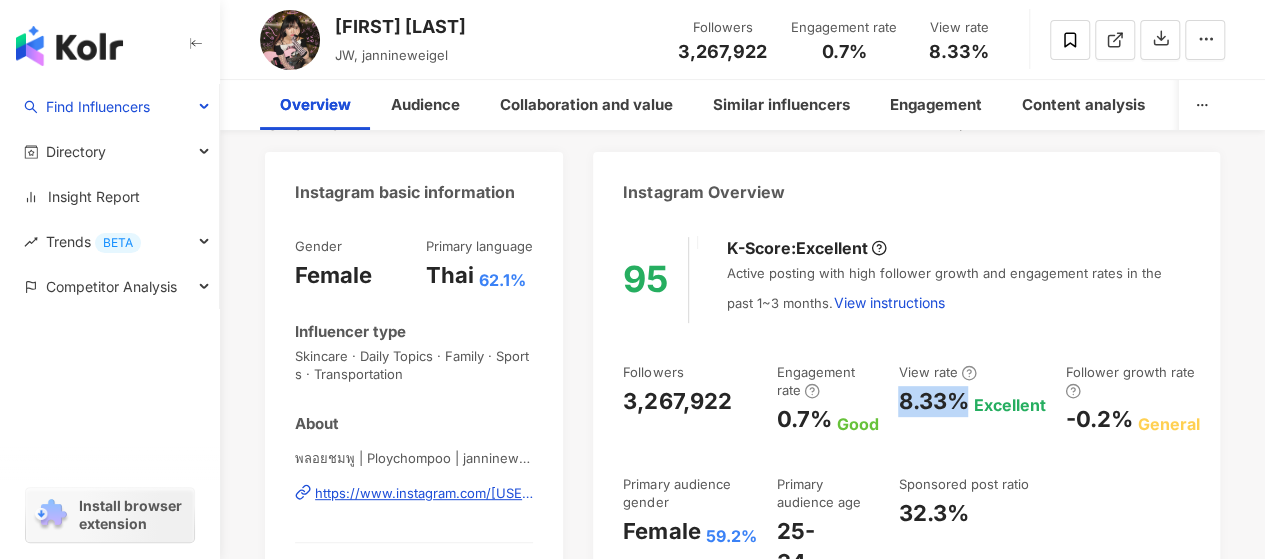 scroll, scrollTop: 0, scrollLeft: 0, axis: both 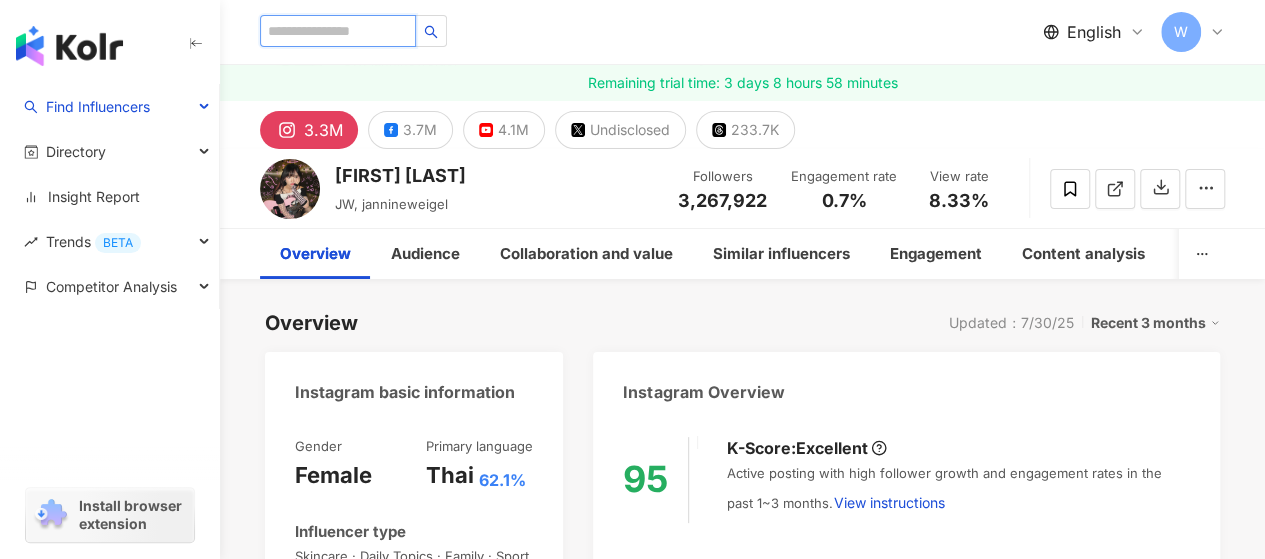 click at bounding box center (338, 31) 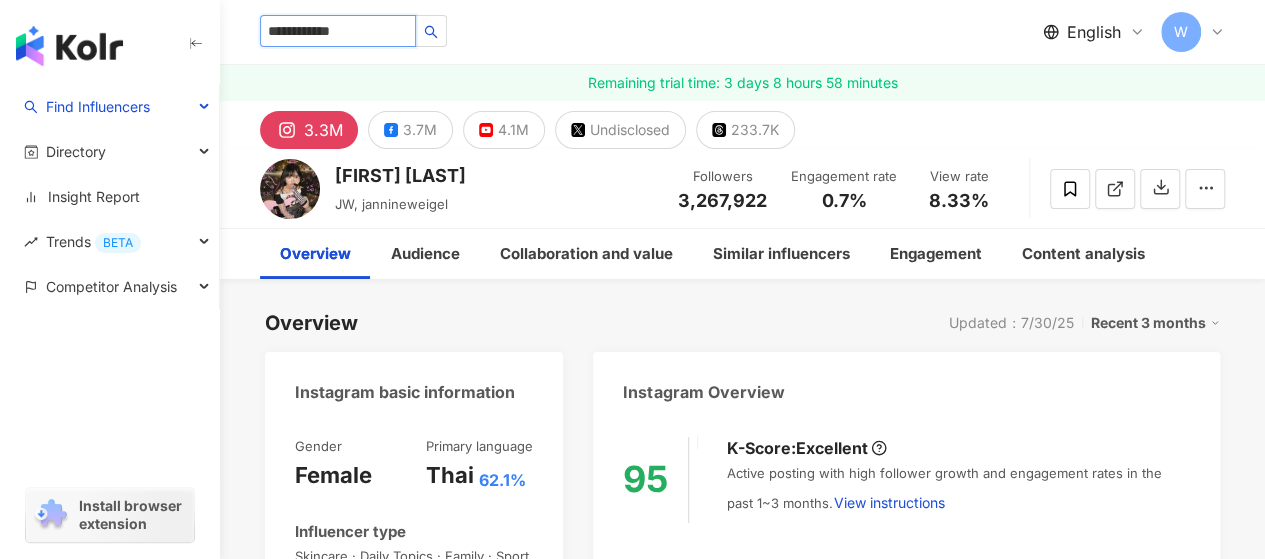 type on "**********" 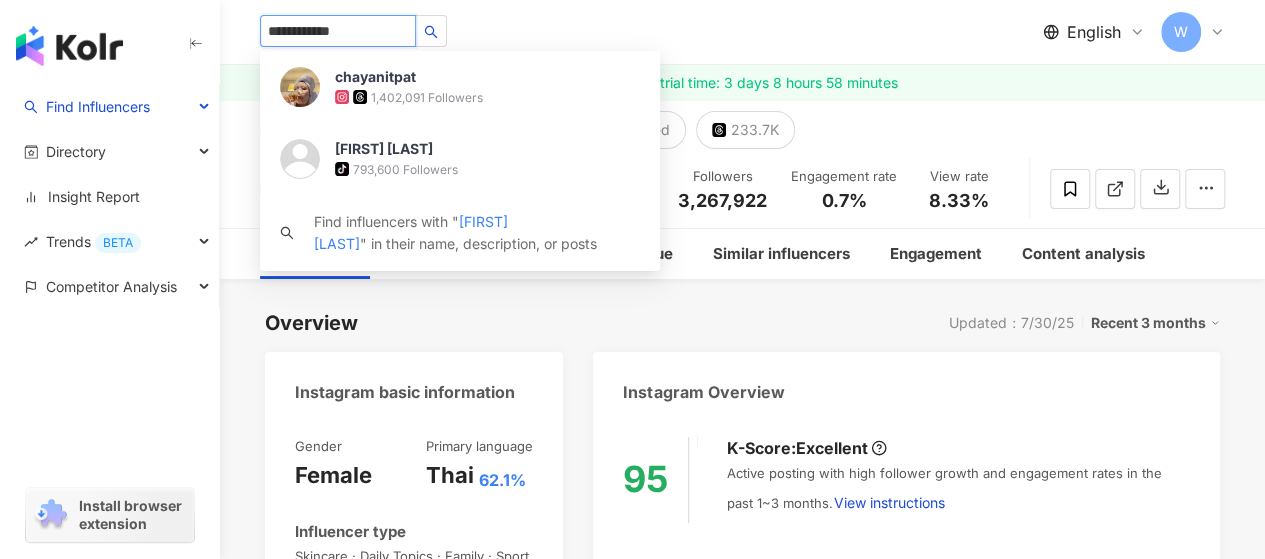 click on "1,402,091   Followers" at bounding box center [427, 97] 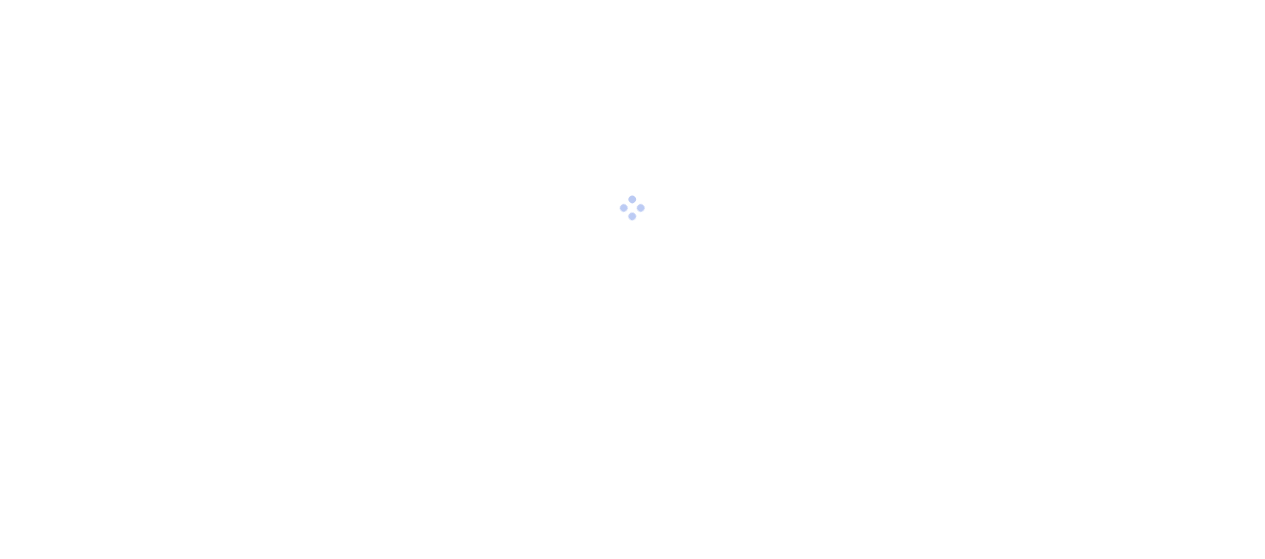 scroll, scrollTop: 0, scrollLeft: 0, axis: both 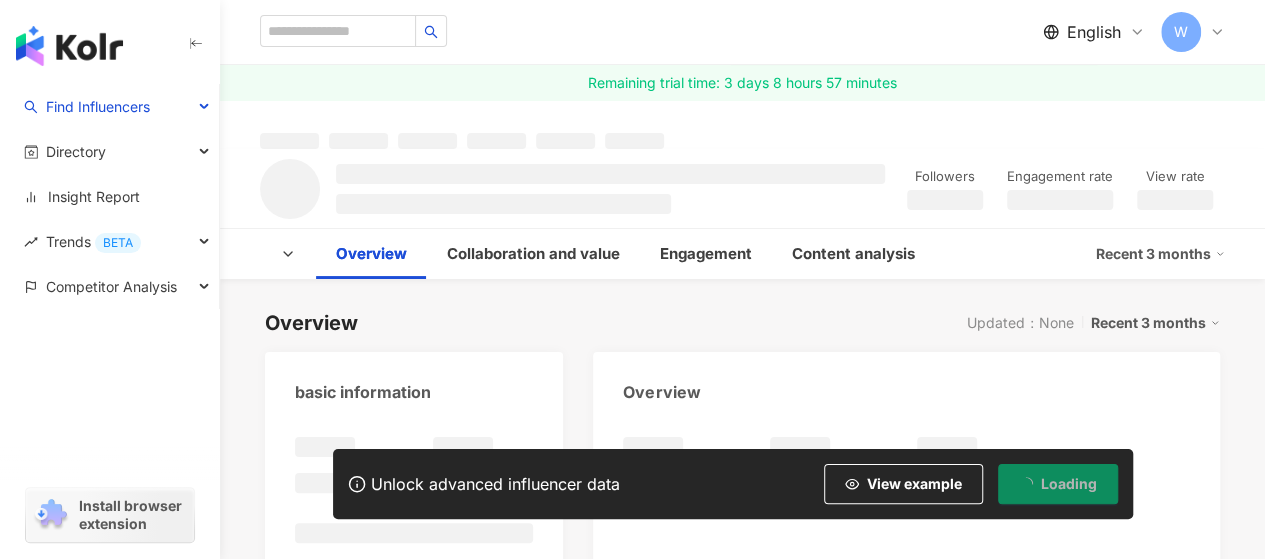 click at bounding box center [610, 174] 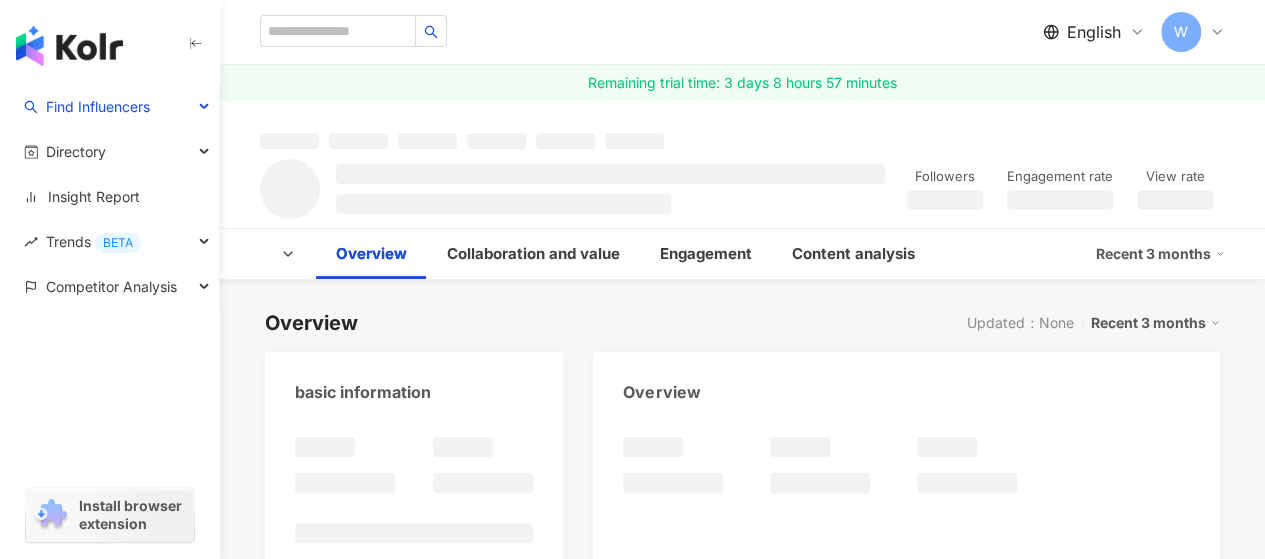 scroll, scrollTop: 0, scrollLeft: 0, axis: both 